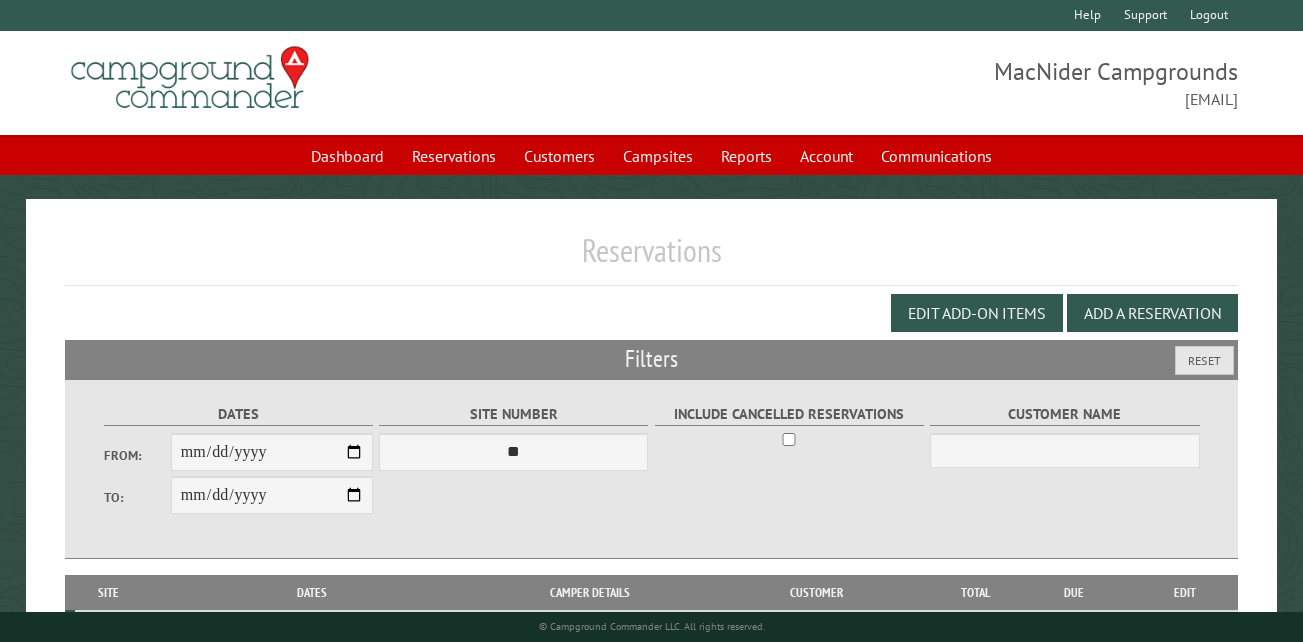 scroll, scrollTop: 133, scrollLeft: 0, axis: vertical 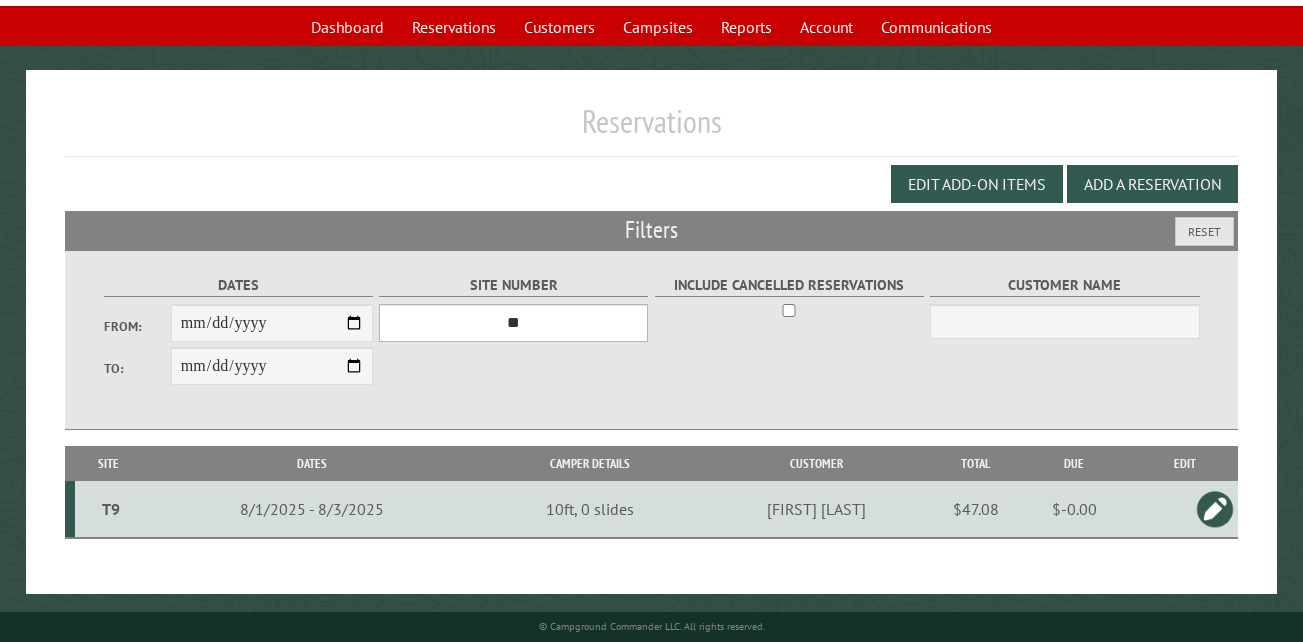 drag, startPoint x: 0, startPoint y: 0, endPoint x: 517, endPoint y: 326, distance: 611.19965 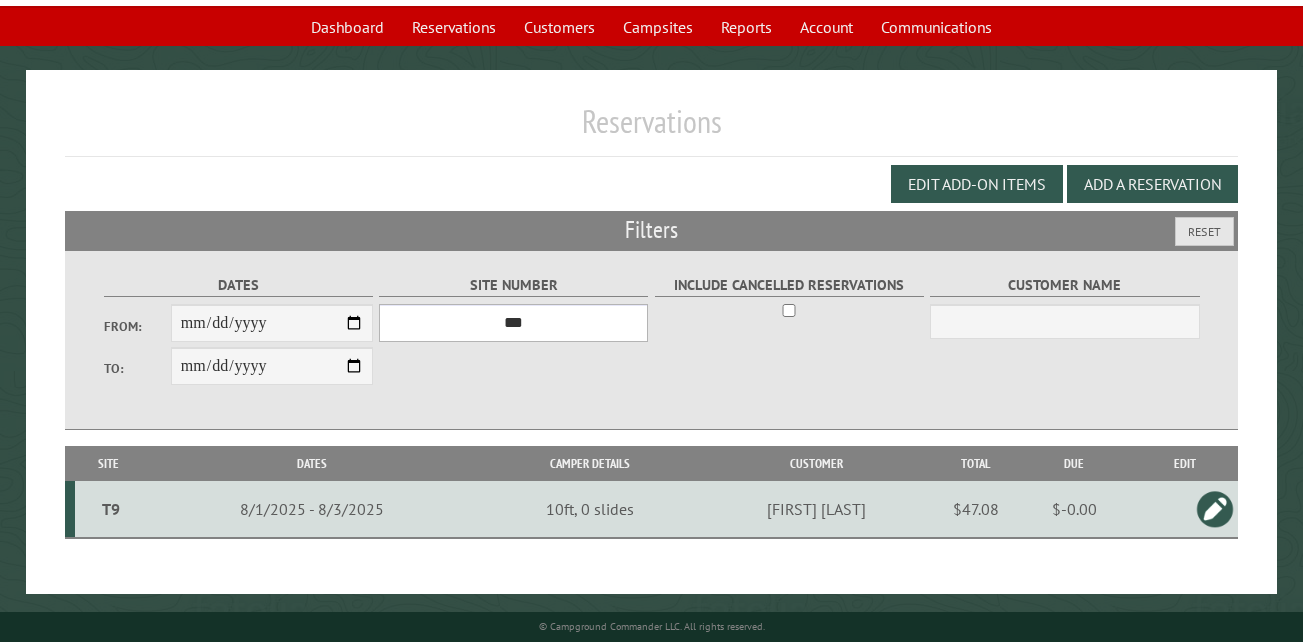 click on "*** ** ** ** ** ** ** ** ** ** *** *** *** *** ** ** ** ** ** ** ** ** ** *** *** ** ** ** ** ** ** ********* ** ** ** ** ** ** ** ** ** *** *** *** *** *** *** ** ** ** ** ** ** ** ** ** *** *** *** *** *** *** ** ** ** ** ** ** ** ** ** ** ** ** ** ** ** ** ** ** ** ** ** ** ** ** *** *** *** *** *** ***" at bounding box center (513, 323) 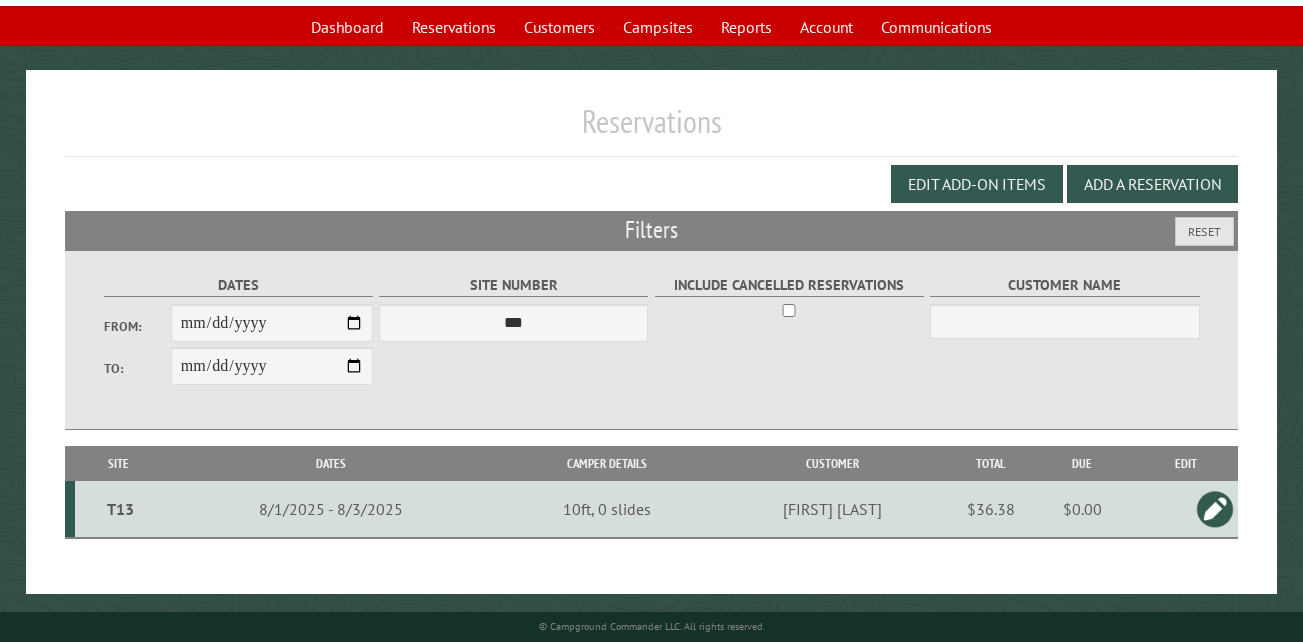 click on "T13" at bounding box center [120, 509] 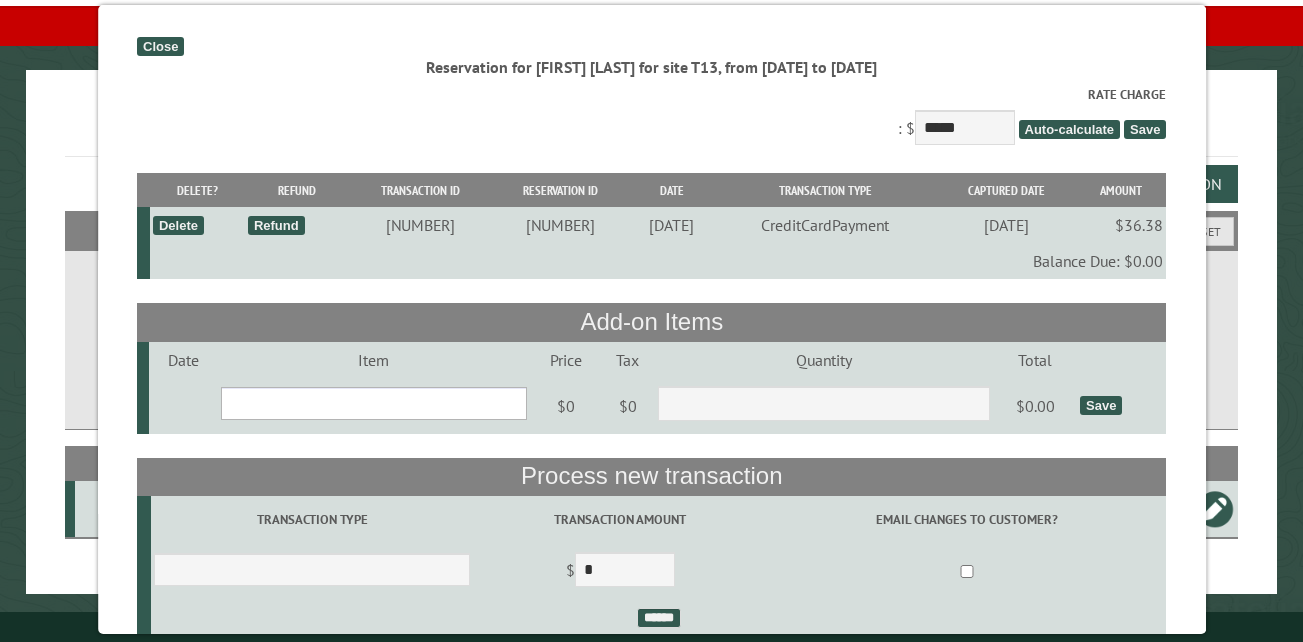 click on "**********" at bounding box center (373, 403) 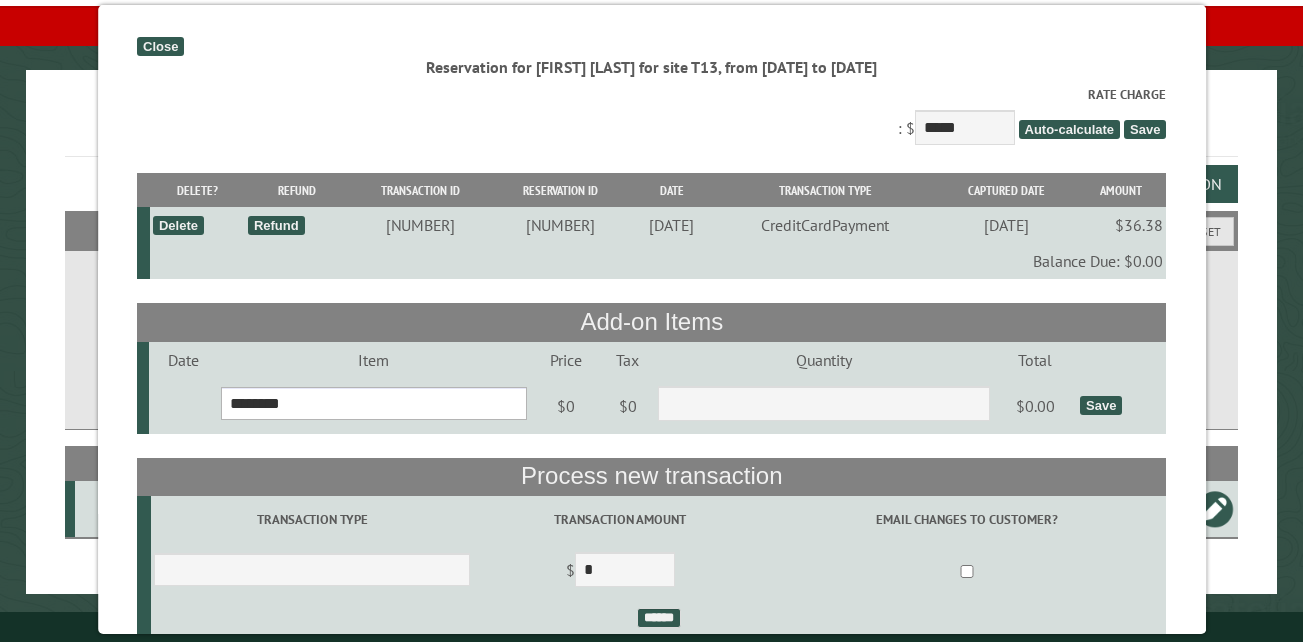click on "**********" at bounding box center (373, 403) 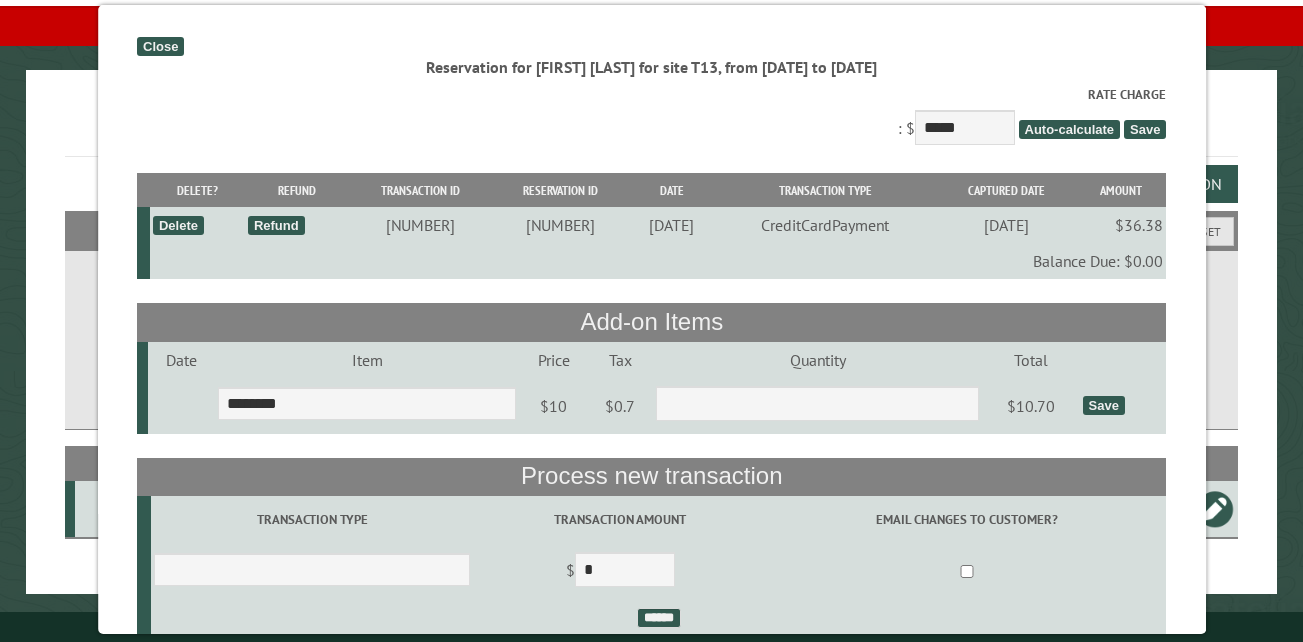 click on "Save" at bounding box center (1103, 405) 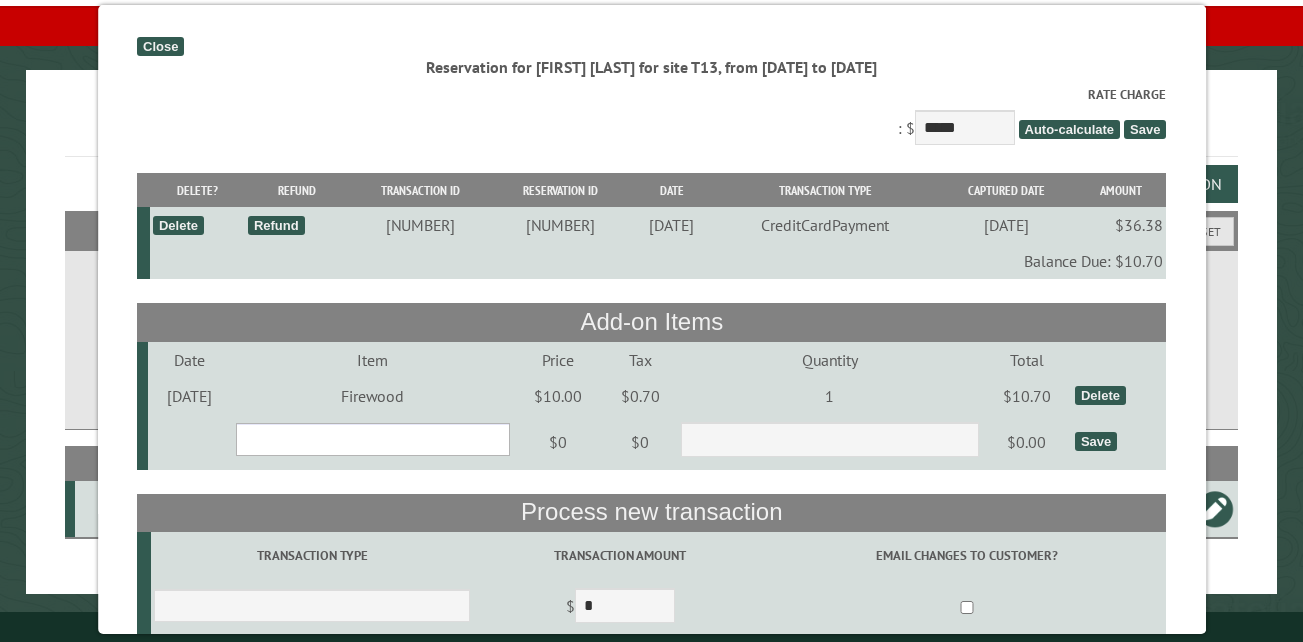 click on "**********" at bounding box center (372, 439) 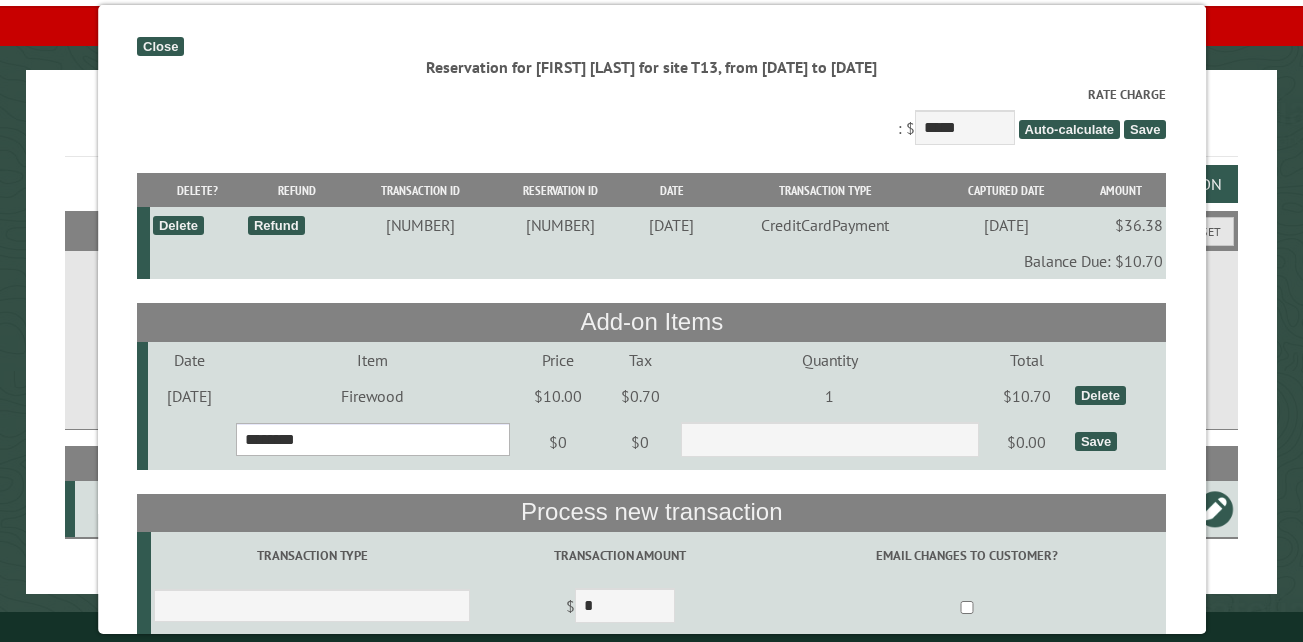 click on "**********" at bounding box center (372, 439) 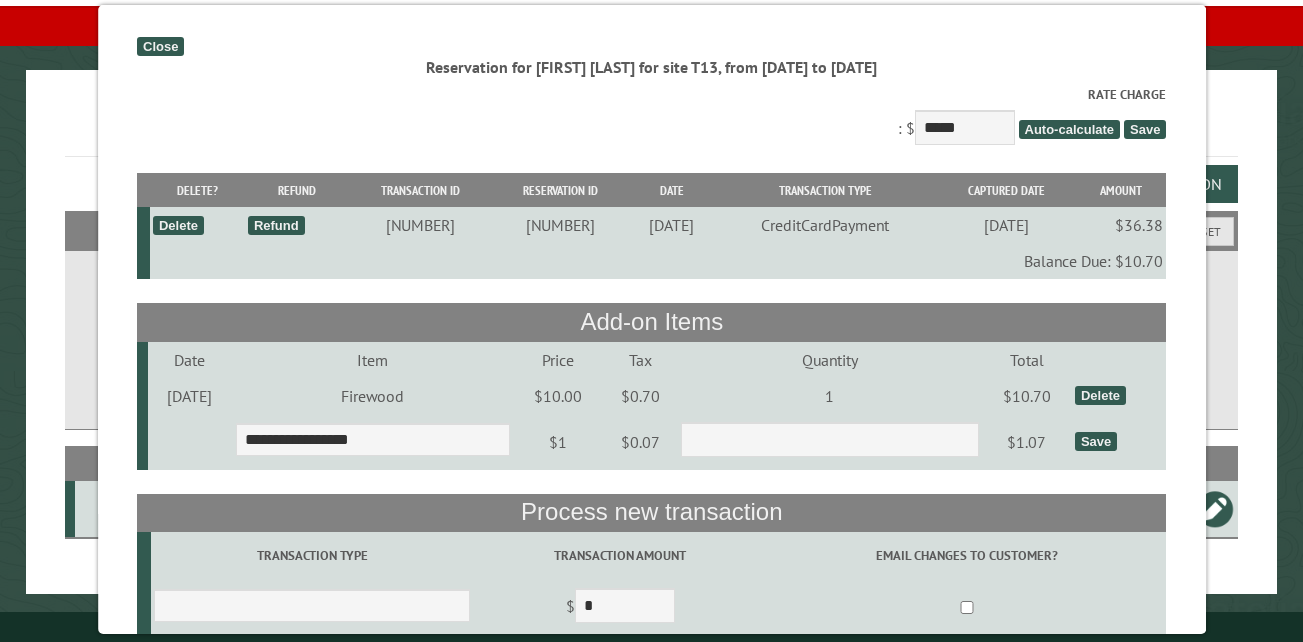 click on "Save" at bounding box center [1096, 441] 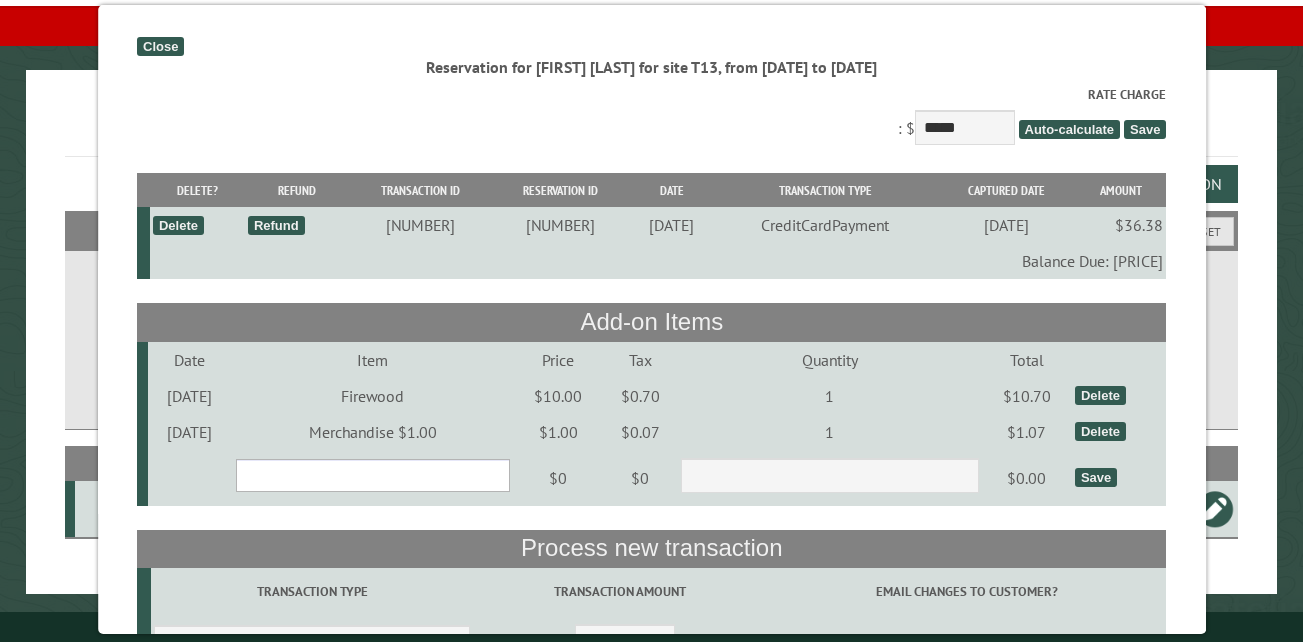 click on "**********" at bounding box center (372, 475) 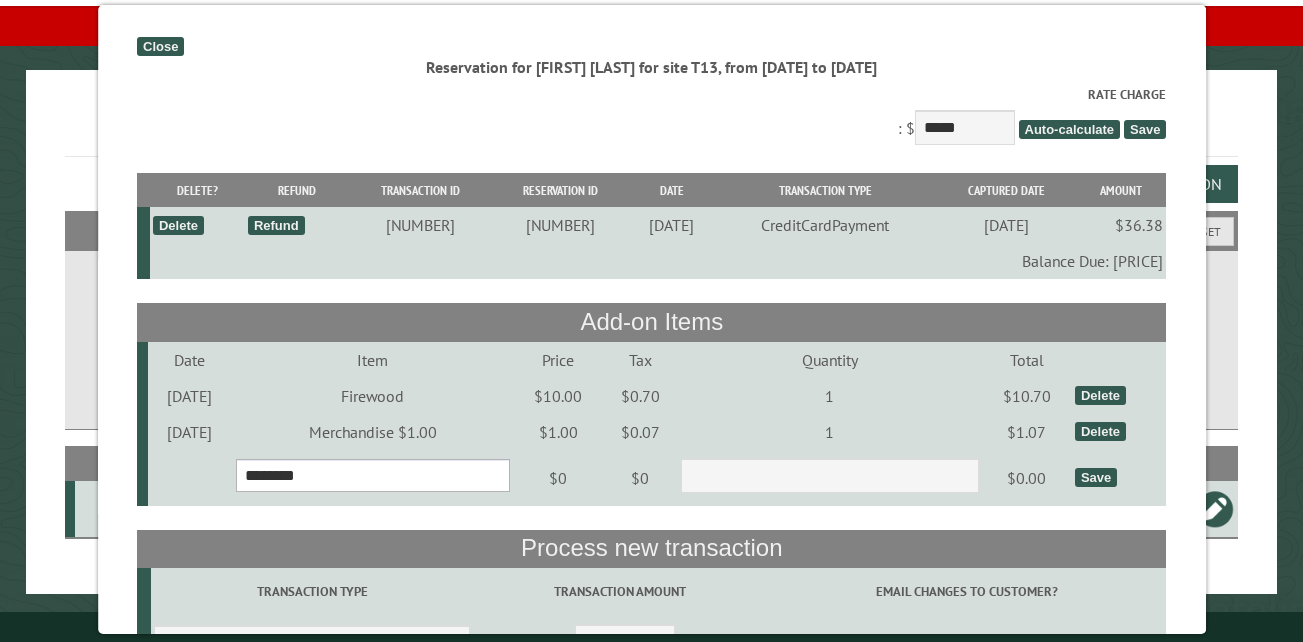 click on "**********" at bounding box center (372, 475) 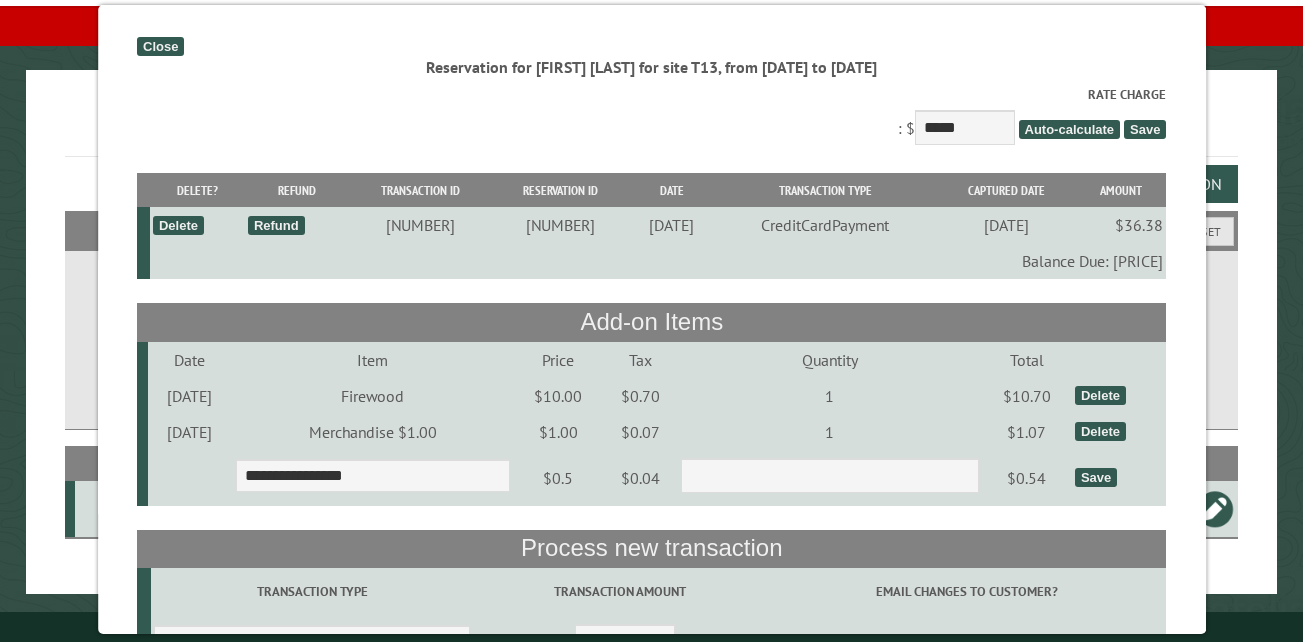 click on "Save" at bounding box center (1096, 477) 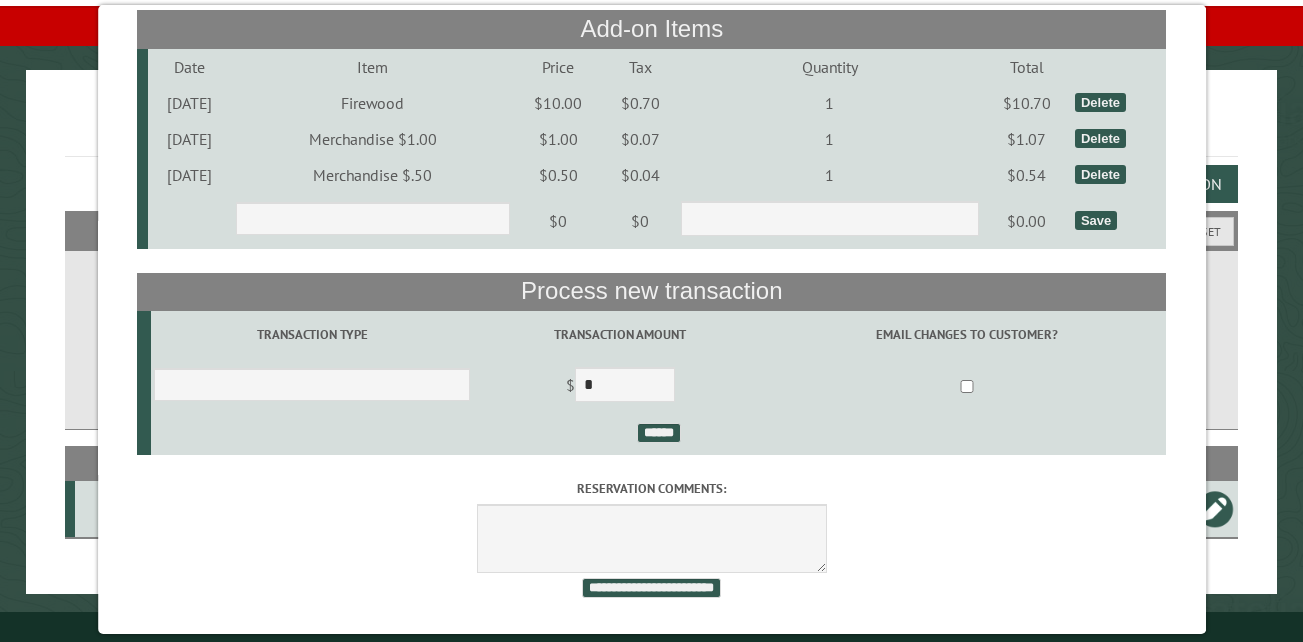 scroll, scrollTop: 313, scrollLeft: 0, axis: vertical 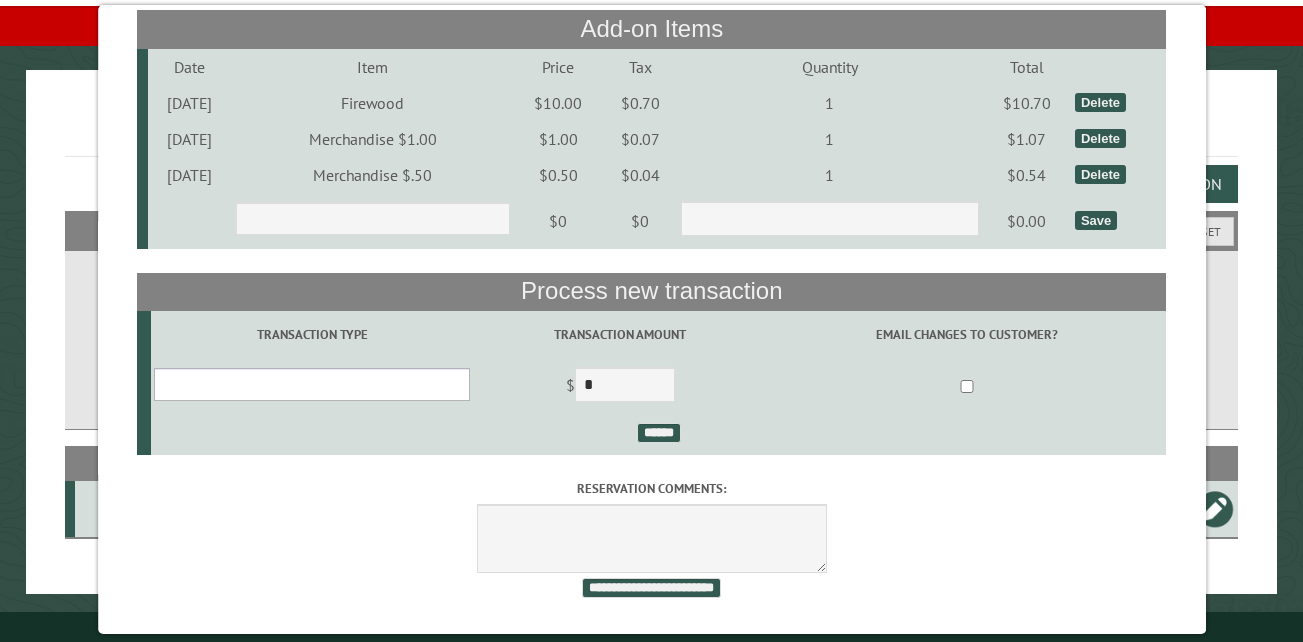 click on "**********" at bounding box center [312, 384] 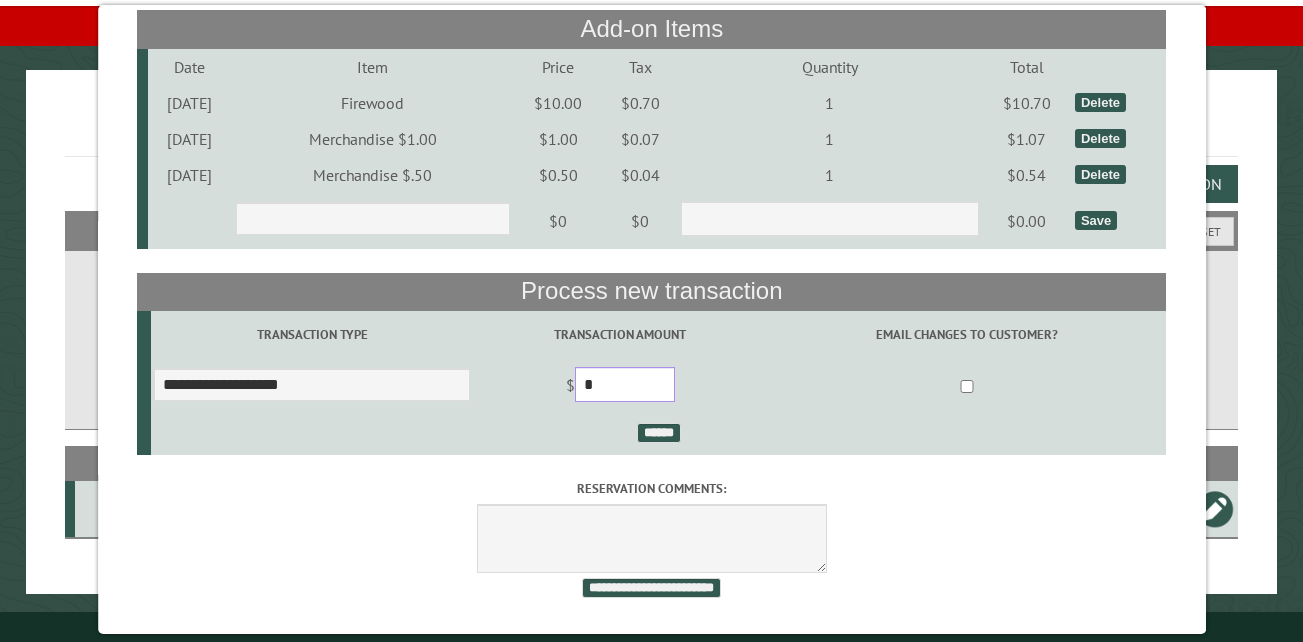 click on "*" at bounding box center (625, 384) 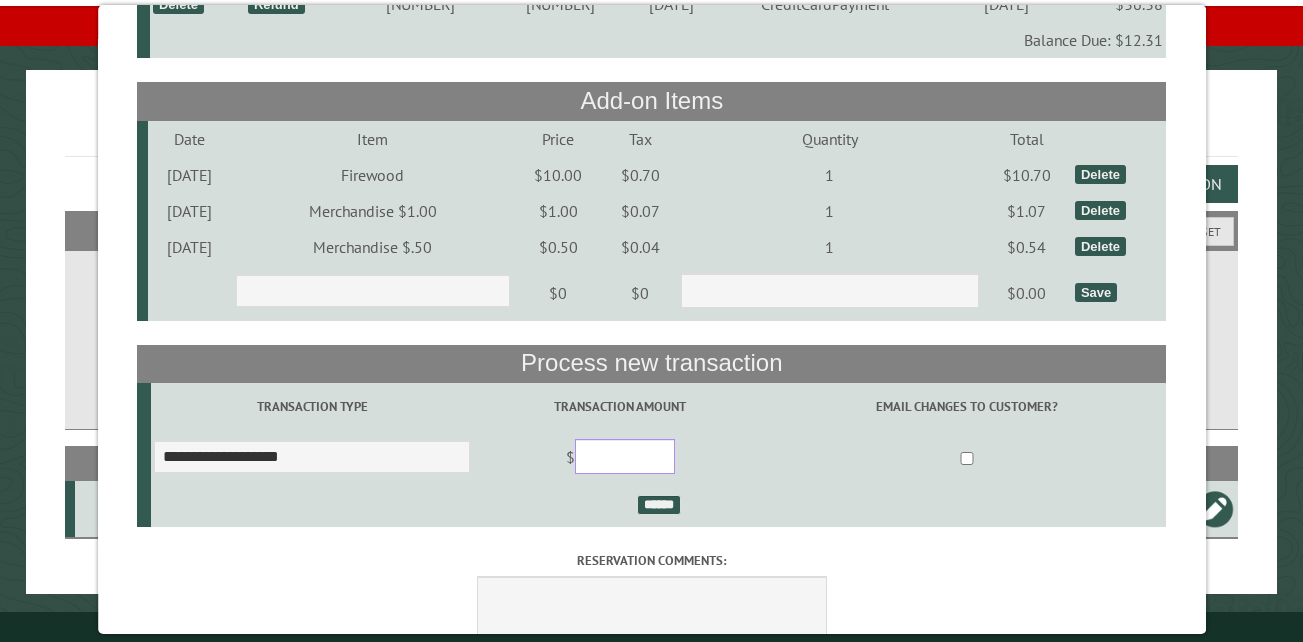 scroll, scrollTop: 193, scrollLeft: 0, axis: vertical 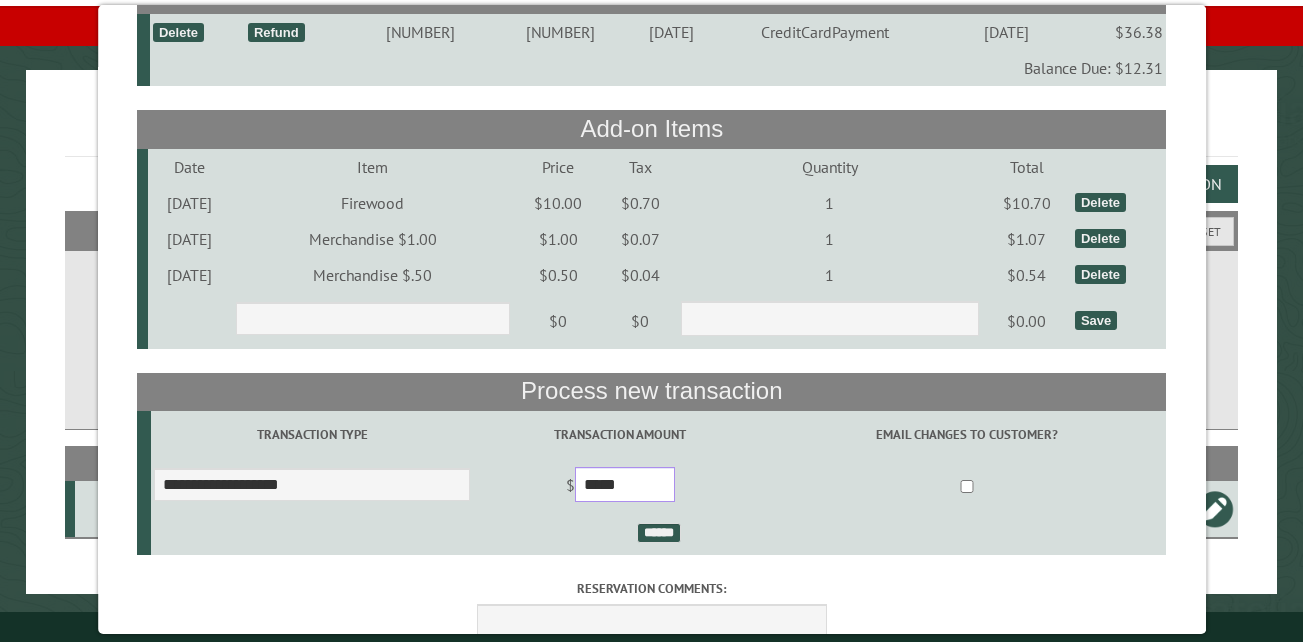 type on "*****" 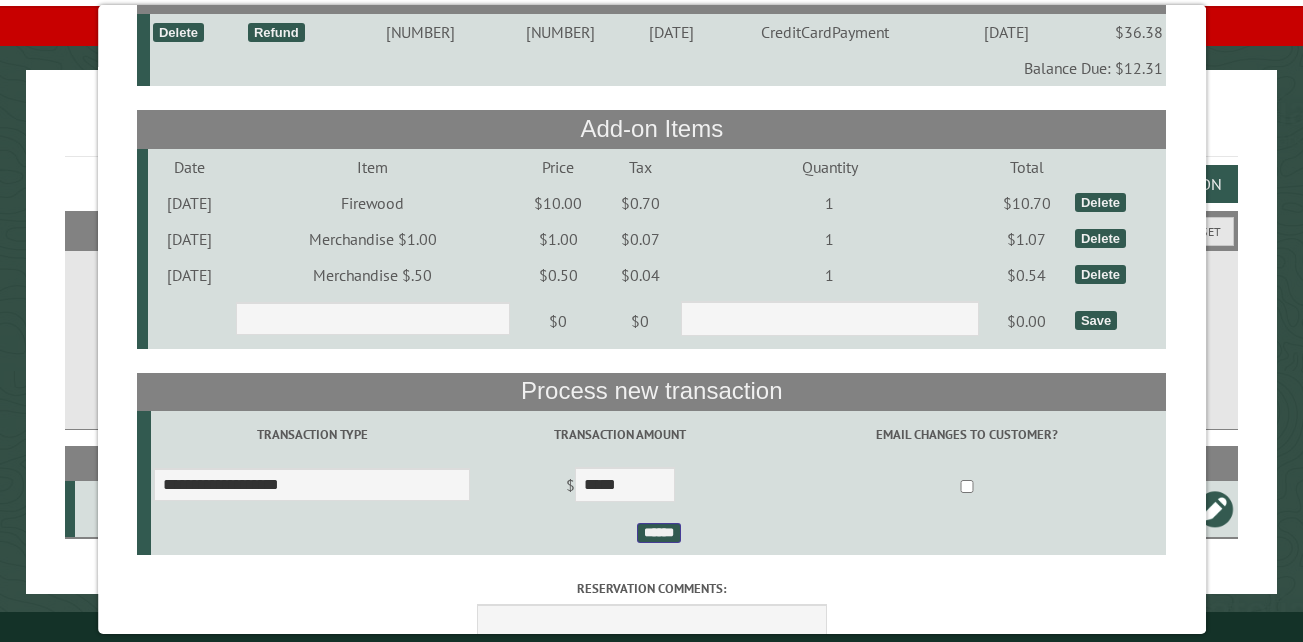 click on "******" at bounding box center (658, 533) 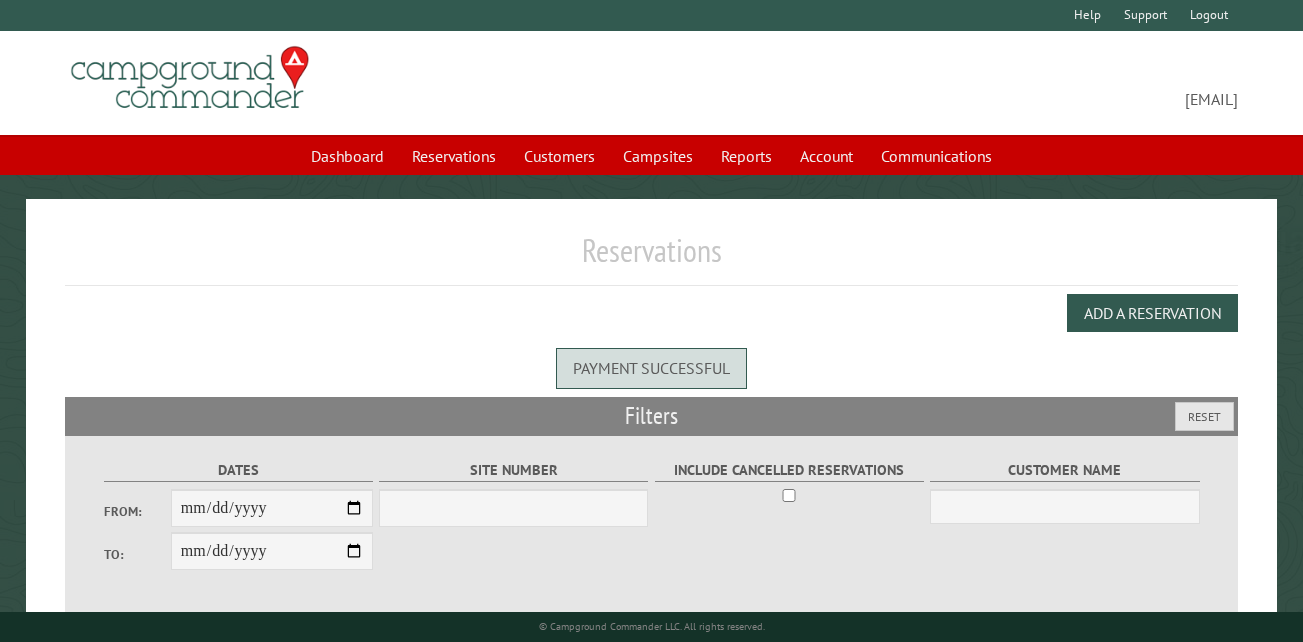 scroll, scrollTop: 0, scrollLeft: 0, axis: both 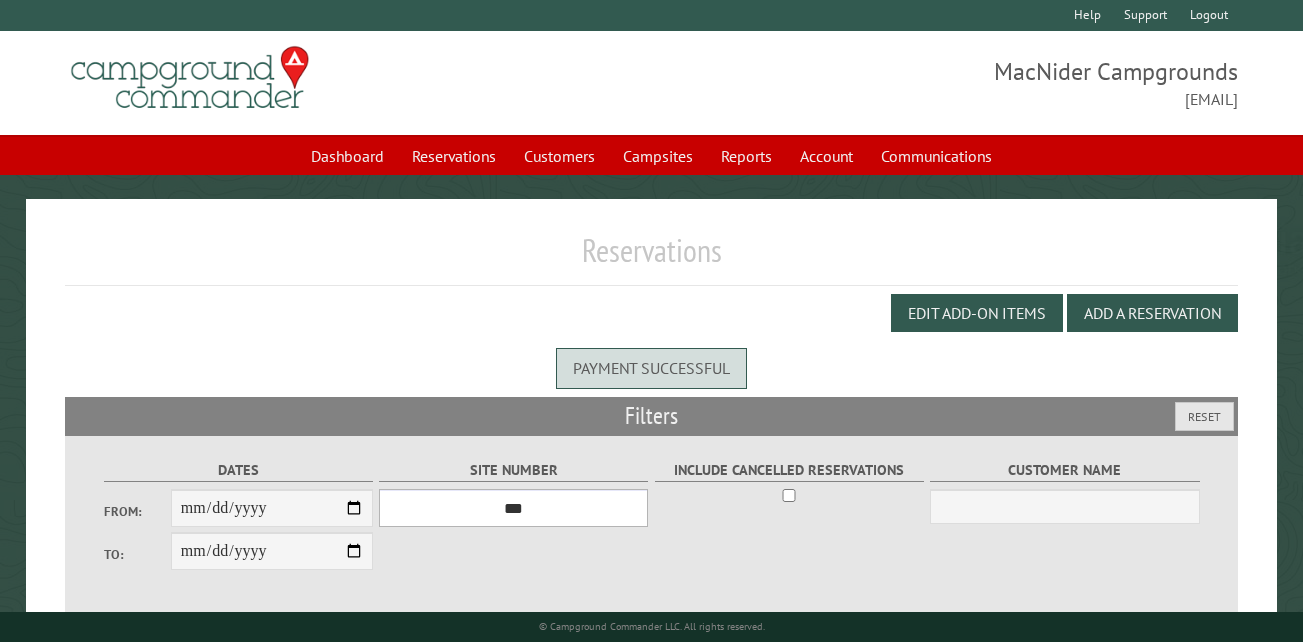 click on "*** ** ** ** ** ** ** ** ** ** *** *** *** *** ** ** ** ** ** ** ** ** ** *** *** ** ** ** ** ** ** ********* ** ** ** ** ** ** ** ** ** *** *** *** *** *** *** ** ** ** ** ** ** ** ** ** *** *** *** *** *** *** ** ** ** ** ** ** ** ** ** ** ** ** ** ** ** ** ** ** ** ** ** ** ** ** *** *** *** *** *** ***" at bounding box center [513, 508] 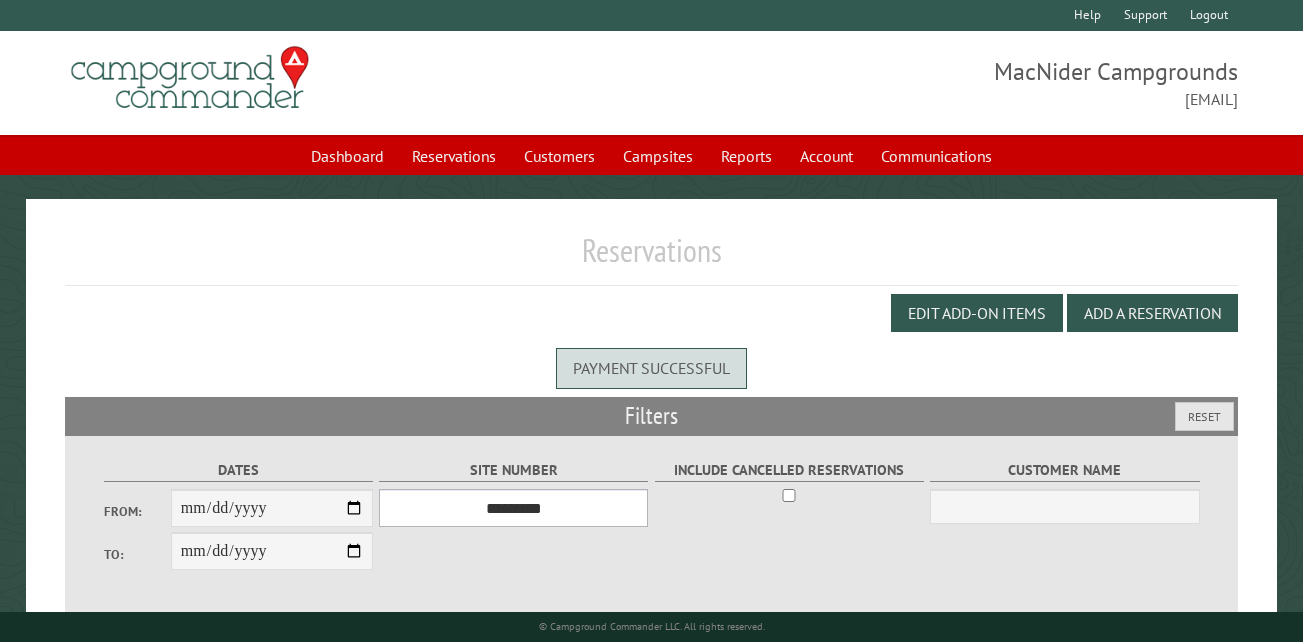 click on "*** ** ** ** ** ** ** ** ** ** *** *** *** *** ** ** ** ** ** ** ** ** ** *** *** ** ** ** ** ** ** ********* ** ** ** ** ** ** ** ** ** *** *** *** *** *** *** ** ** ** ** ** ** ** ** ** *** *** *** *** *** *** ** ** ** ** ** ** ** ** ** ** ** ** ** ** ** ** ** ** ** ** ** ** ** ** *** *** *** *** *** ***" at bounding box center (513, 508) 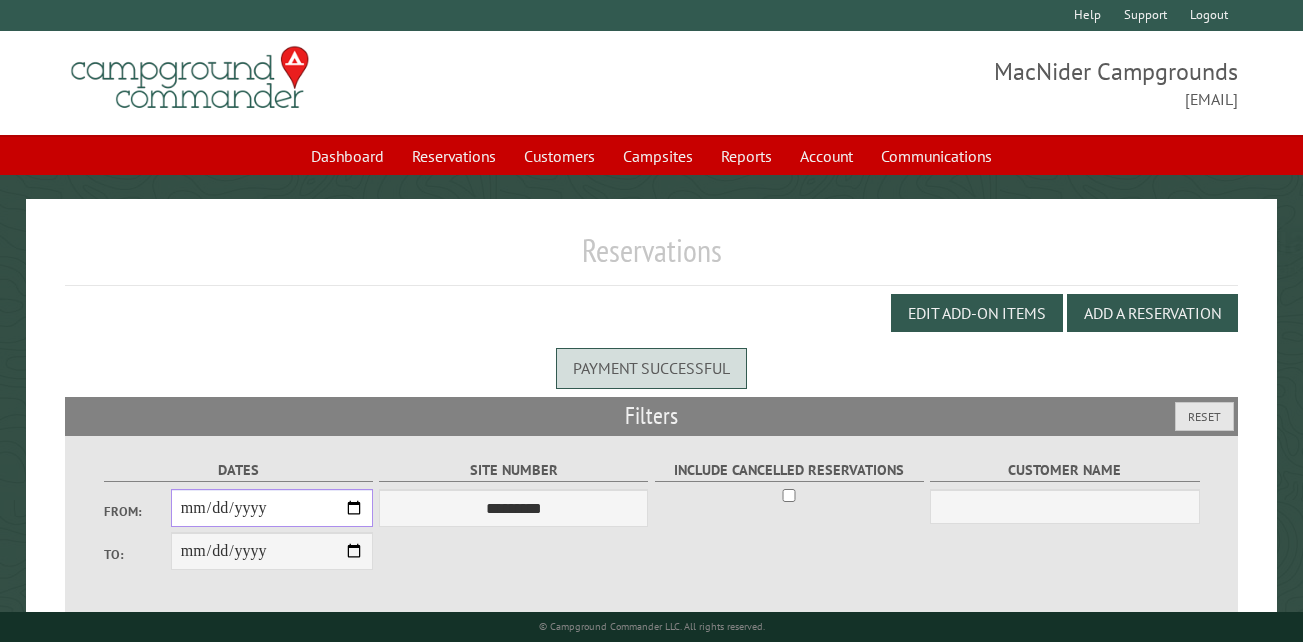 click on "From:" at bounding box center [272, 508] 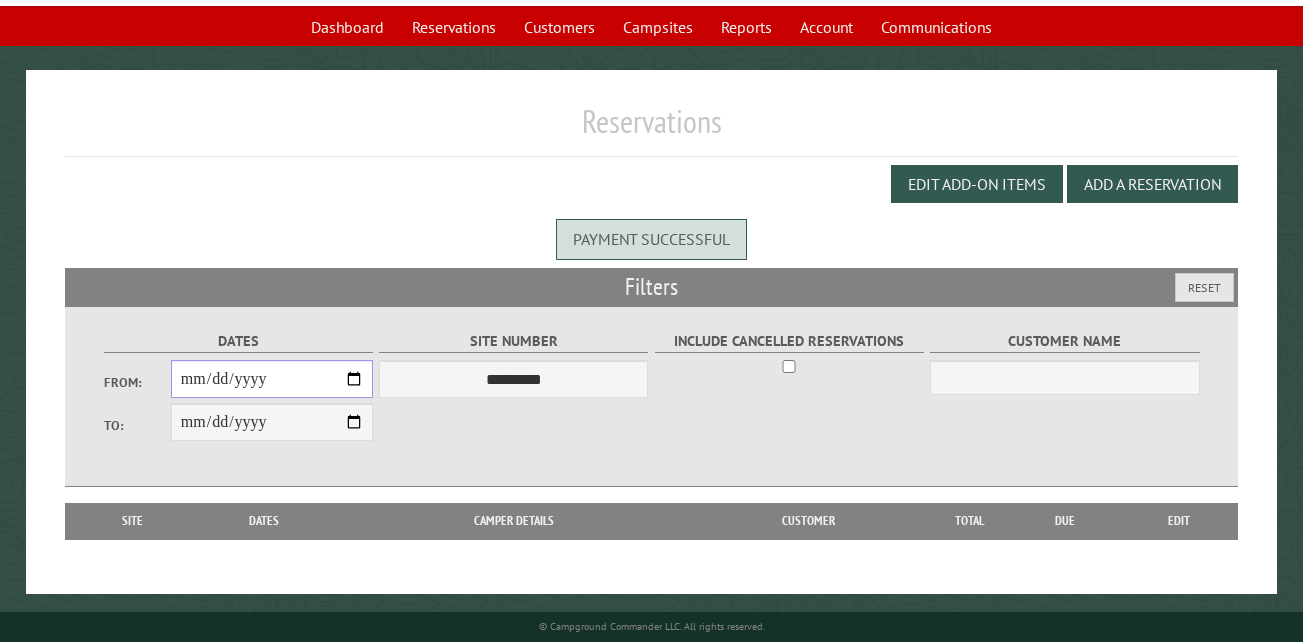 scroll, scrollTop: 133, scrollLeft: 0, axis: vertical 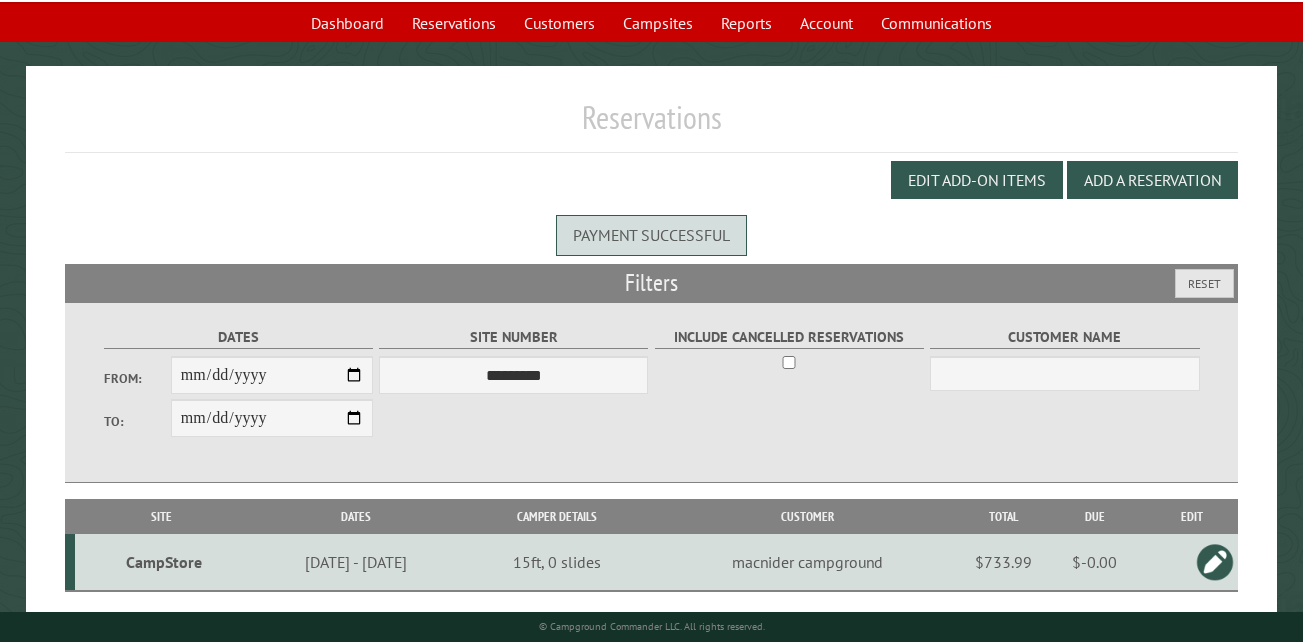 click on "CampStore" at bounding box center (164, 562) 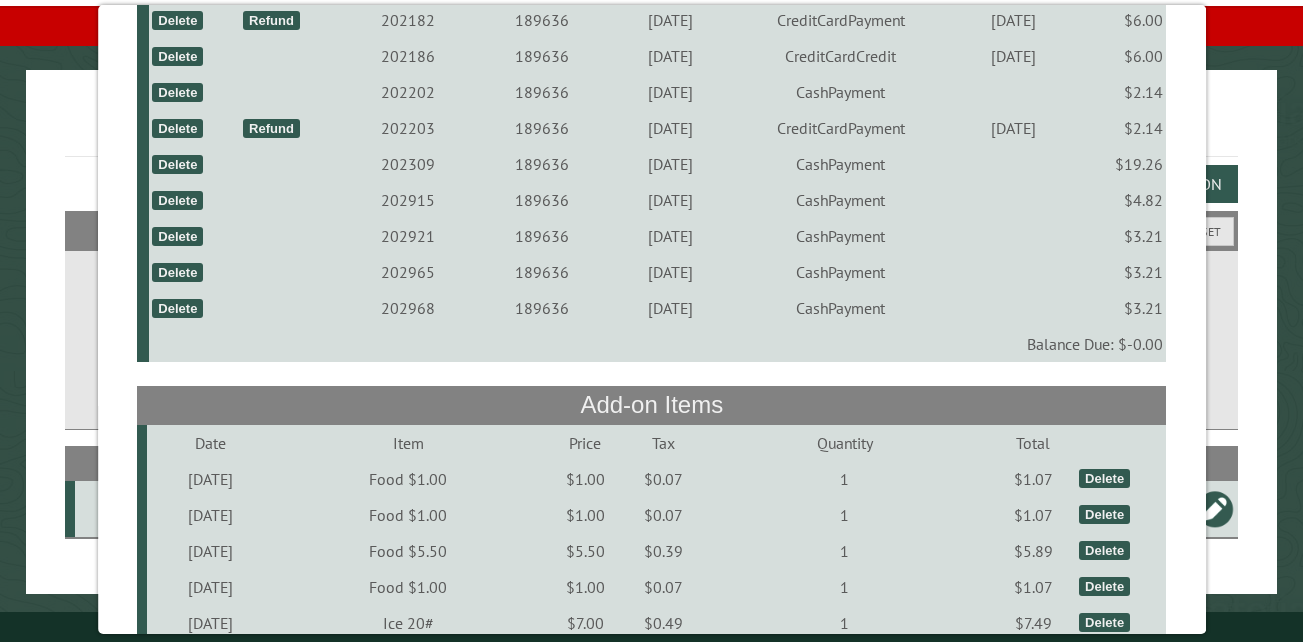 scroll, scrollTop: 4480, scrollLeft: 0, axis: vertical 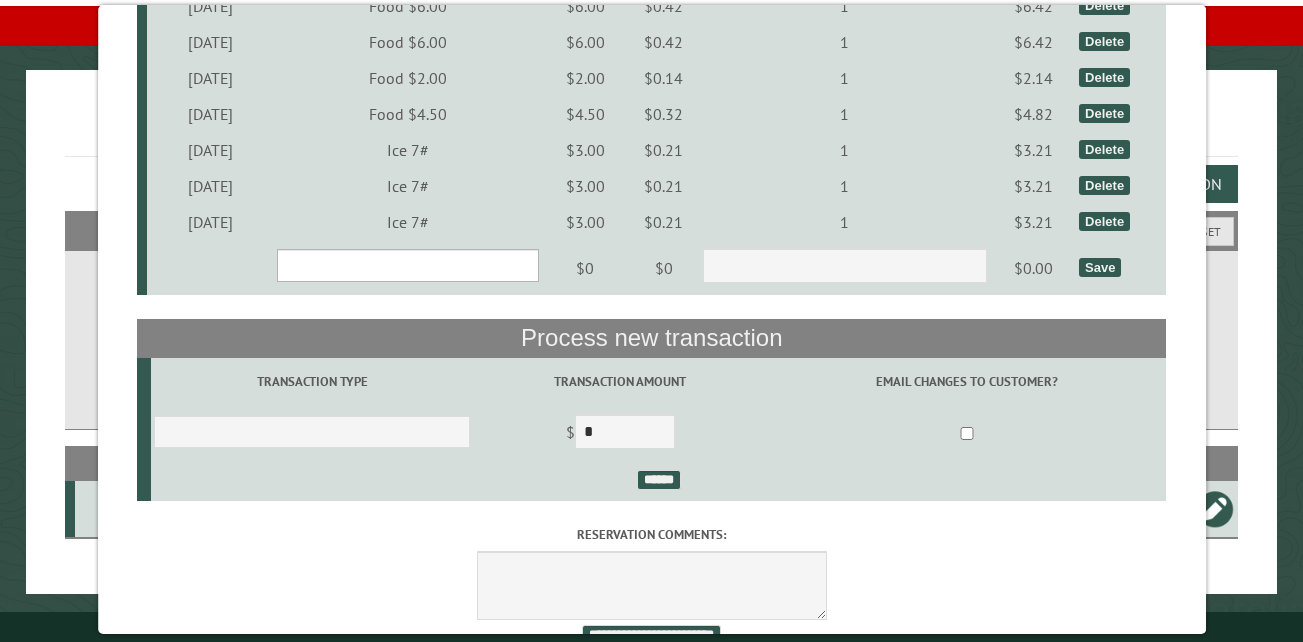 click on "**********" at bounding box center [408, 265] 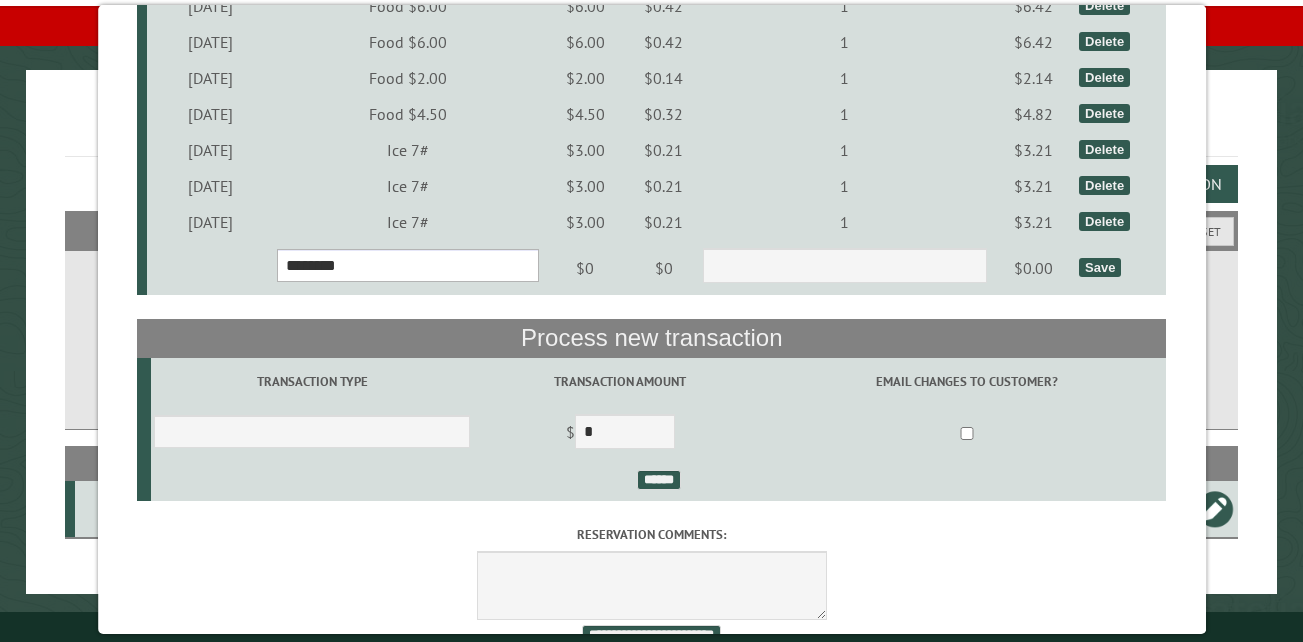 click on "**********" at bounding box center [408, 265] 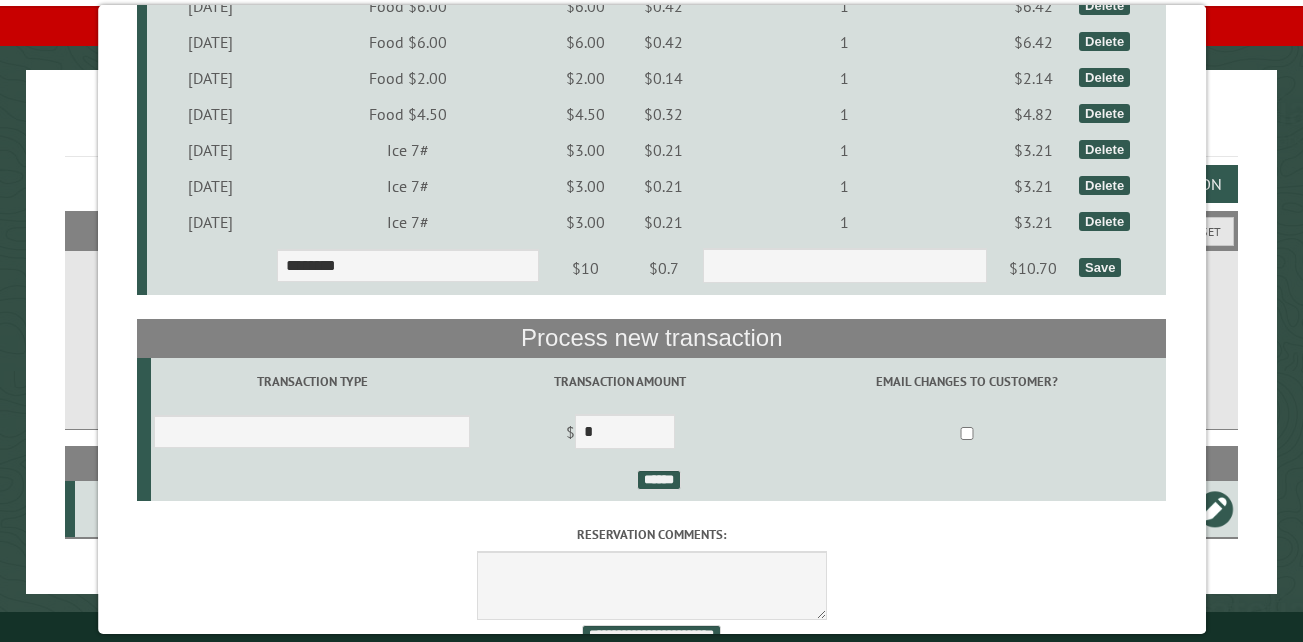 click on "Save" at bounding box center [1100, 267] 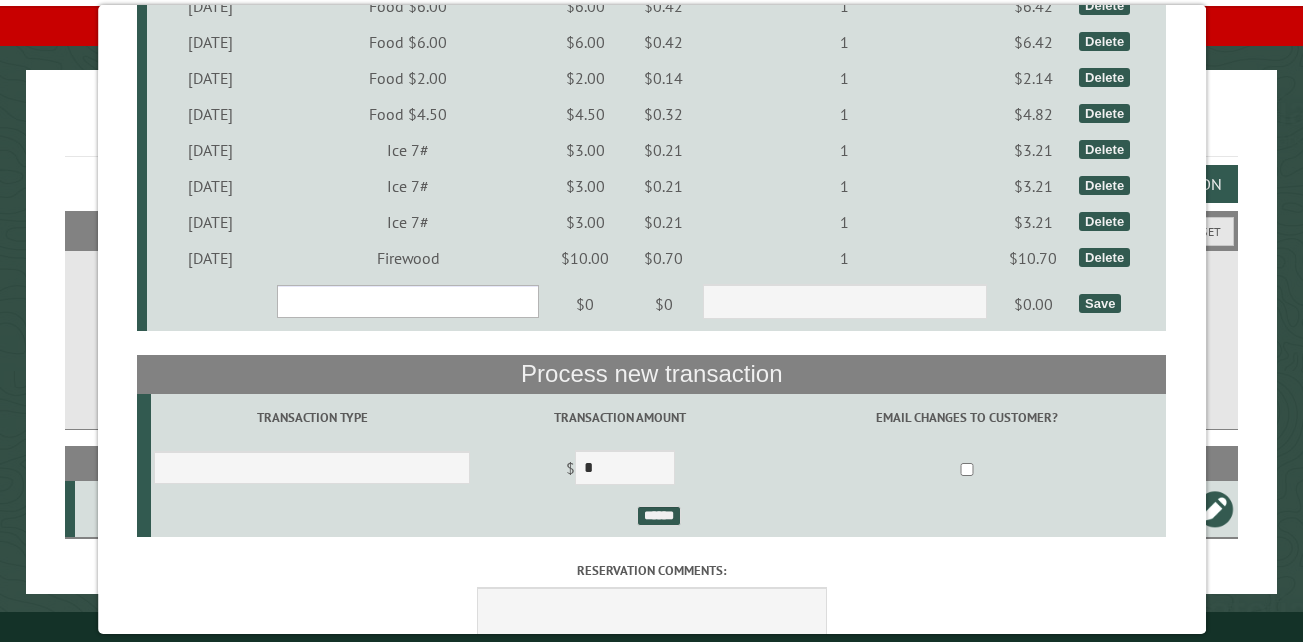 click on "**********" at bounding box center (408, 301) 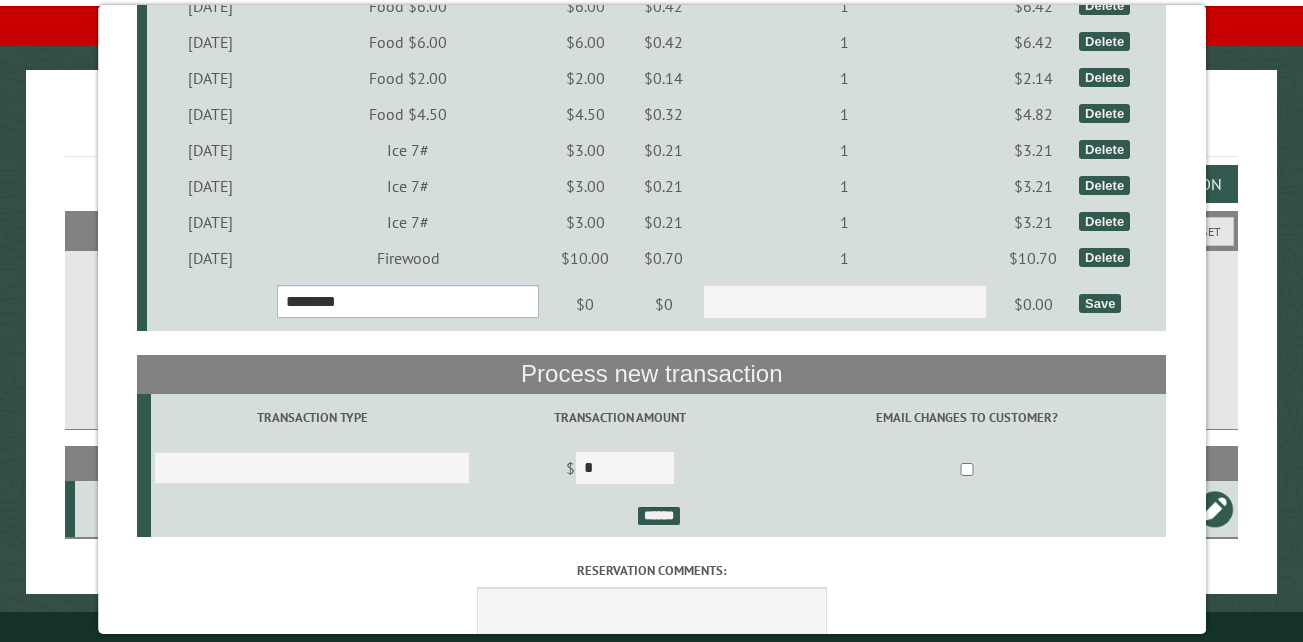 click on "**********" at bounding box center [408, 301] 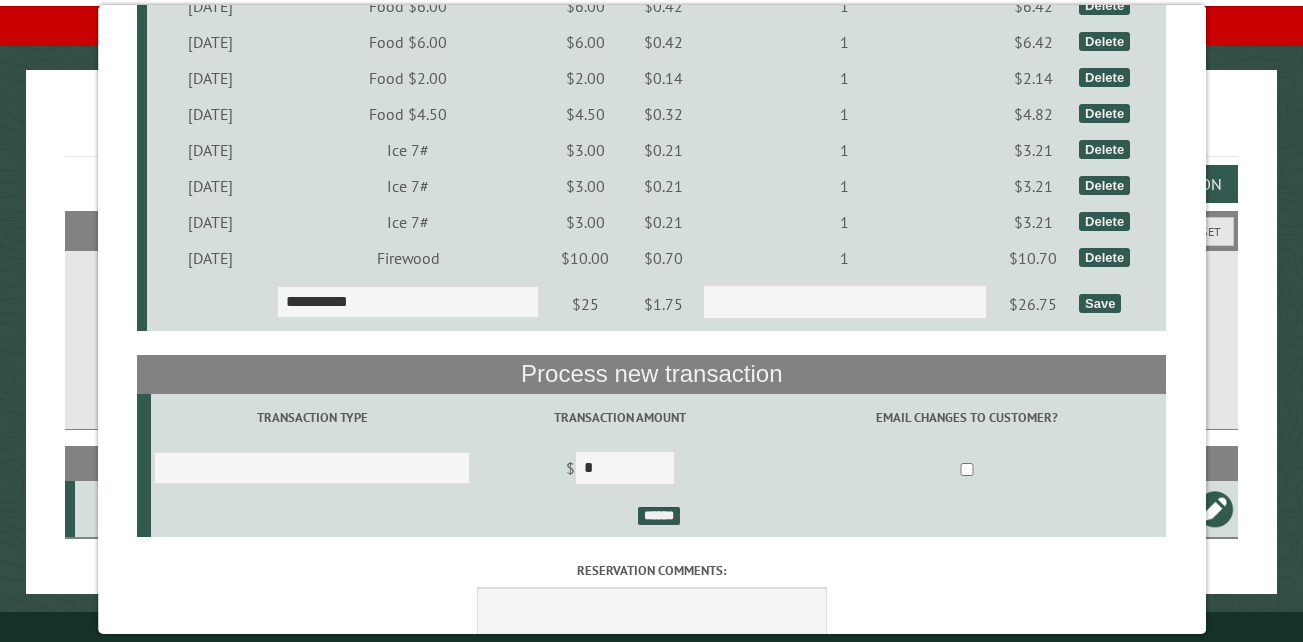 click on "Save" at bounding box center (1121, 304) 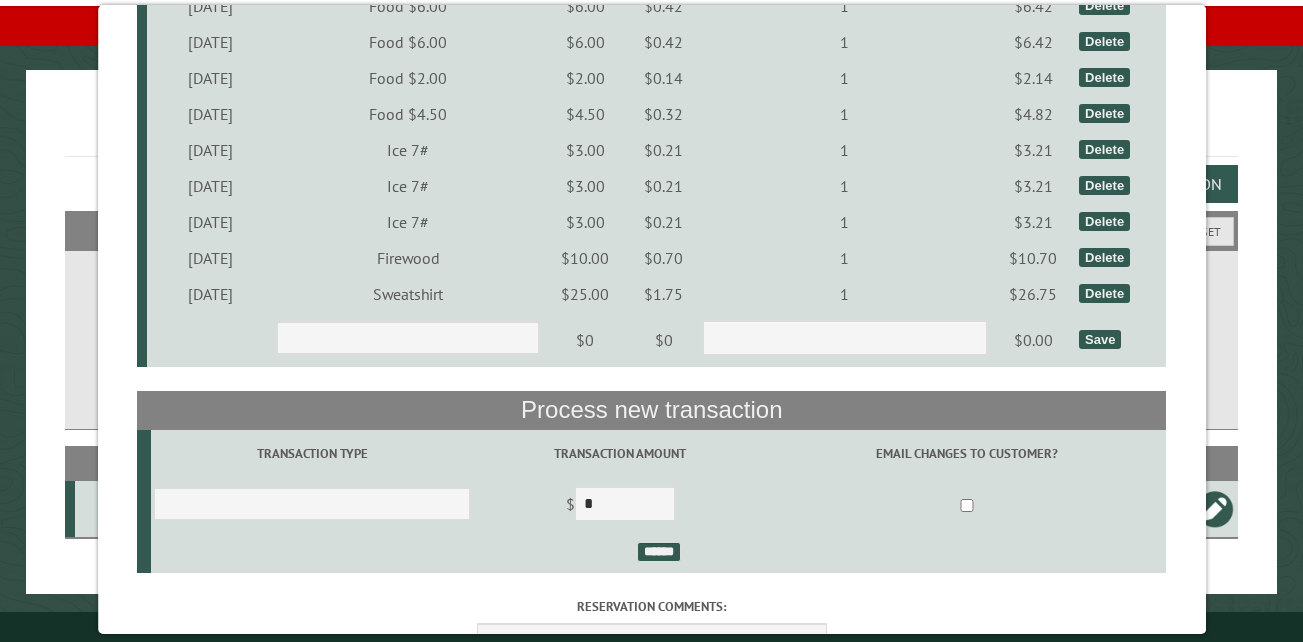 scroll, scrollTop: 9533, scrollLeft: 0, axis: vertical 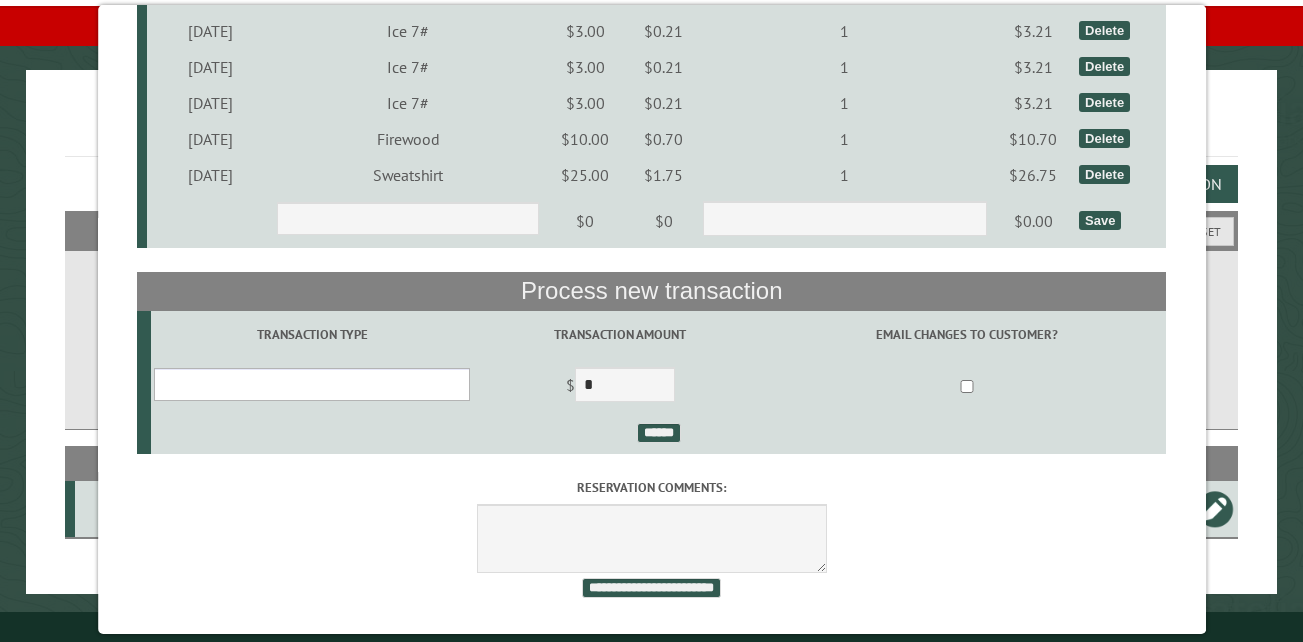 click on "**********" at bounding box center [312, 384] 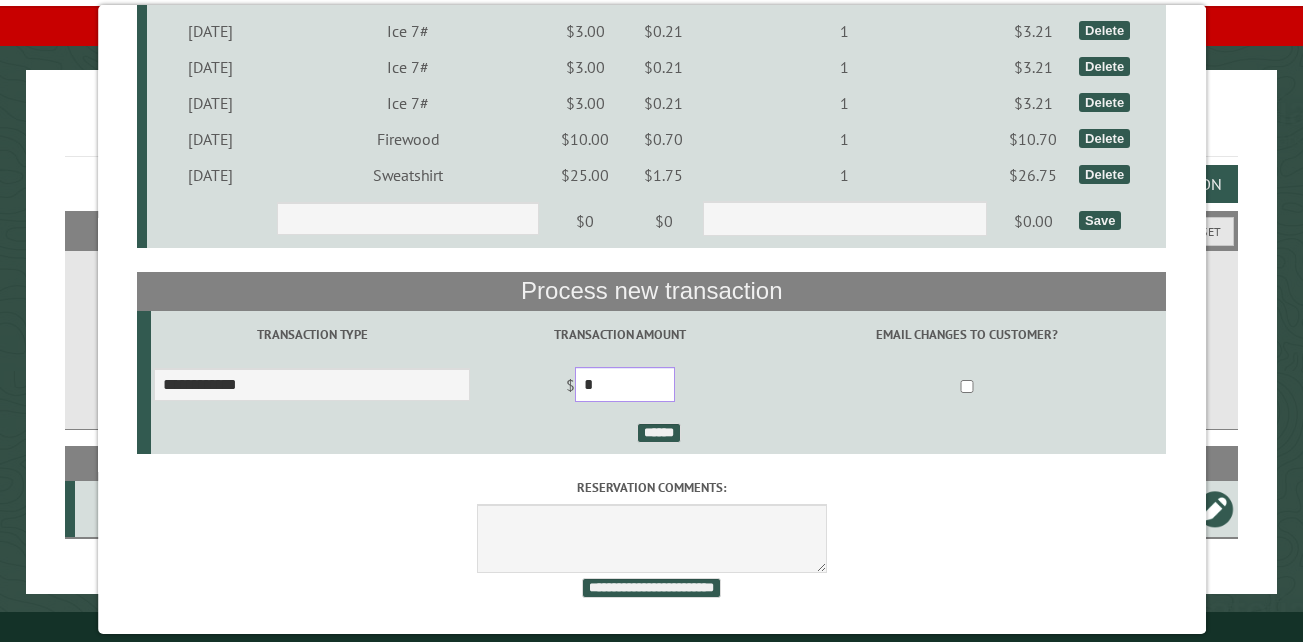 drag, startPoint x: 631, startPoint y: 377, endPoint x: 591, endPoint y: 368, distance: 41 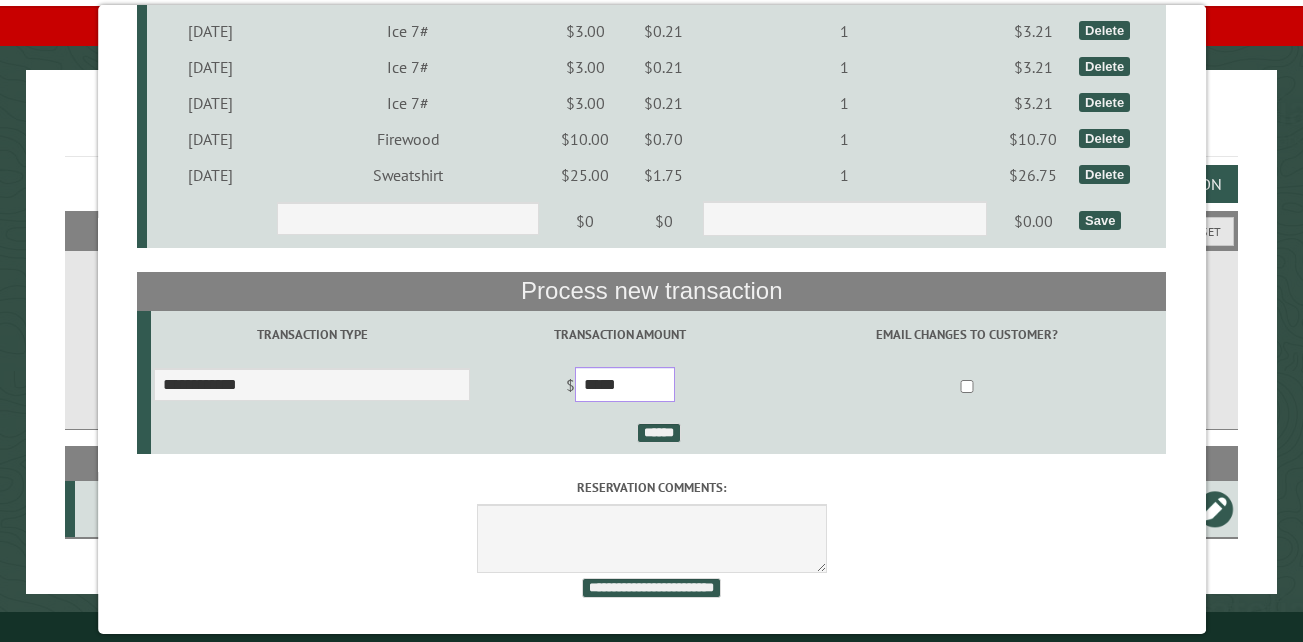 type on "*****" 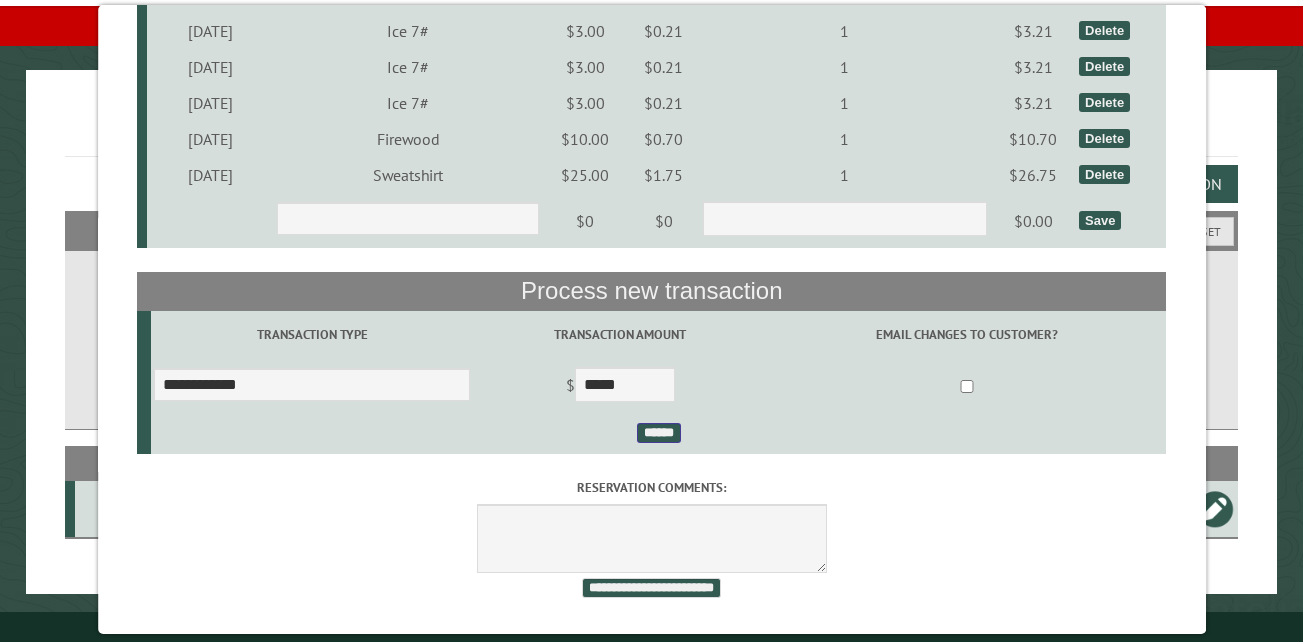 click on "******" at bounding box center (658, 433) 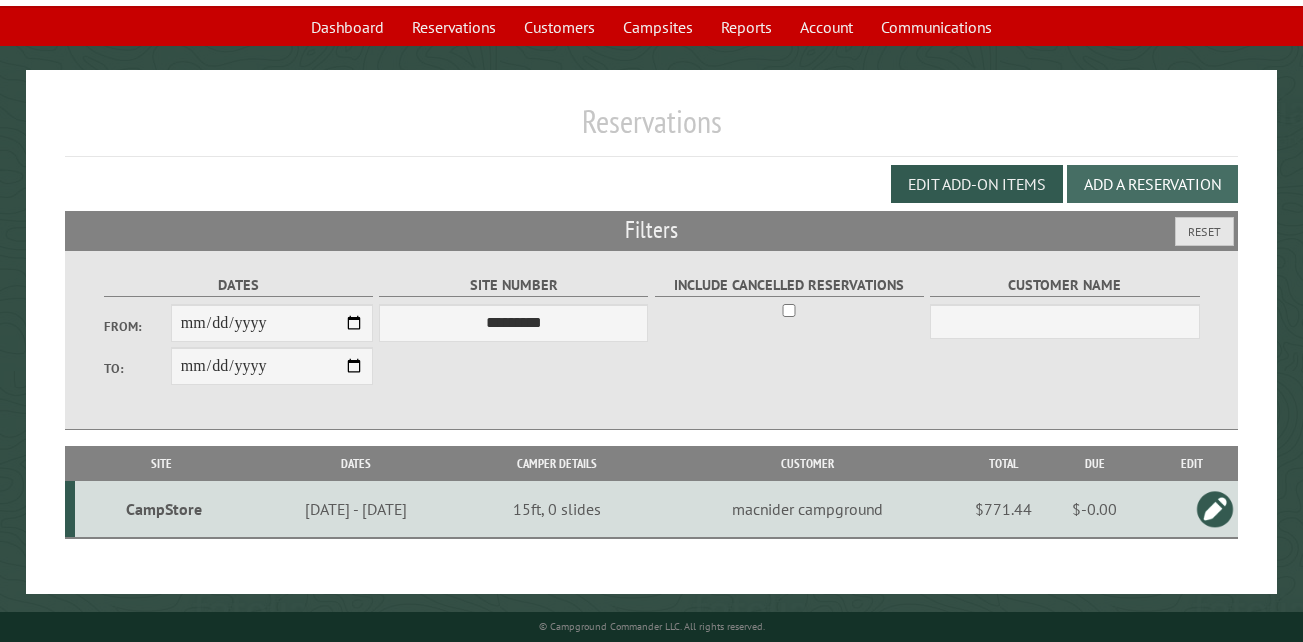 click on "Add a Reservation" at bounding box center [1152, 184] 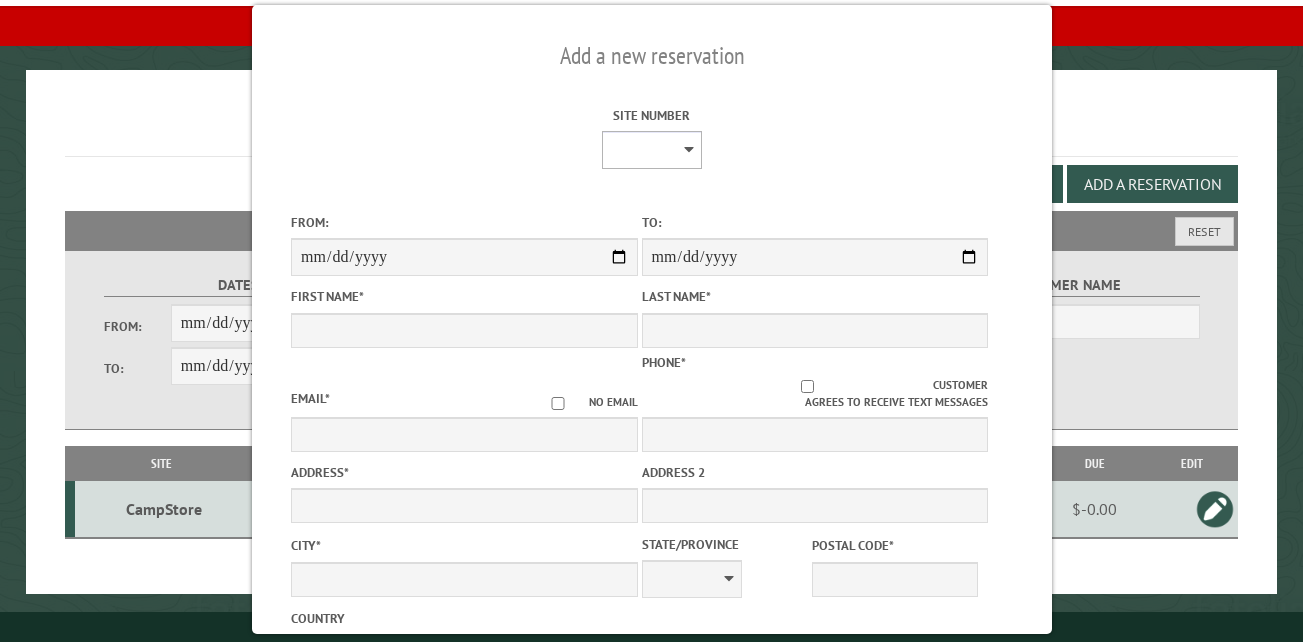 click on "** ** ** ** ** ** ** ** ** *** *** *** *** ** ** ** ** ** ** ** ** ** *** *** ** ** ** ** ** ** ********* ** ** ** ** ** ** ** ** ** *** *** *** *** *** *** ** ** ** ** ** ** ** ** ** *** *** *** *** *** *** ** ** ** ** ** ** ** ** ** ** ** ** ** ** ** ** ** ** ** ** ** ** ** ** *** *** *** *** *** ***" at bounding box center [651, 150] 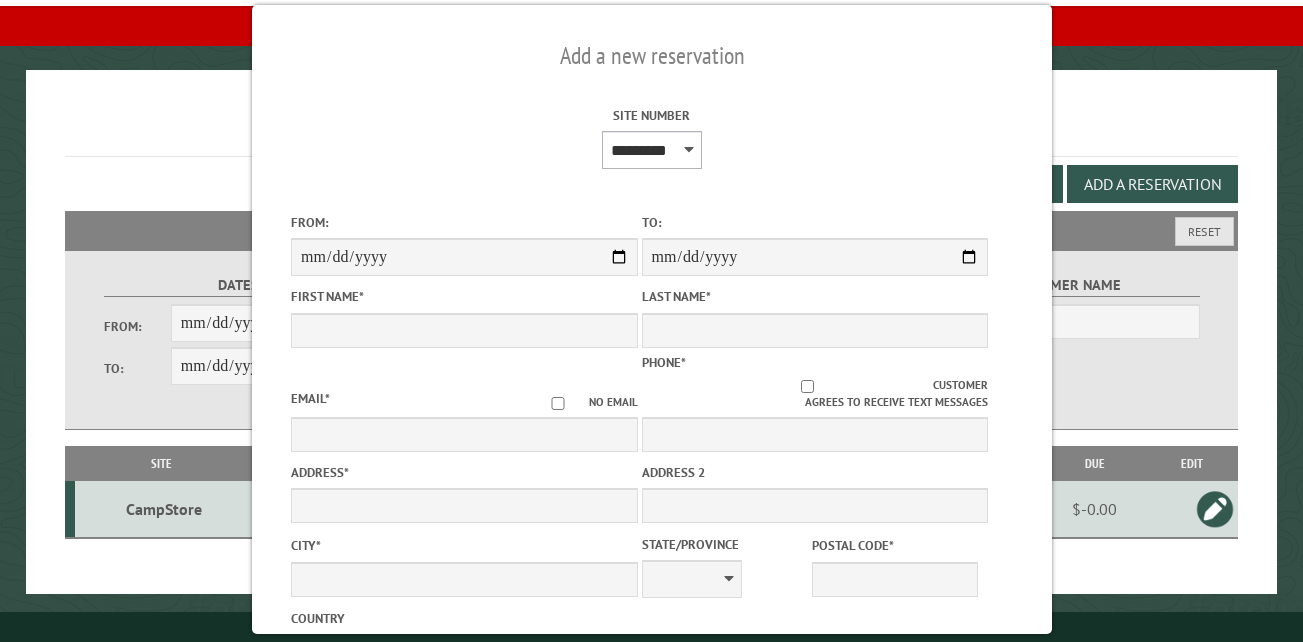 click on "** ** ** ** ** ** ** ** ** *** *** *** *** ** ** ** ** ** ** ** ** ** *** *** ** ** ** ** ** ** ********* ** ** ** ** ** ** ** ** ** *** *** *** *** *** *** ** ** ** ** ** ** ** ** ** *** *** *** *** *** *** ** ** ** ** ** ** ** ** ** ** ** ** ** ** ** ** ** ** ** ** ** ** ** ** *** *** *** *** *** ***" at bounding box center (651, 150) 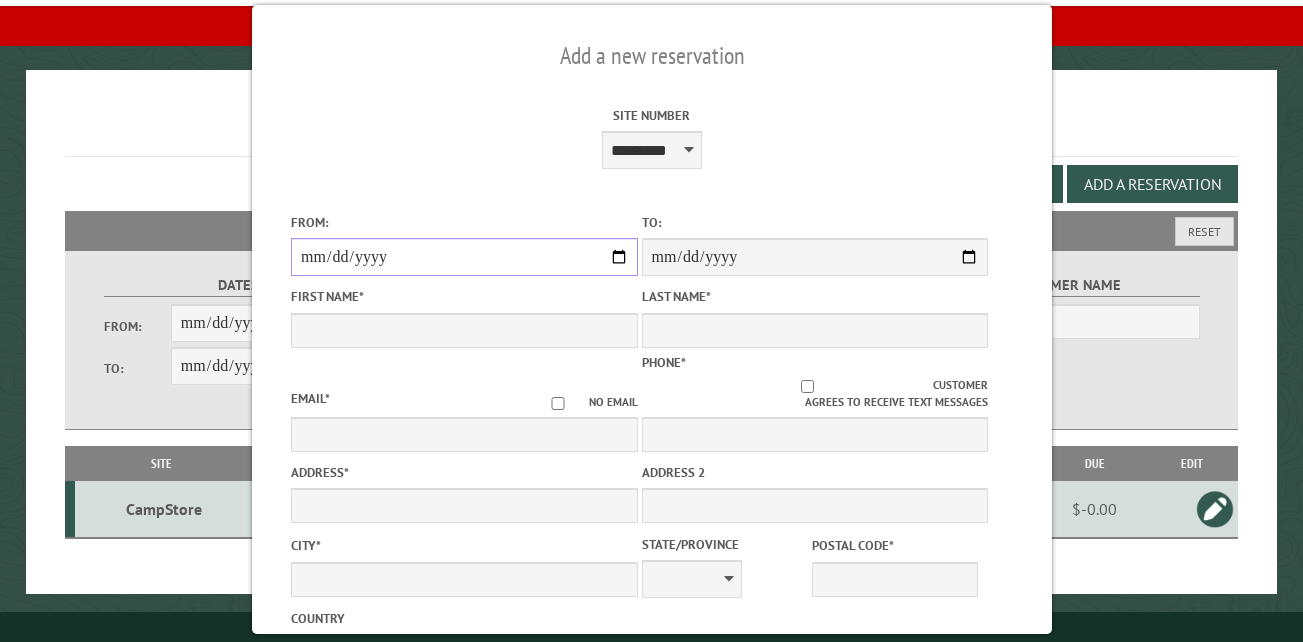 click on "From:" at bounding box center (464, 257) 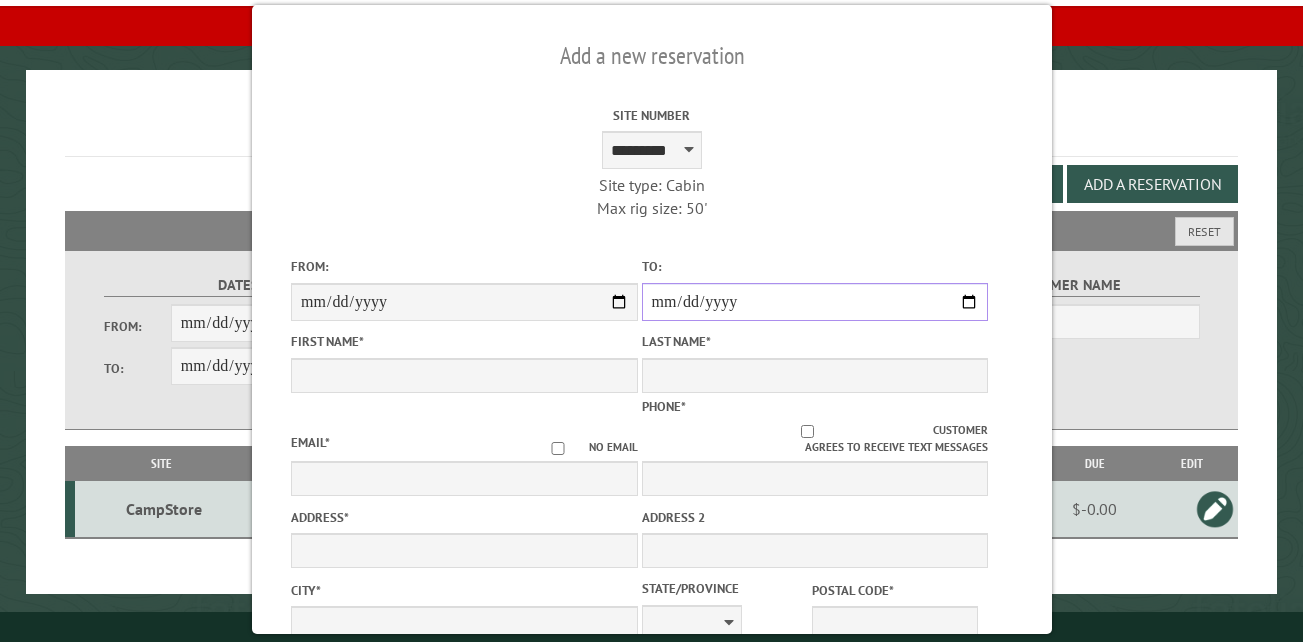 click on "**********" at bounding box center [814, 302] 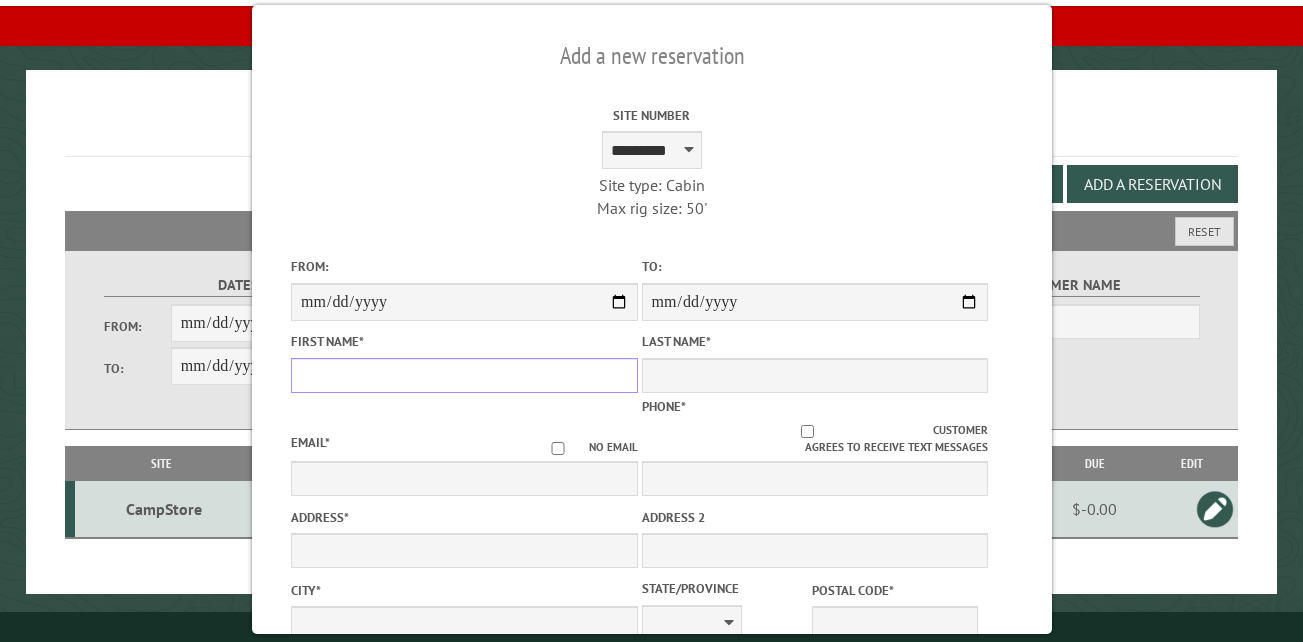 click on "First Name *" at bounding box center (464, 375) 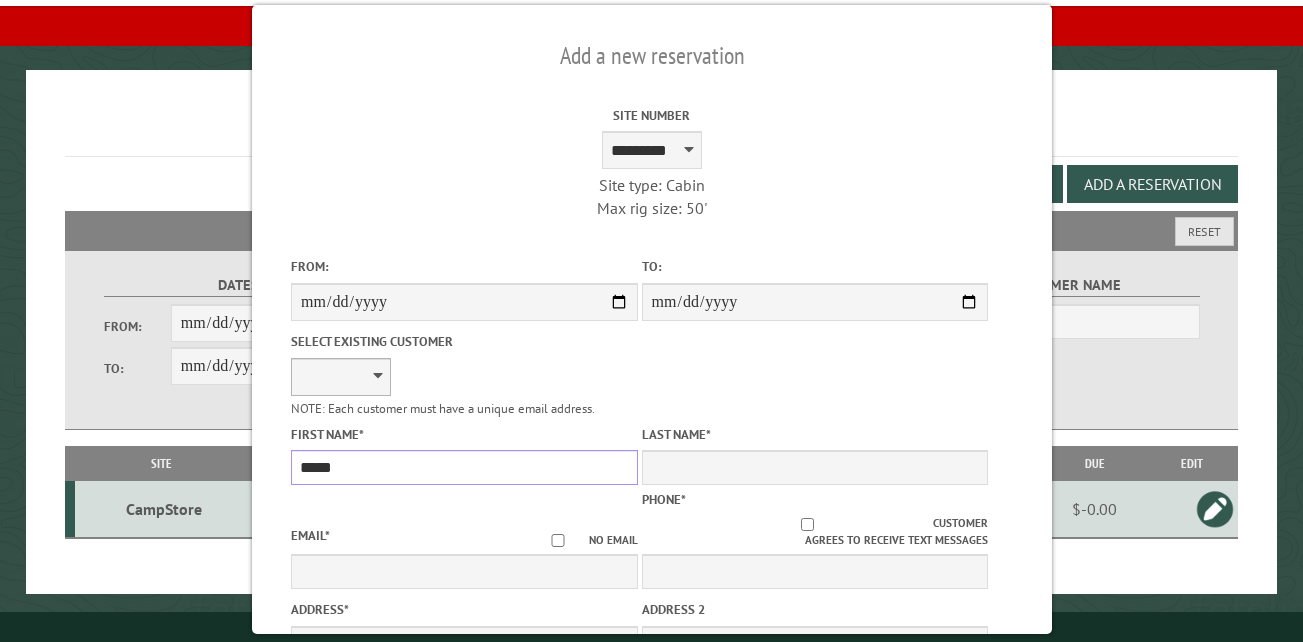 type on "*****" 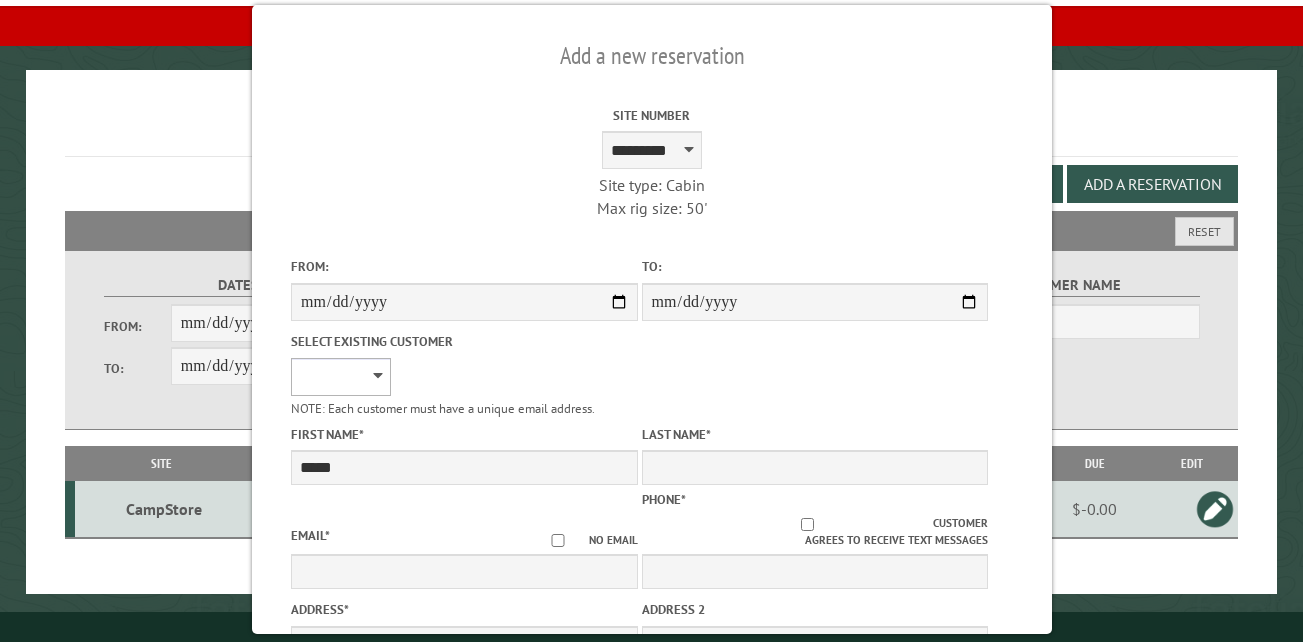 click on "**********" at bounding box center (341, 377) 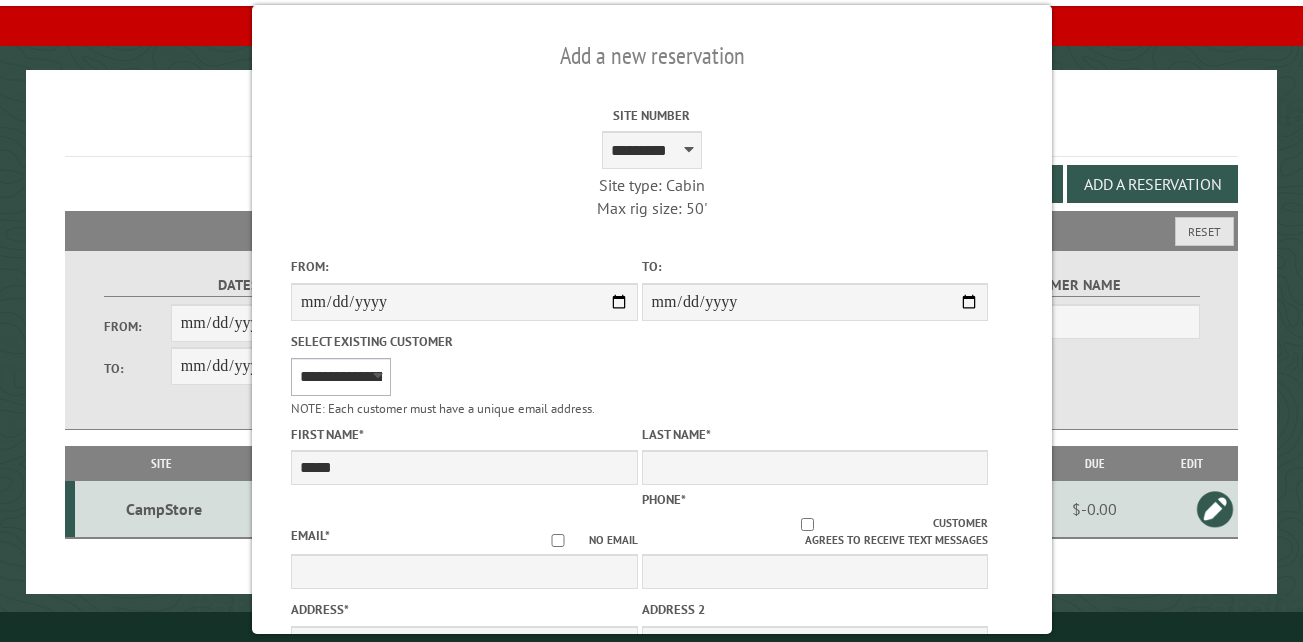 click on "**********" at bounding box center [341, 377] 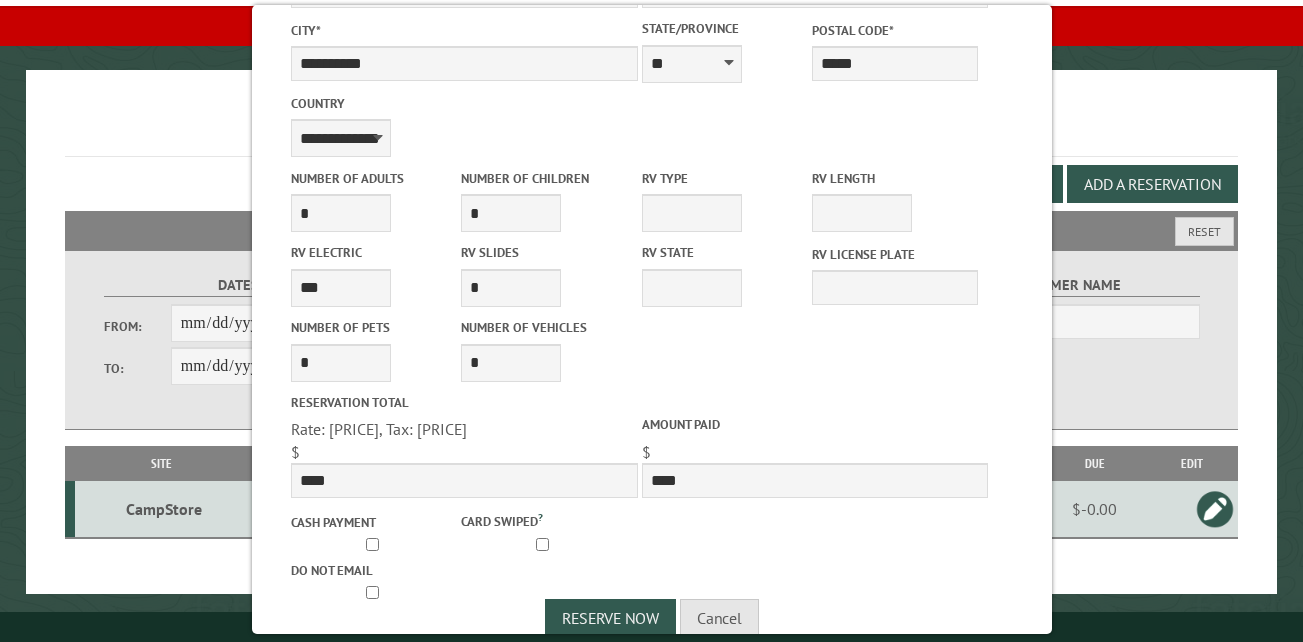scroll, scrollTop: 679, scrollLeft: 0, axis: vertical 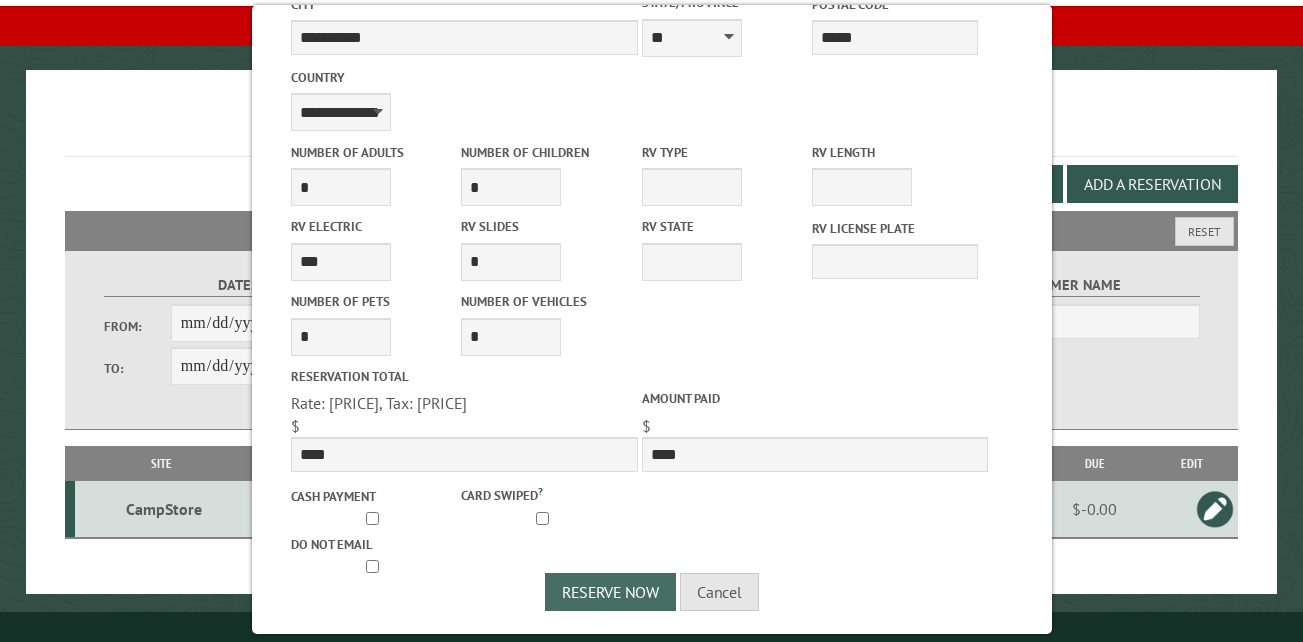 click on "Reserve Now" at bounding box center (610, 592) 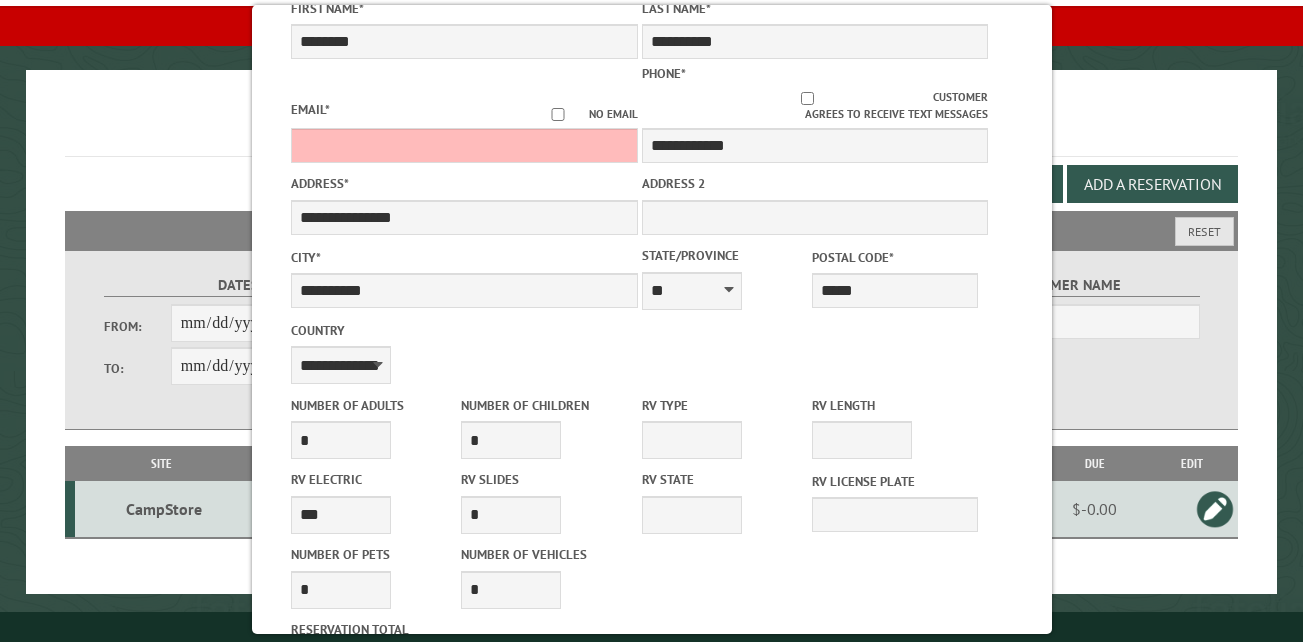 scroll, scrollTop: 0, scrollLeft: 0, axis: both 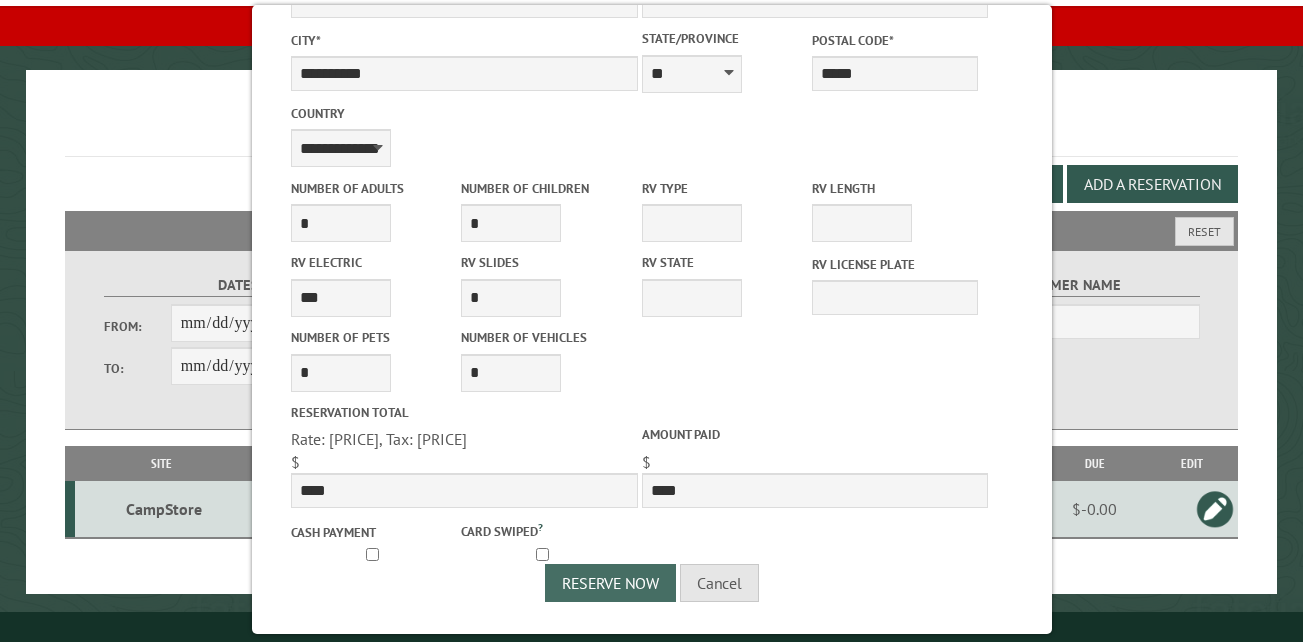 click on "Reserve Now" at bounding box center [610, 583] 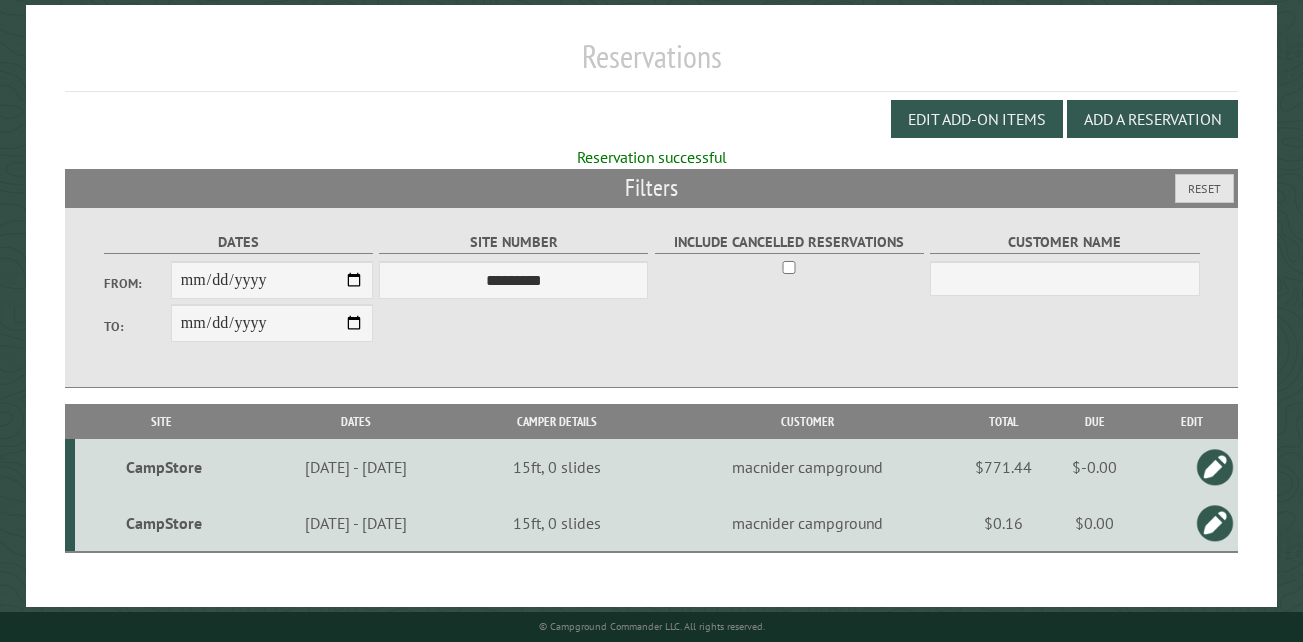 scroll, scrollTop: 211, scrollLeft: 0, axis: vertical 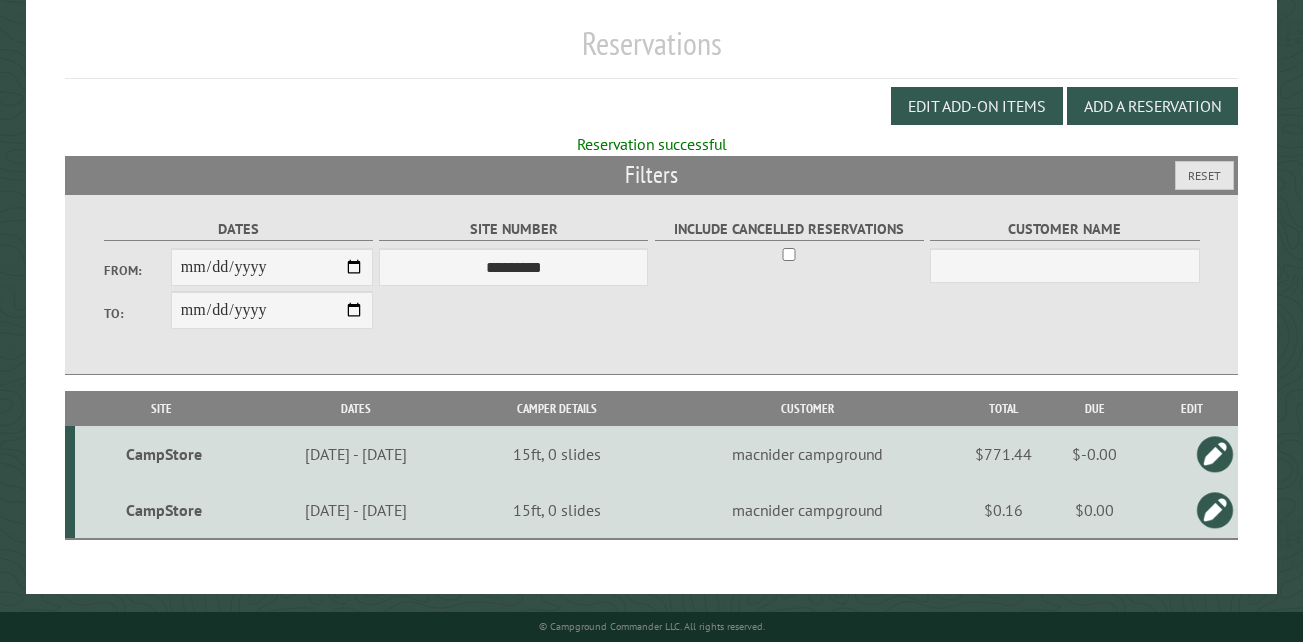 click on "CampStore" at bounding box center (164, 510) 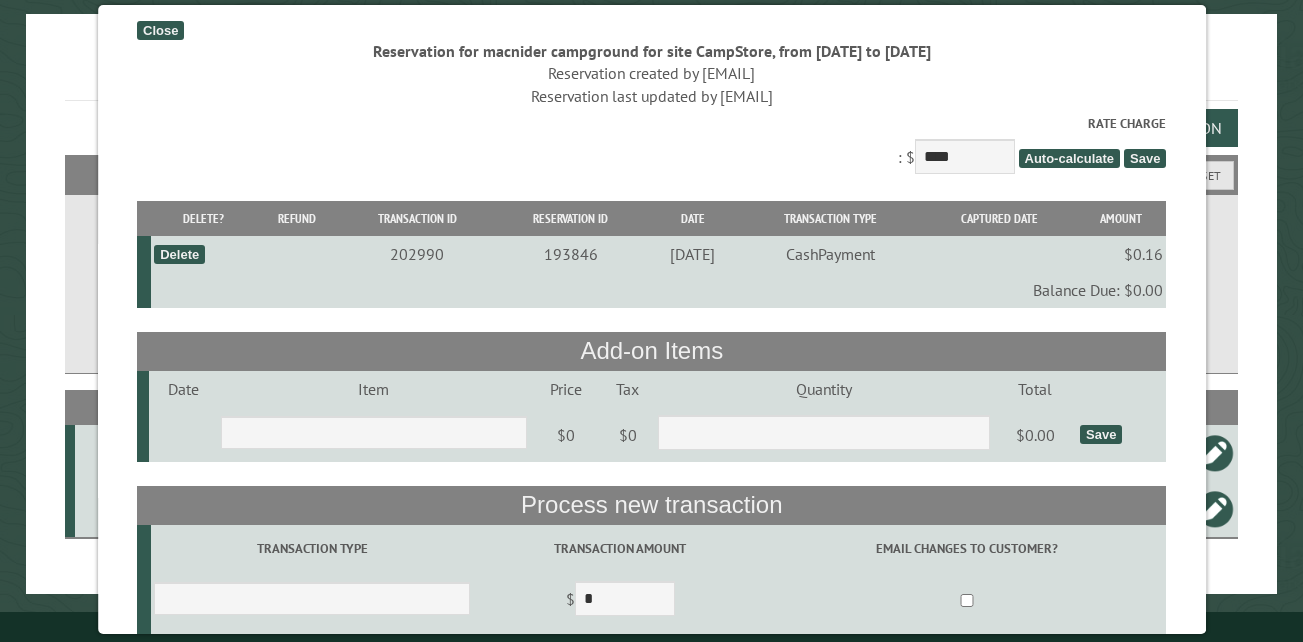 scroll, scrollTop: 0, scrollLeft: 0, axis: both 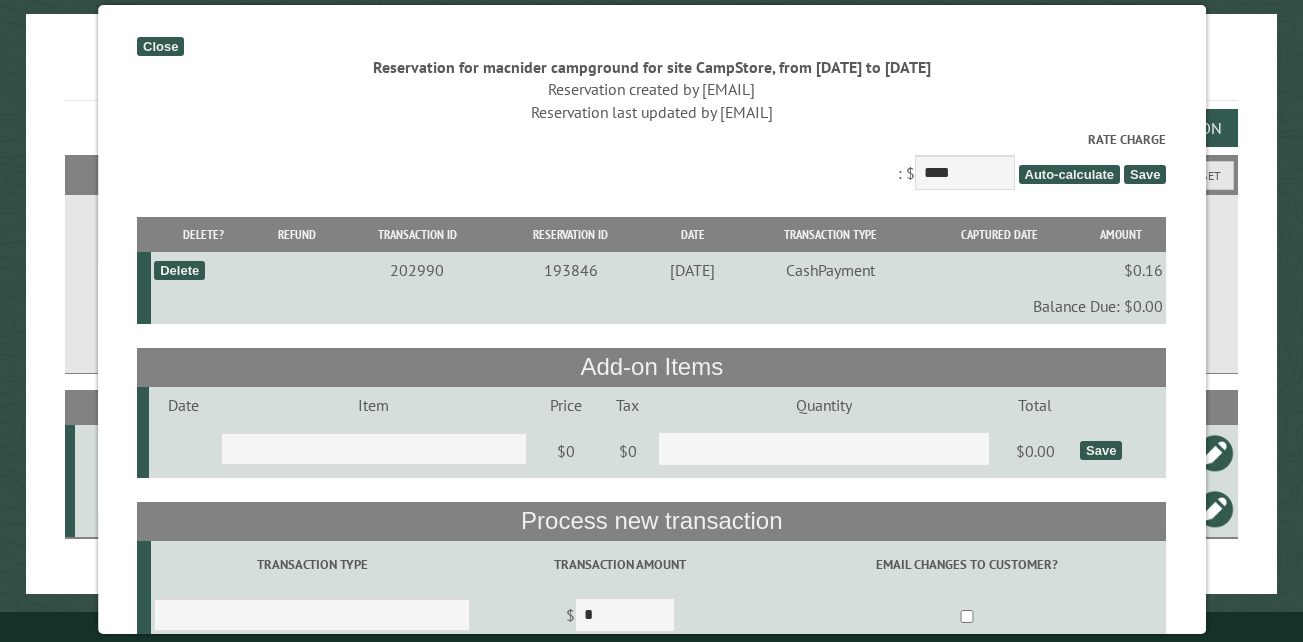 click on "Delete" at bounding box center (179, 270) 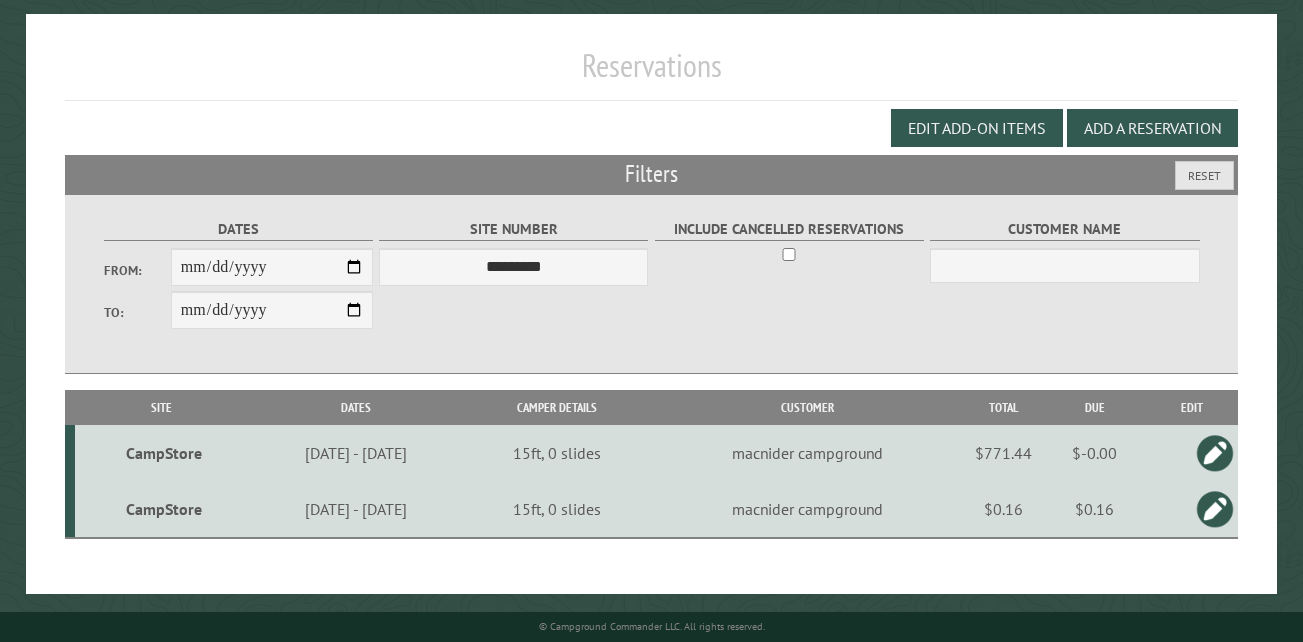 click on "CampStore" at bounding box center [164, 509] 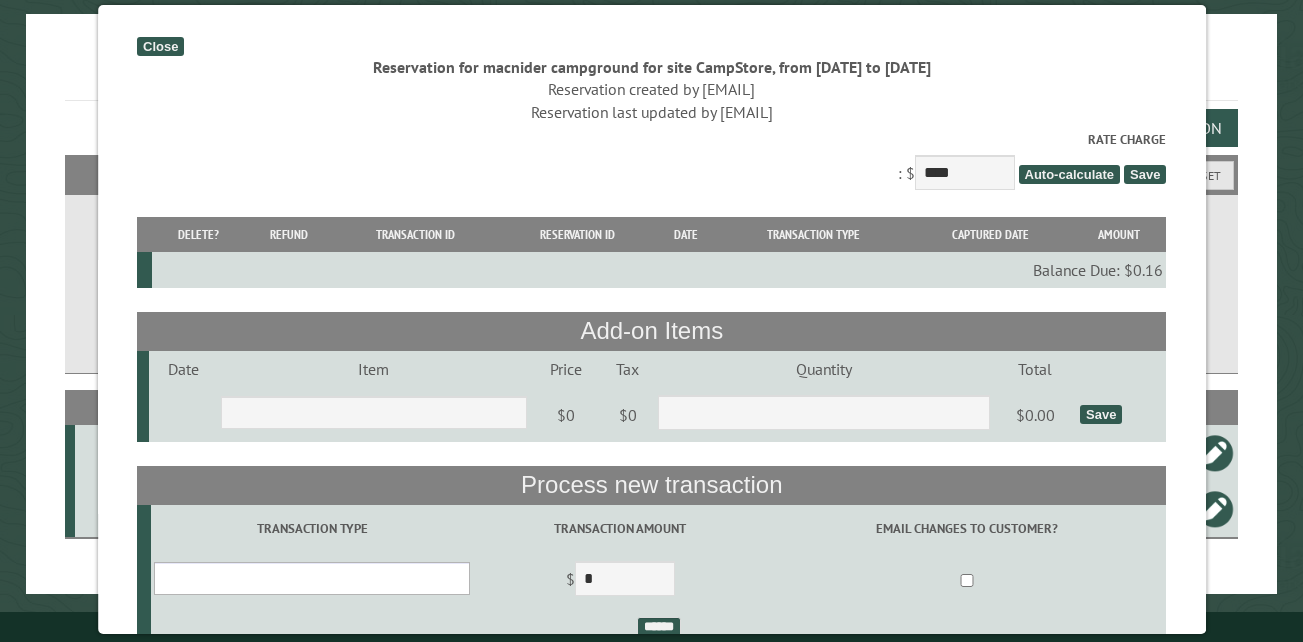 click on "**********" at bounding box center [312, 578] 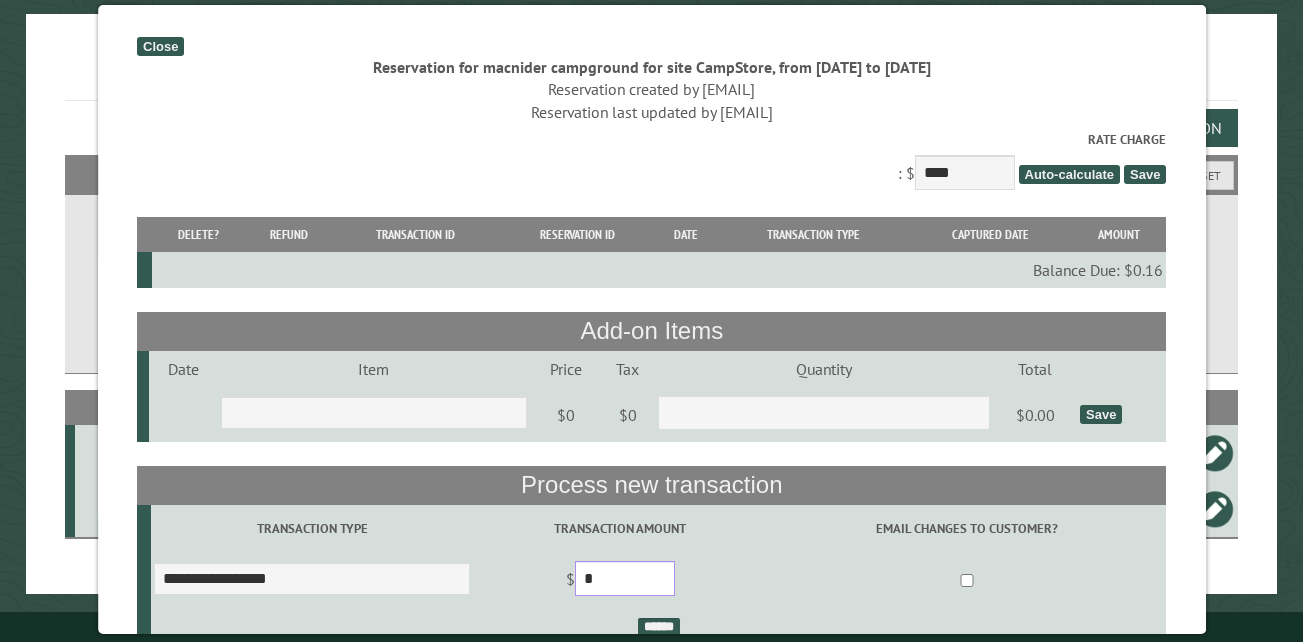 drag, startPoint x: 634, startPoint y: 594, endPoint x: 578, endPoint y: 575, distance: 59.135437 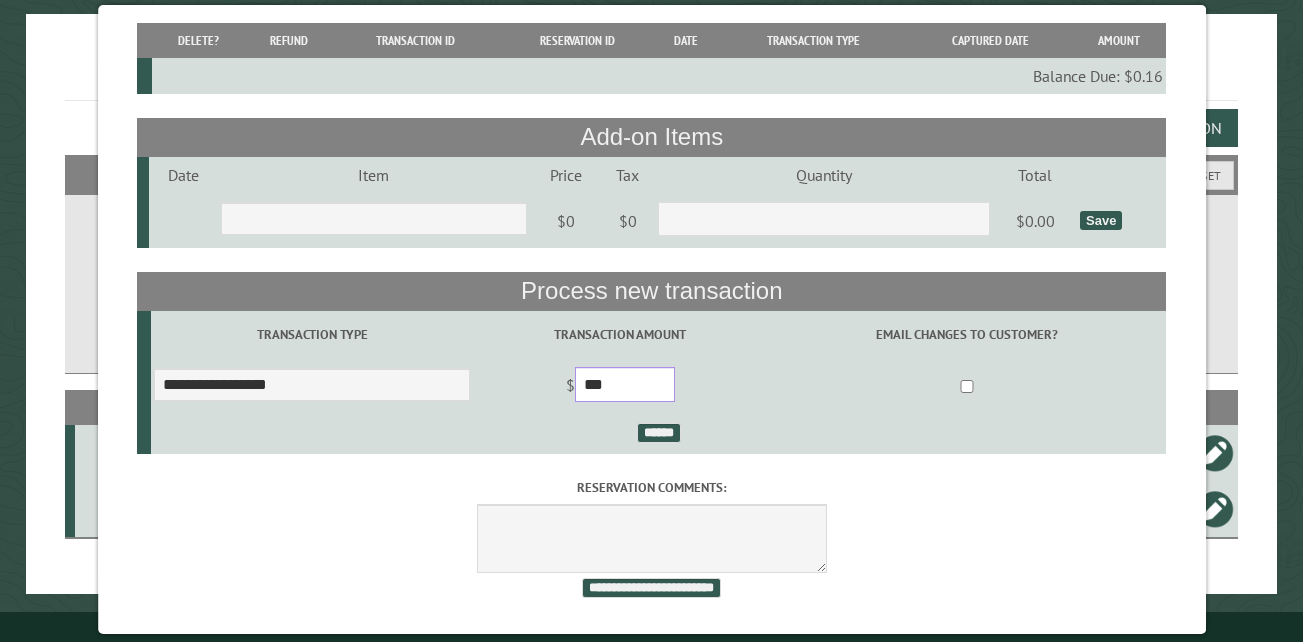 scroll, scrollTop: 200, scrollLeft: 0, axis: vertical 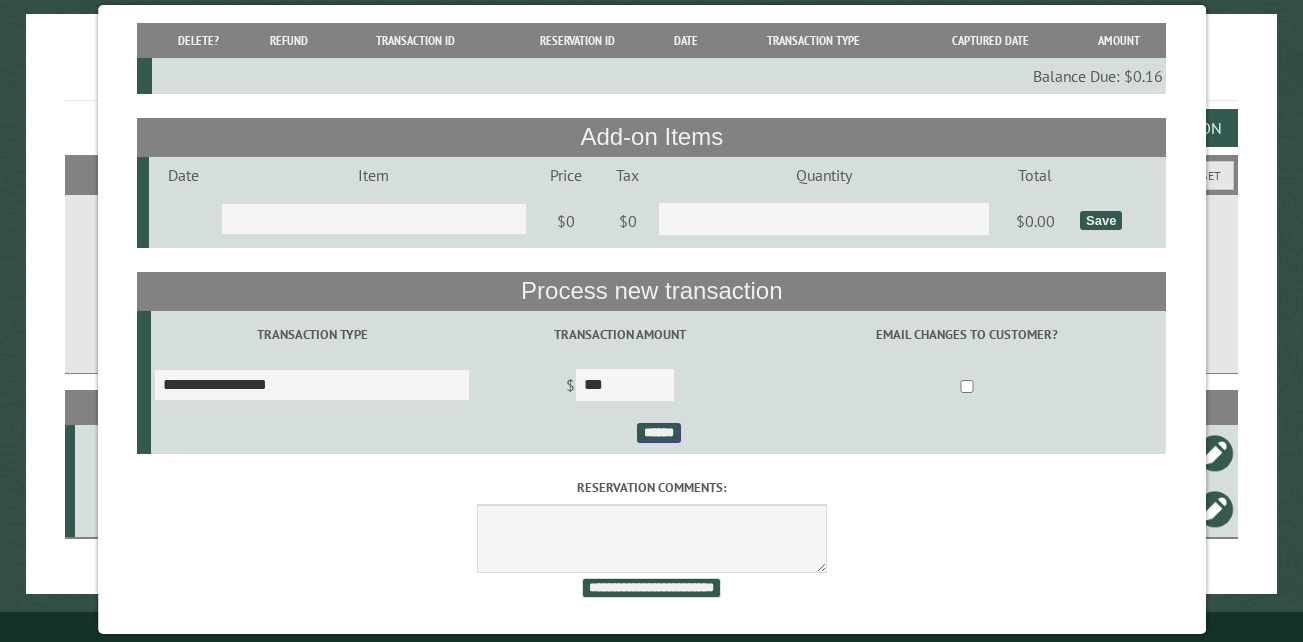 click on "******" at bounding box center (658, 433) 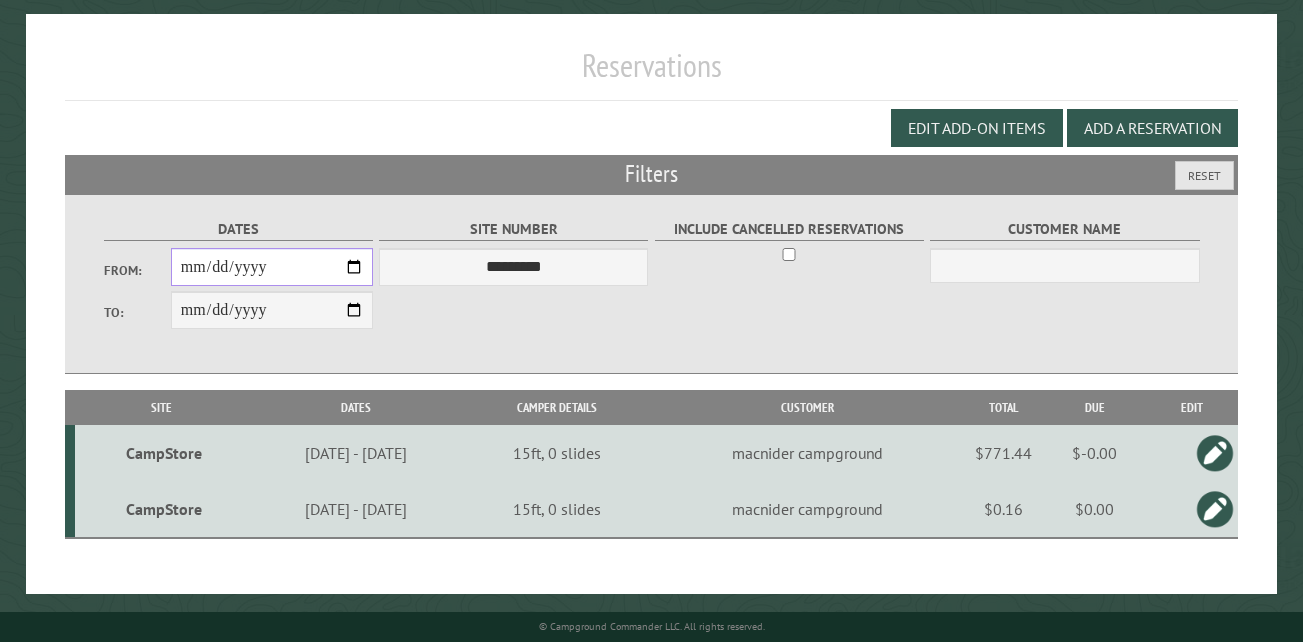 click on "**********" at bounding box center [272, 267] 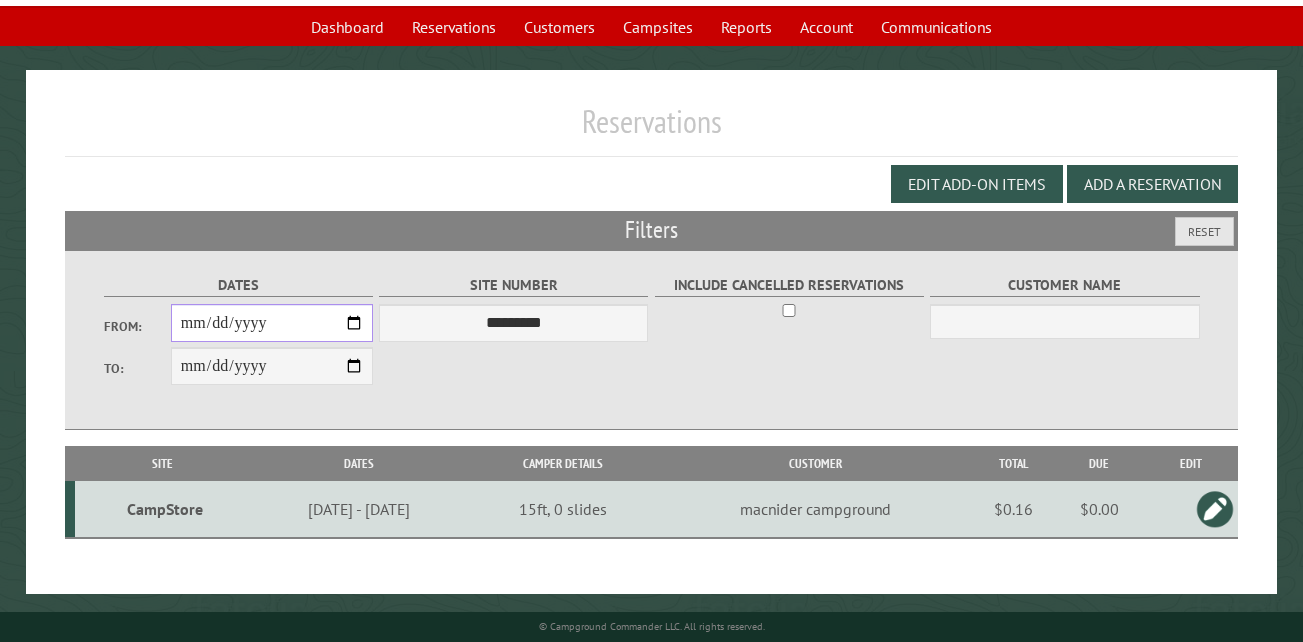 scroll, scrollTop: 133, scrollLeft: 0, axis: vertical 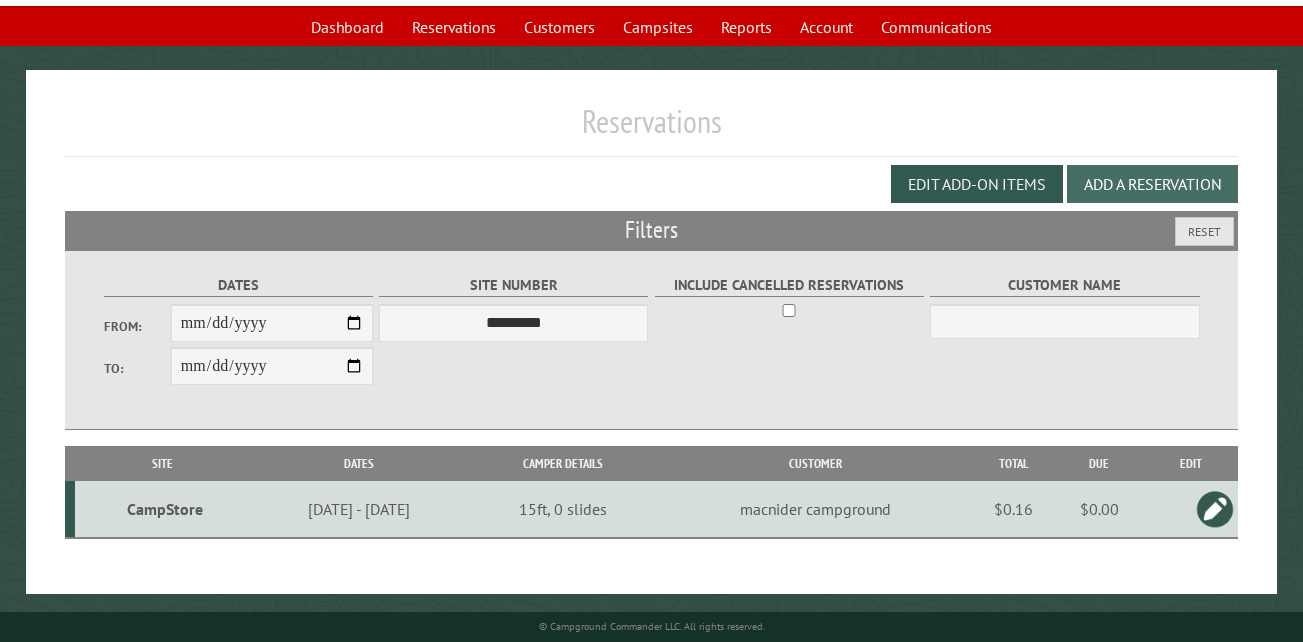 click on "Add a Reservation" at bounding box center [1152, 184] 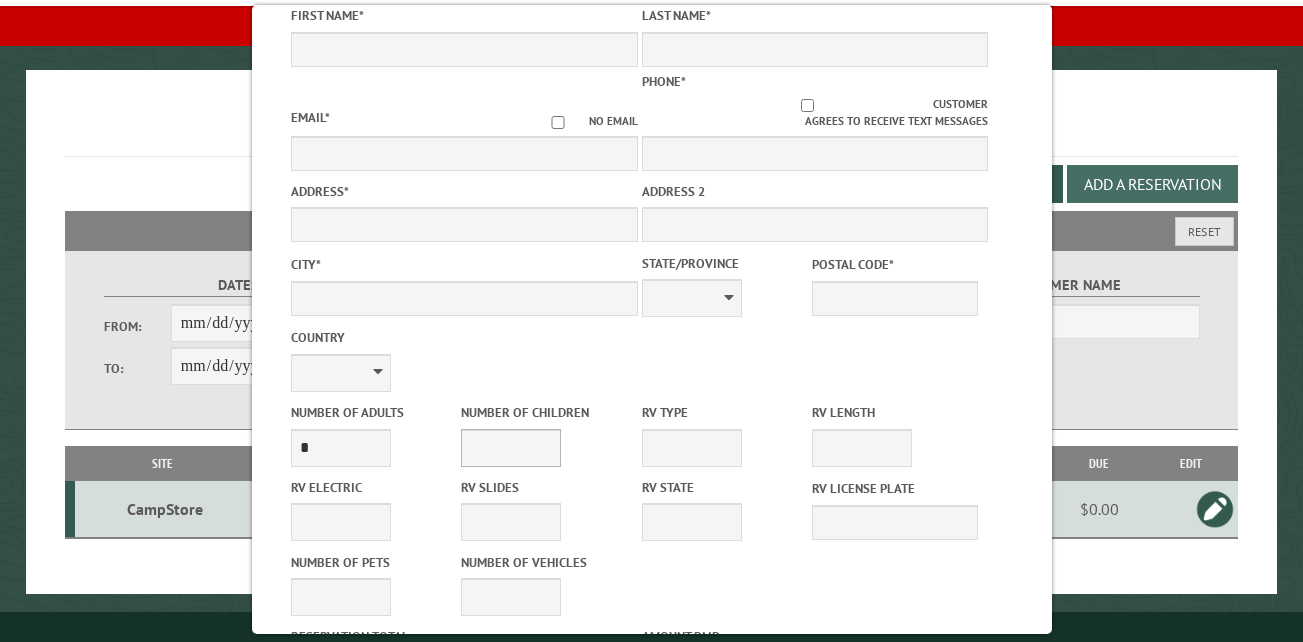scroll, scrollTop: 0, scrollLeft: 0, axis: both 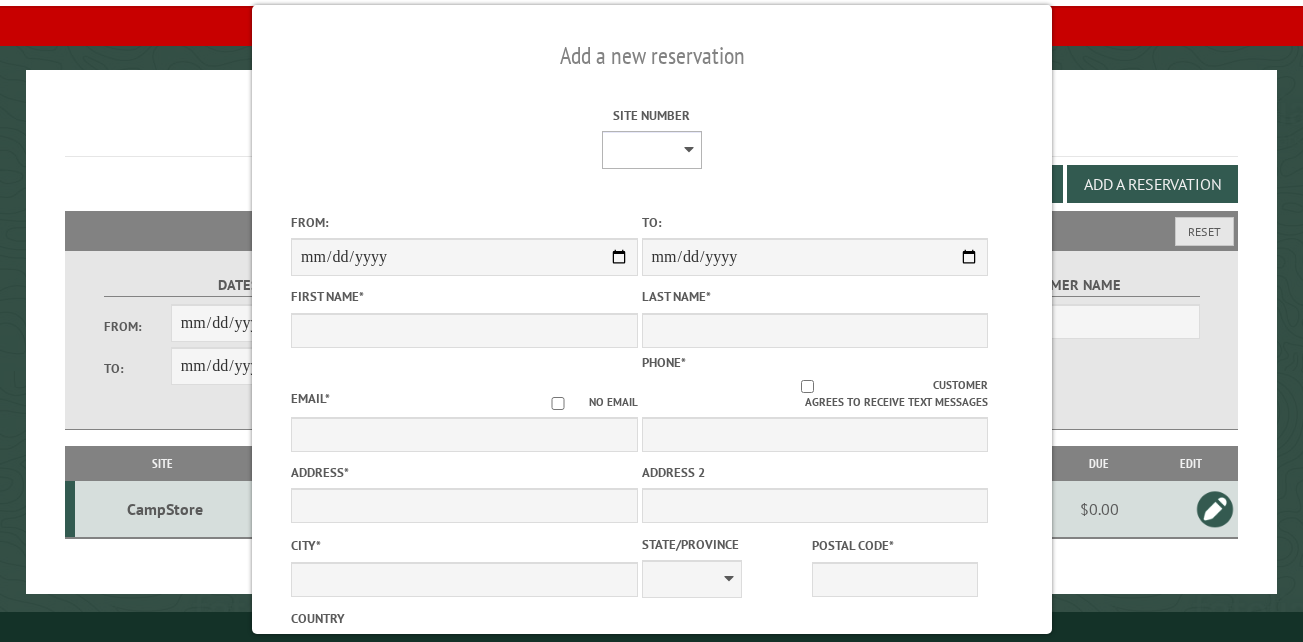 drag, startPoint x: 653, startPoint y: 157, endPoint x: 643, endPoint y: 171, distance: 17.20465 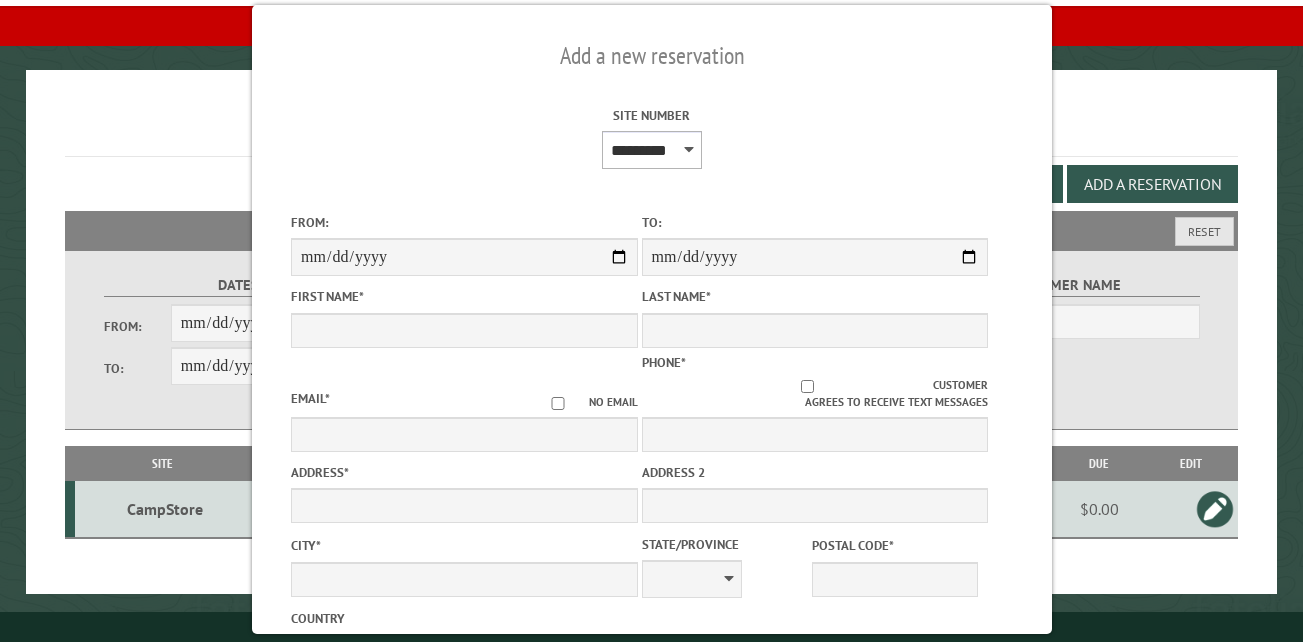 click on "** ** ** ** ** ** ** ** ** *** *** *** *** ** ** ** ** ** ** ** ** ** *** *** ** ** ** ** ** ** ********* ** ** ** ** ** ** ** ** ** *** *** *** *** *** *** ** ** ** ** ** ** ** ** ** *** *** *** *** *** *** ** ** ** ** ** ** ** ** ** ** ** ** ** ** ** ** ** ** ** ** ** ** ** ** *** *** *** *** *** ***" at bounding box center [651, 150] 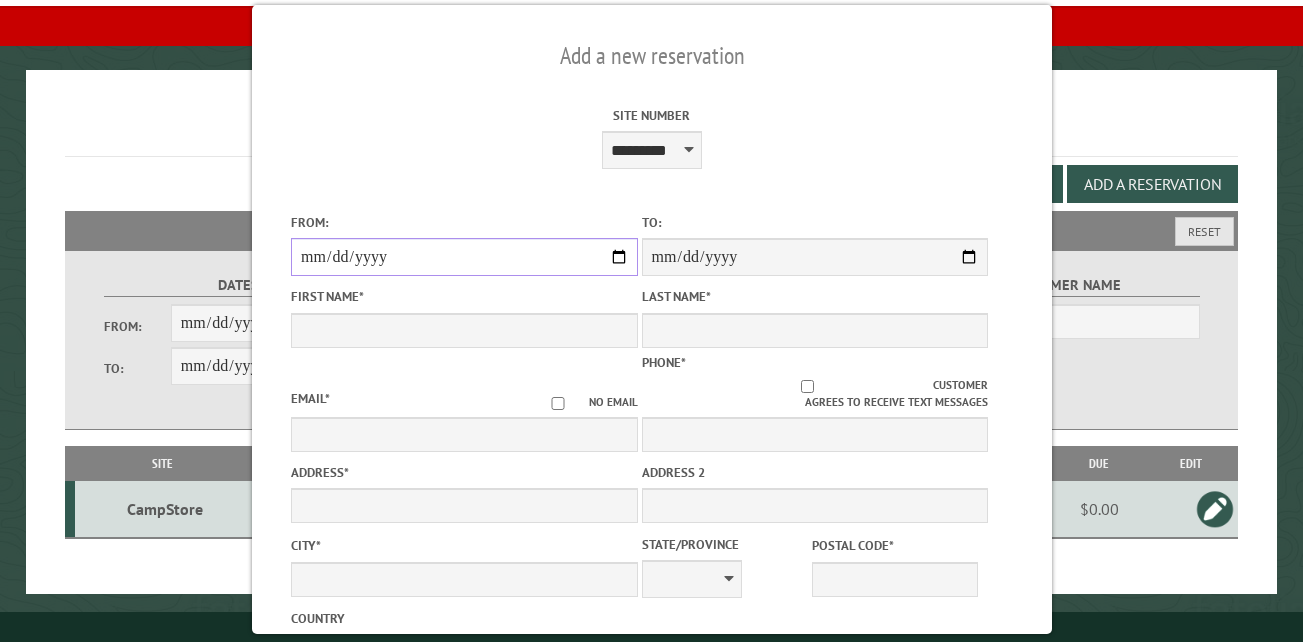 click on "From:" at bounding box center (464, 257) 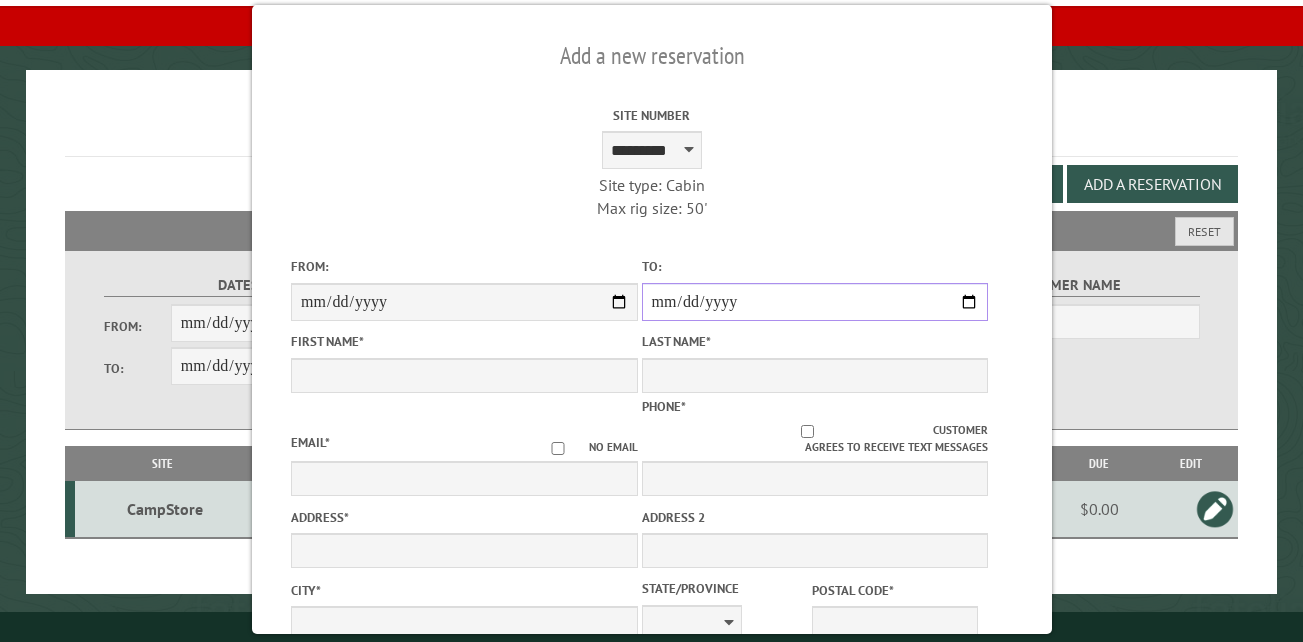 click on "**********" at bounding box center (814, 302) 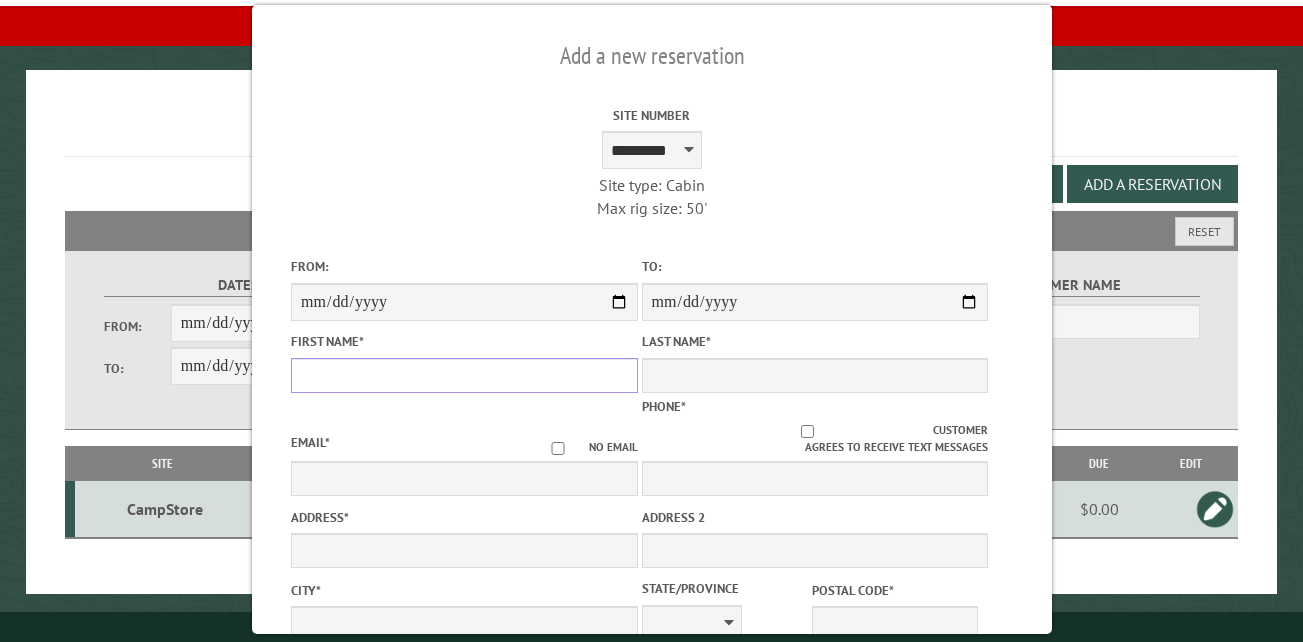 click on "First Name *" at bounding box center (464, 375) 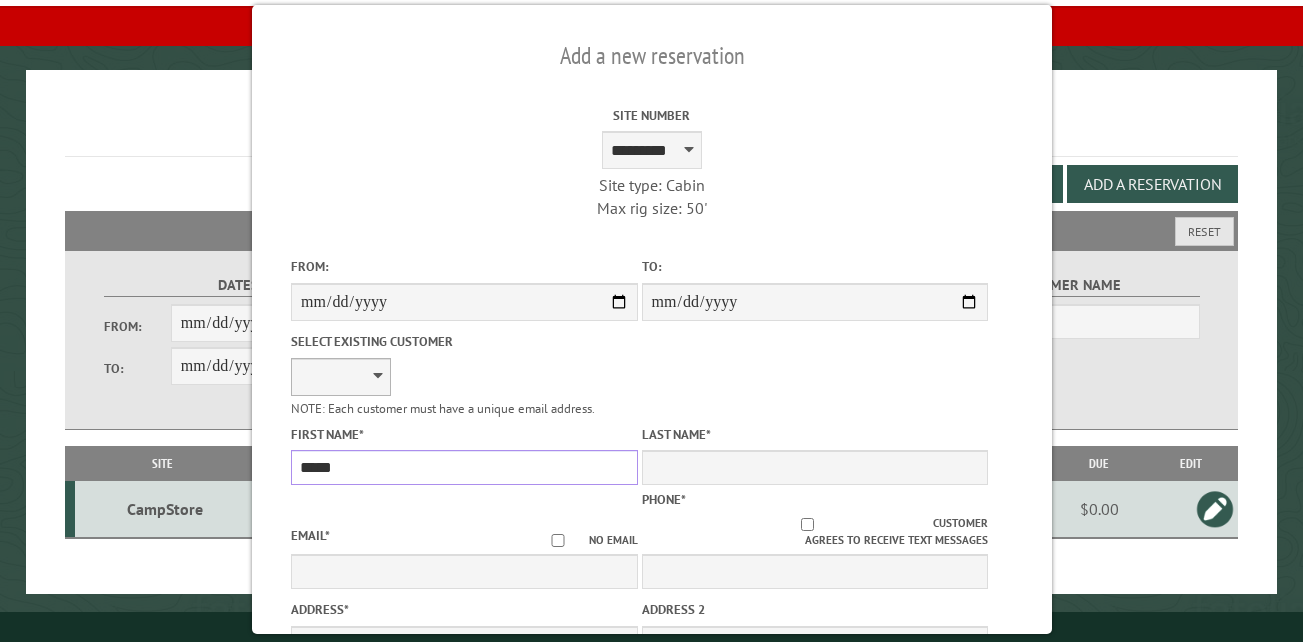 type on "*****" 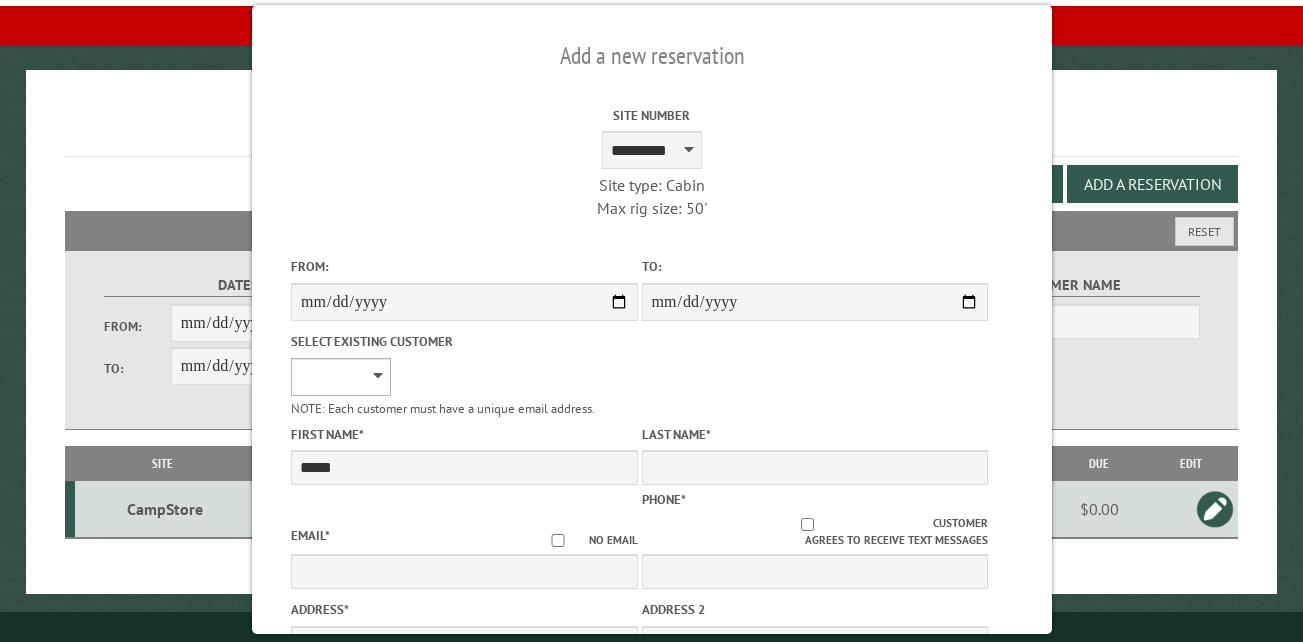 click on "**********" at bounding box center [341, 377] 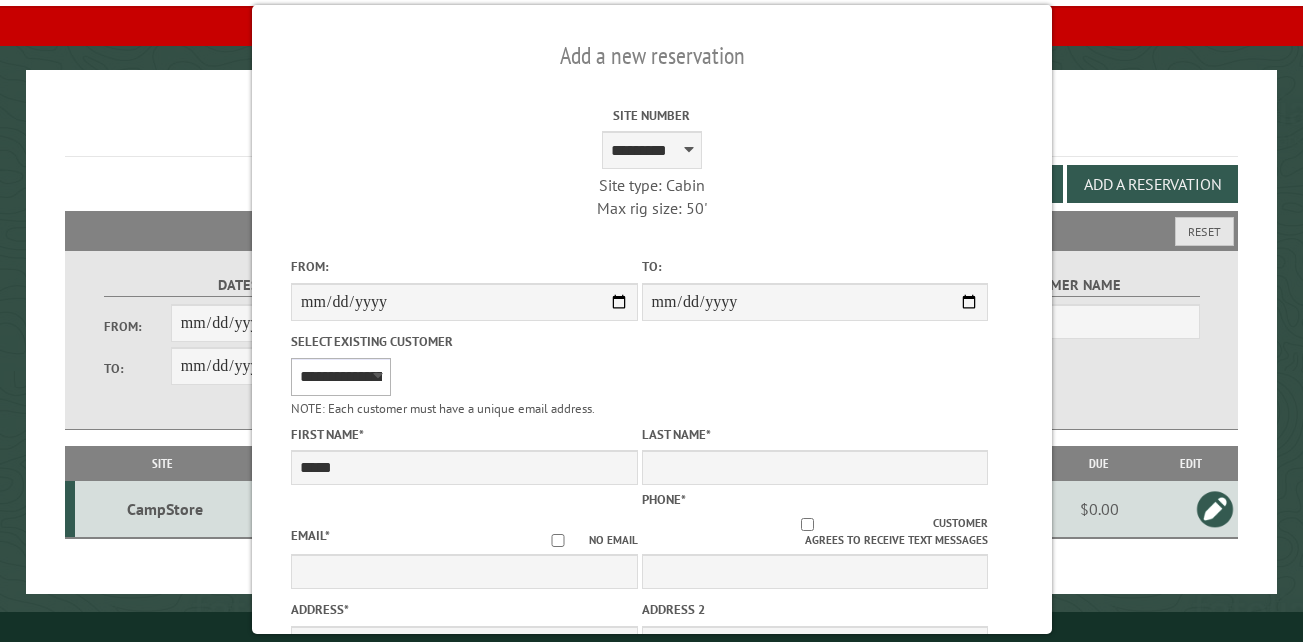 click on "**********" at bounding box center (341, 377) 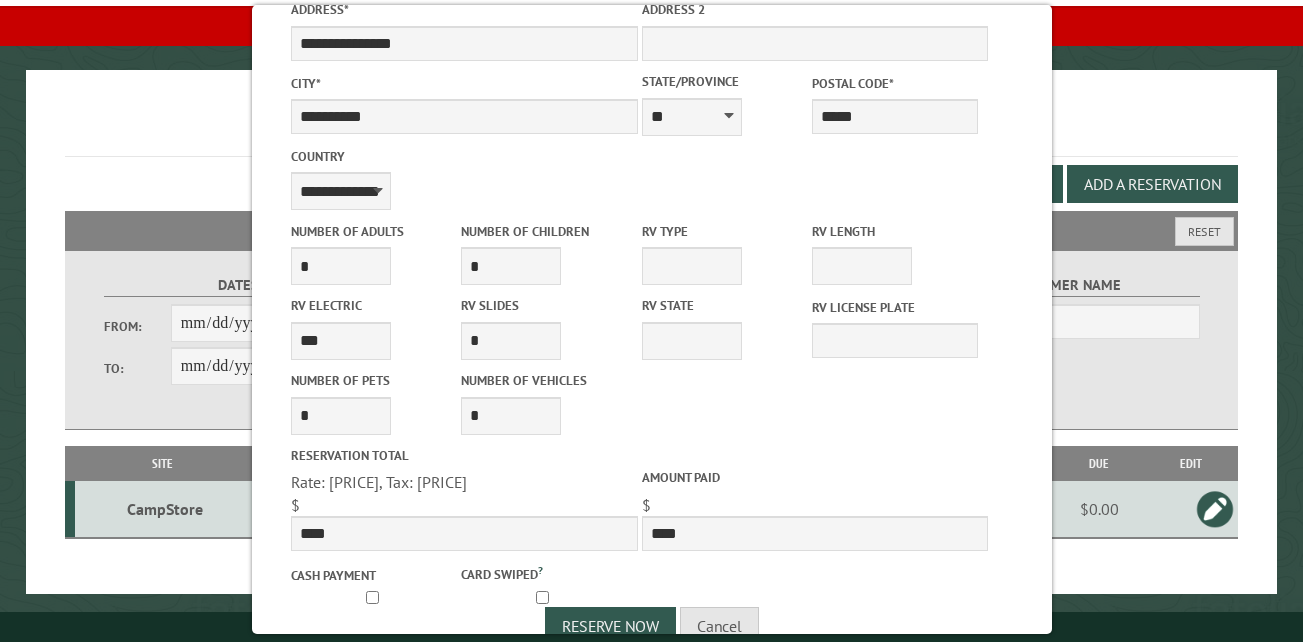 scroll, scrollTop: 644, scrollLeft: 0, axis: vertical 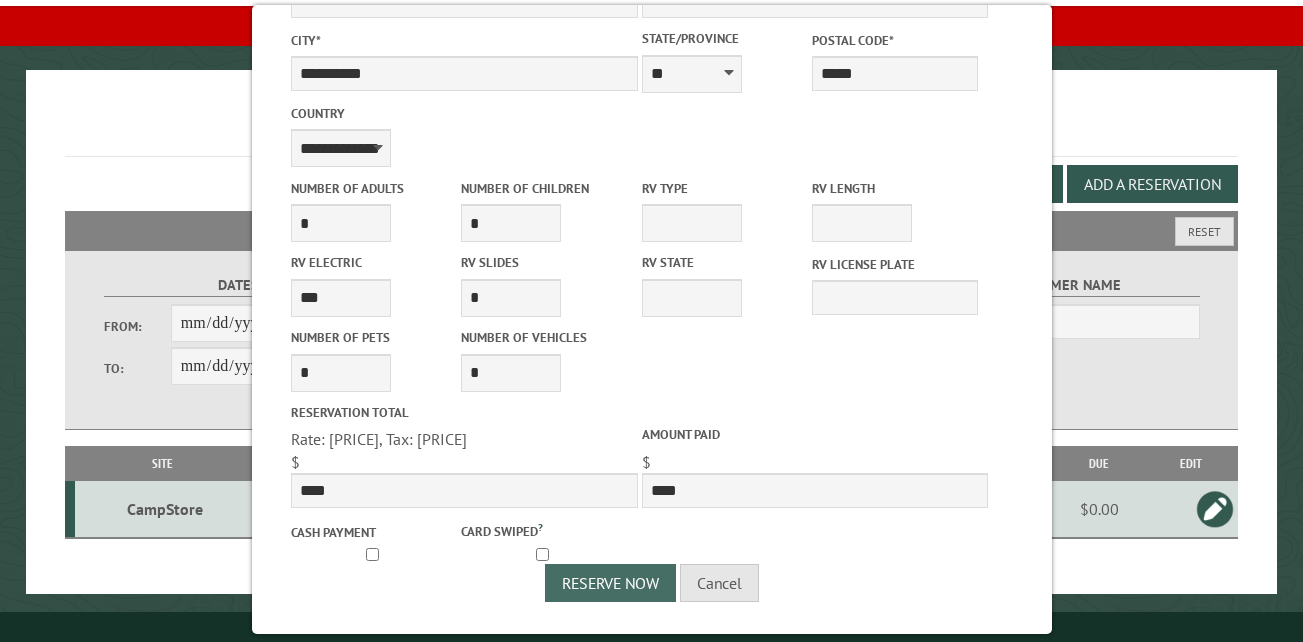click on "Reserve Now" at bounding box center [610, 583] 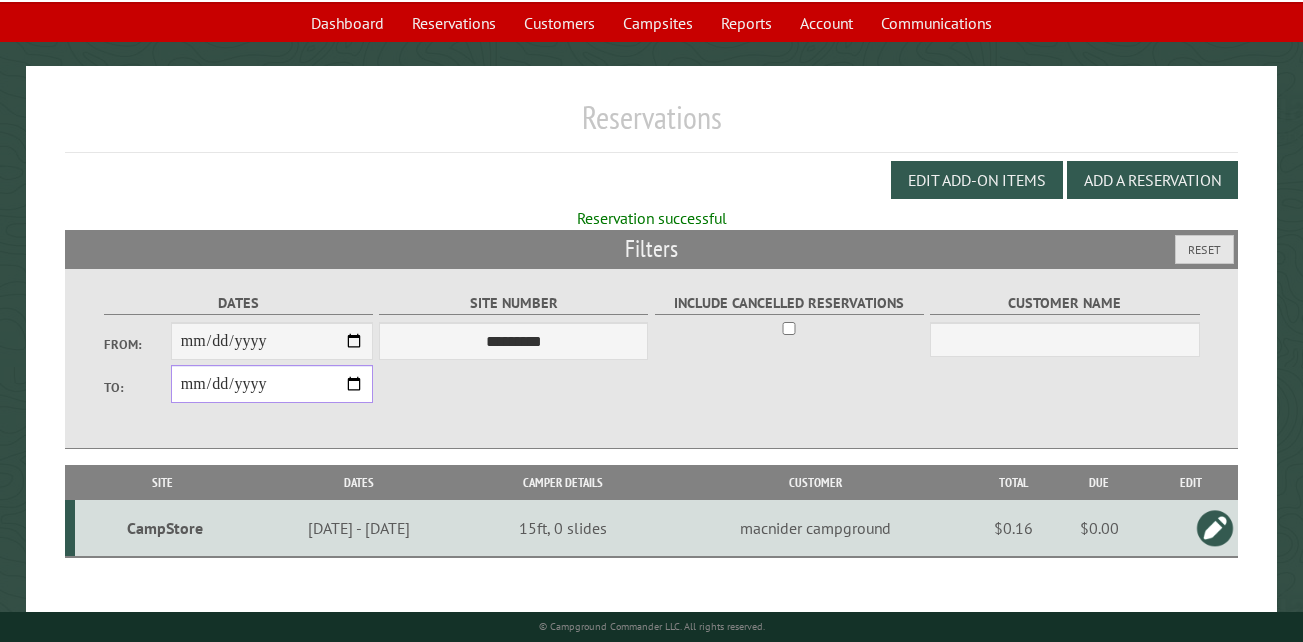 click on "**********" at bounding box center [272, 384] 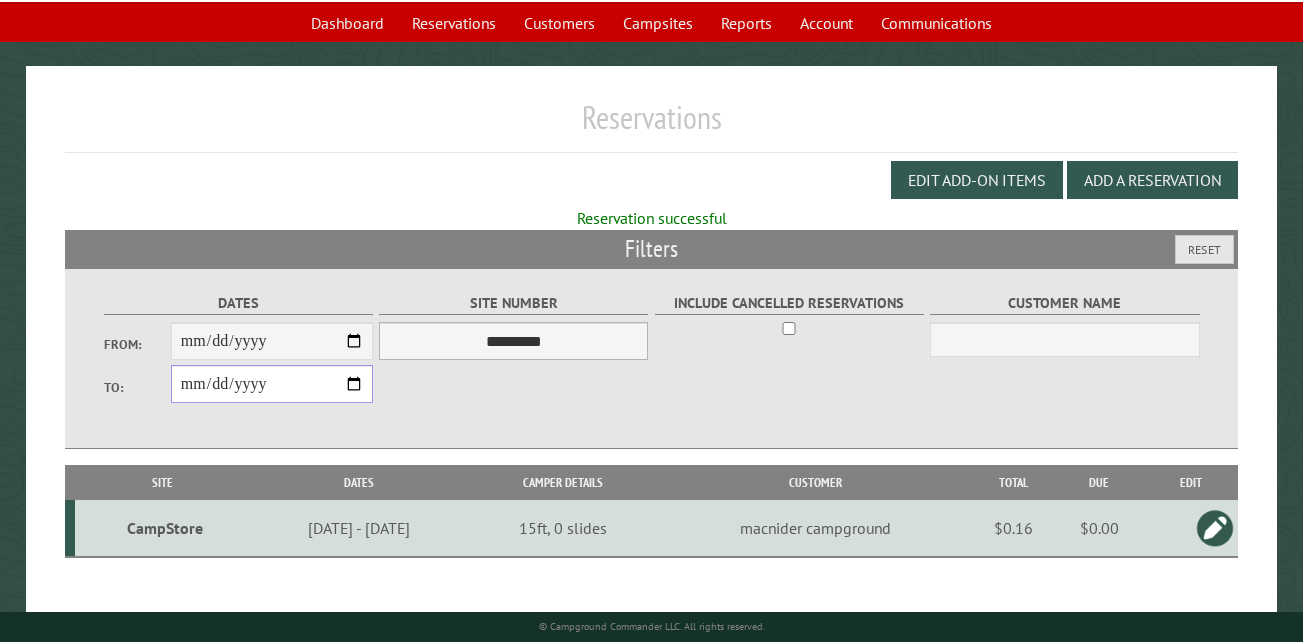 type on "**********" 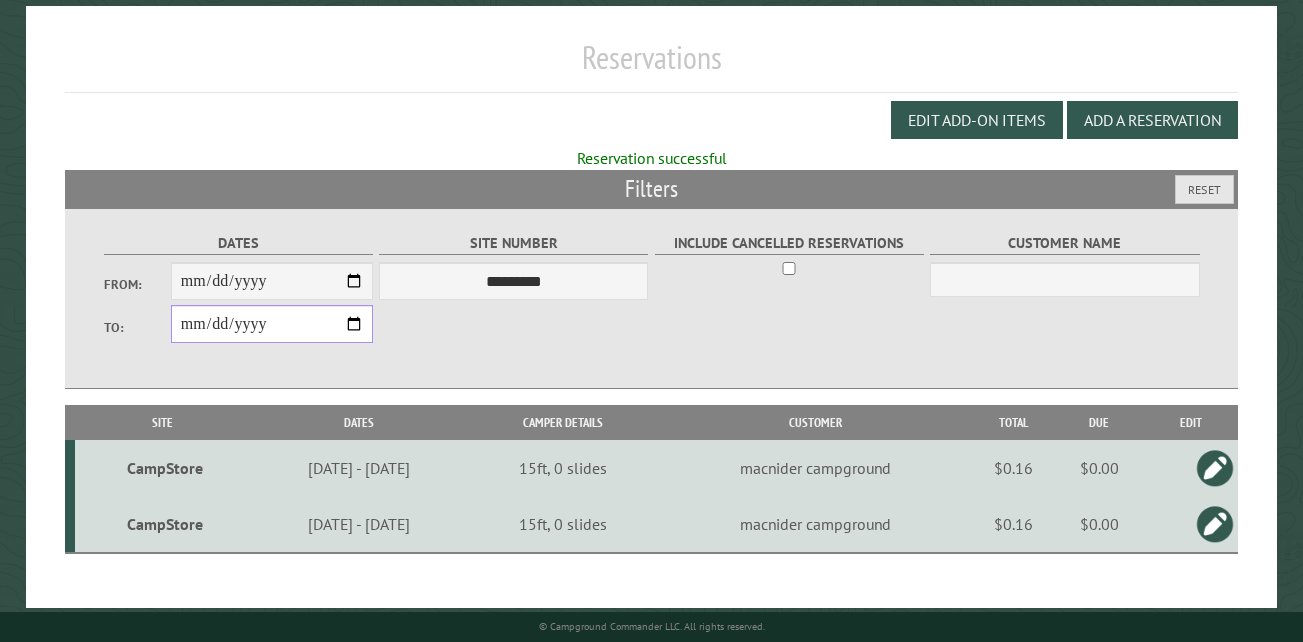 scroll, scrollTop: 211, scrollLeft: 0, axis: vertical 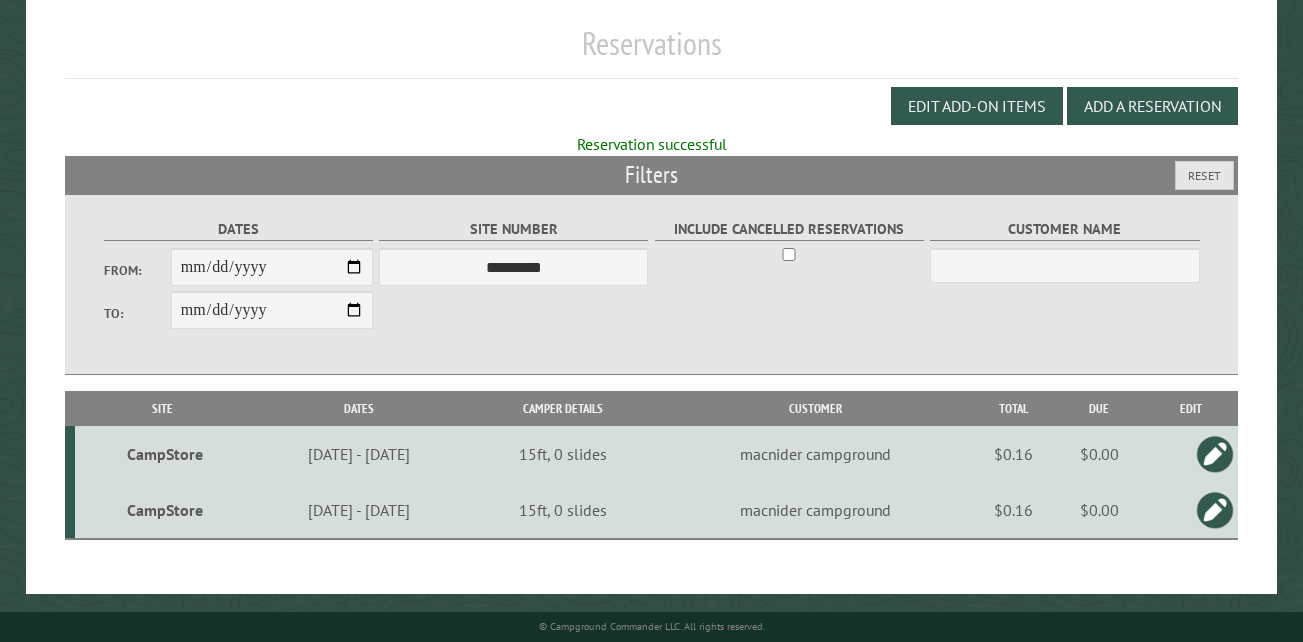 click on "CampStore" at bounding box center [165, 510] 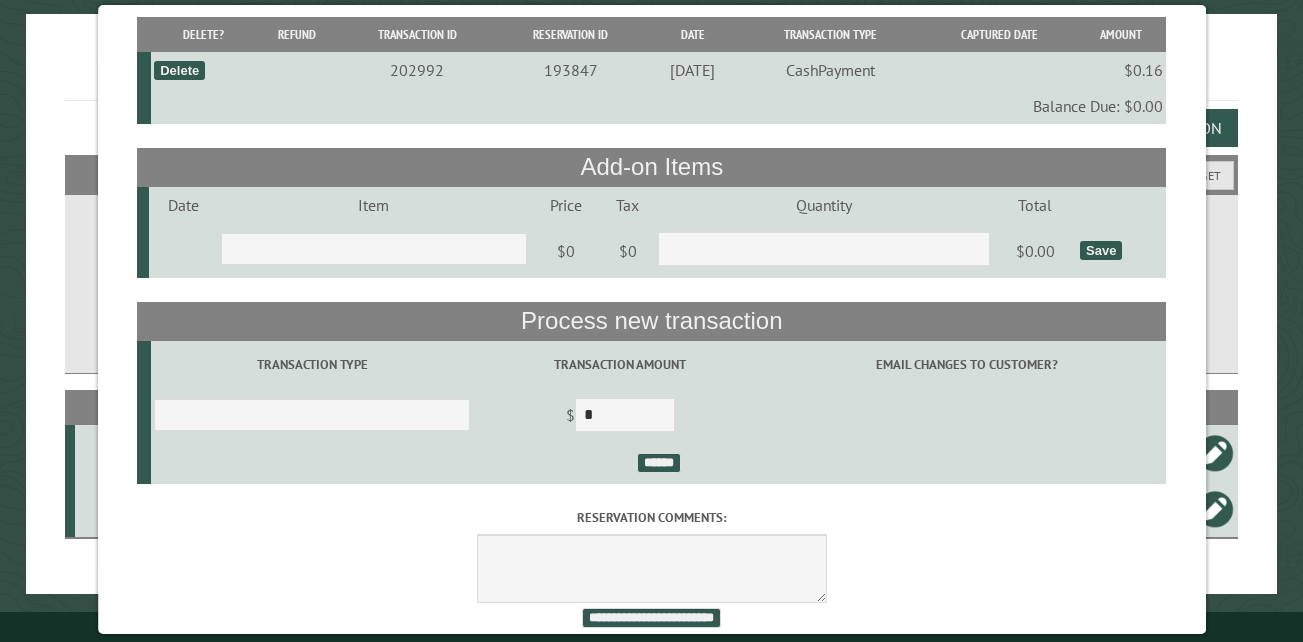 scroll, scrollTop: 189, scrollLeft: 0, axis: vertical 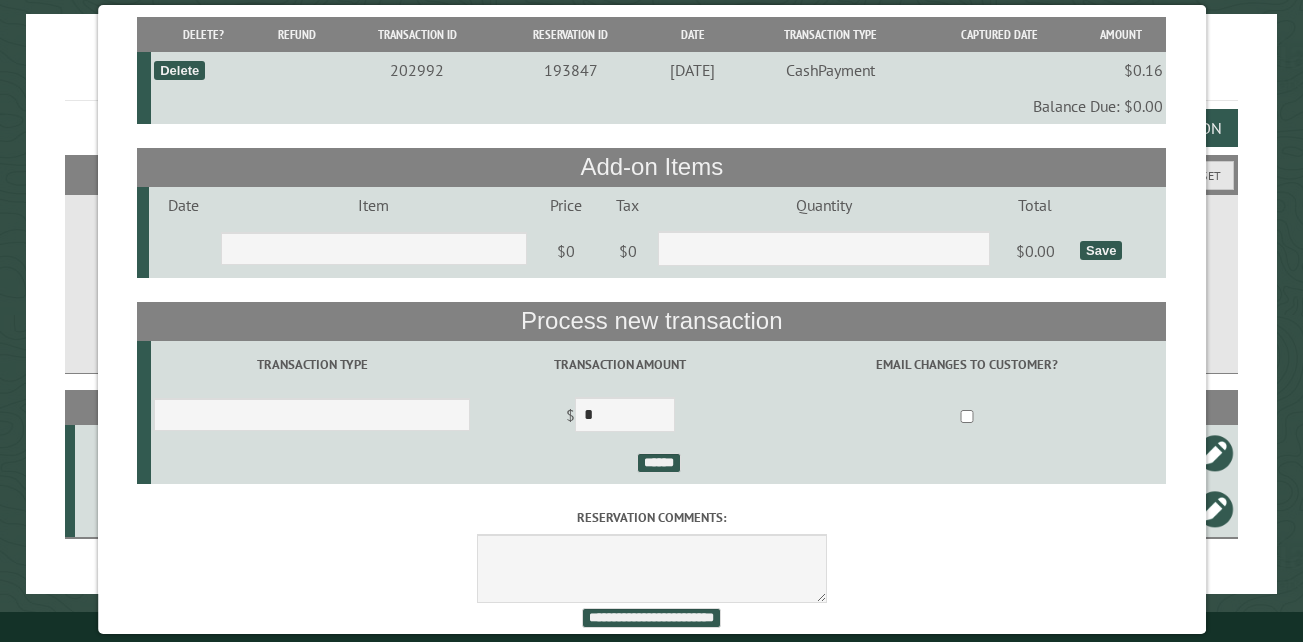 click on "Delete" at bounding box center (179, 70) 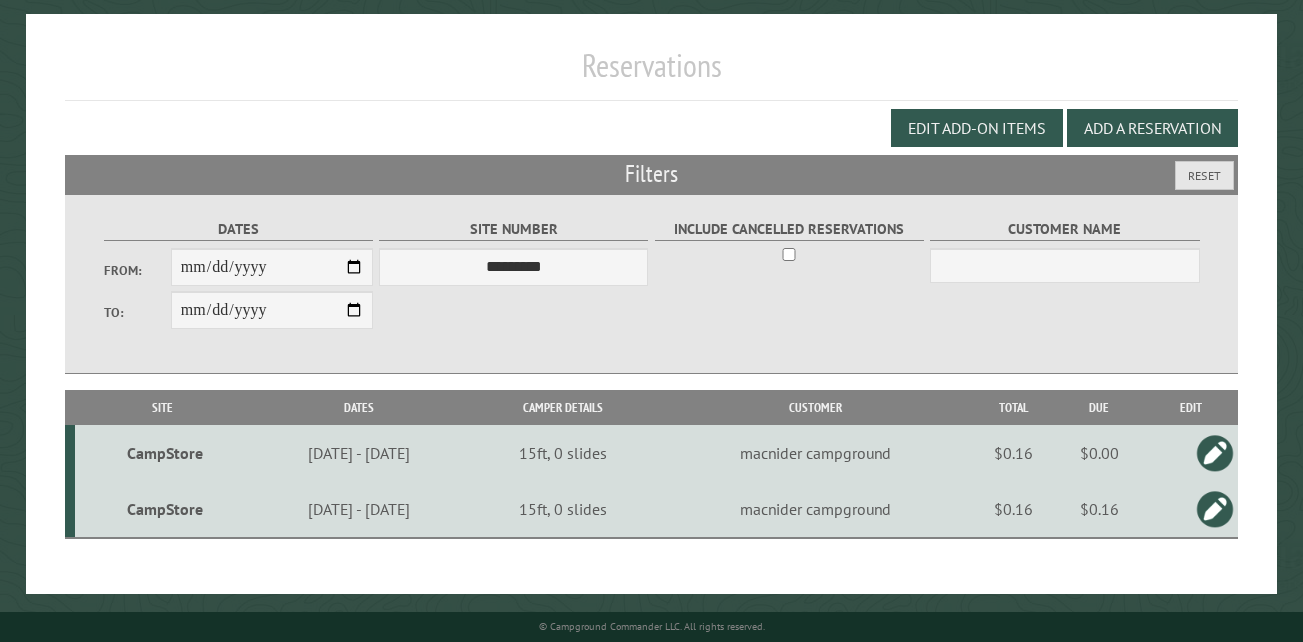 click on "CampStore" at bounding box center (165, 509) 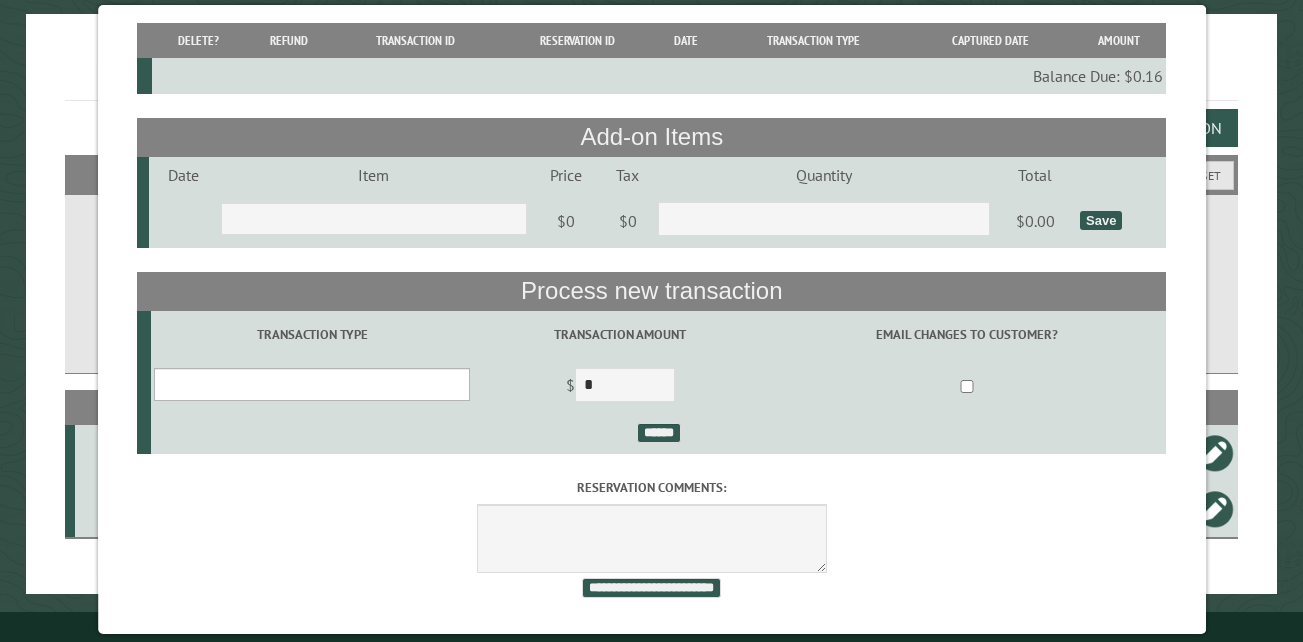 click on "**********" at bounding box center (312, 384) 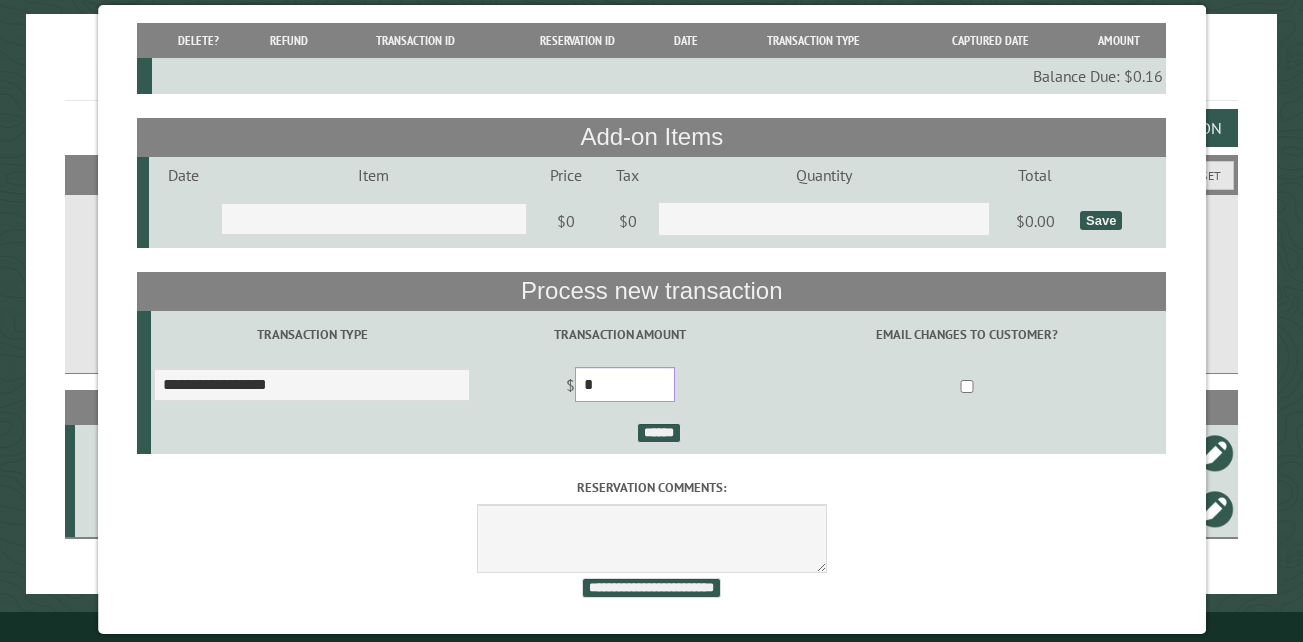 drag, startPoint x: 623, startPoint y: 392, endPoint x: 596, endPoint y: 383, distance: 28.460499 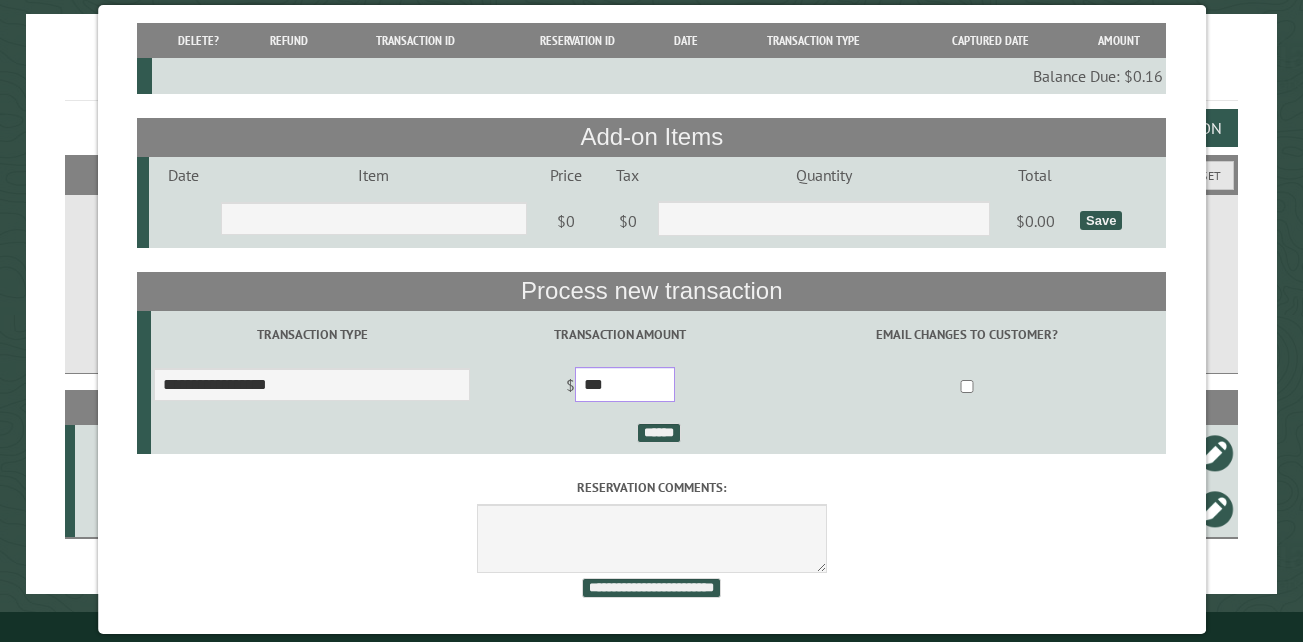 type on "***" 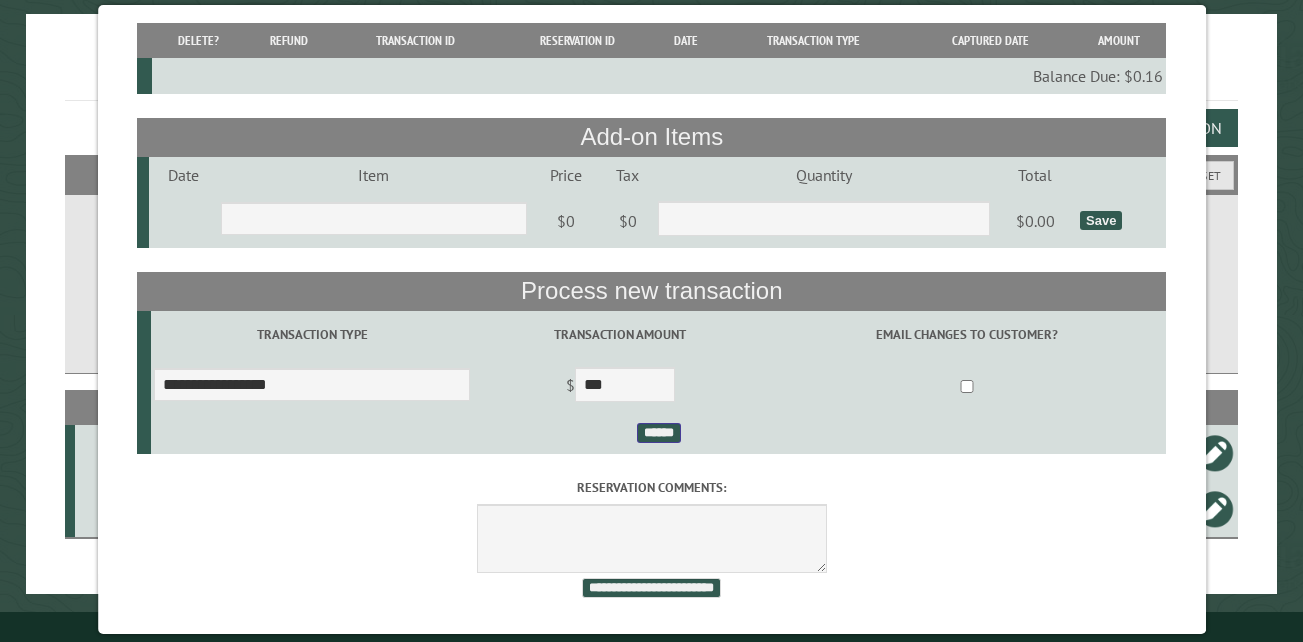 click on "******" at bounding box center [658, 433] 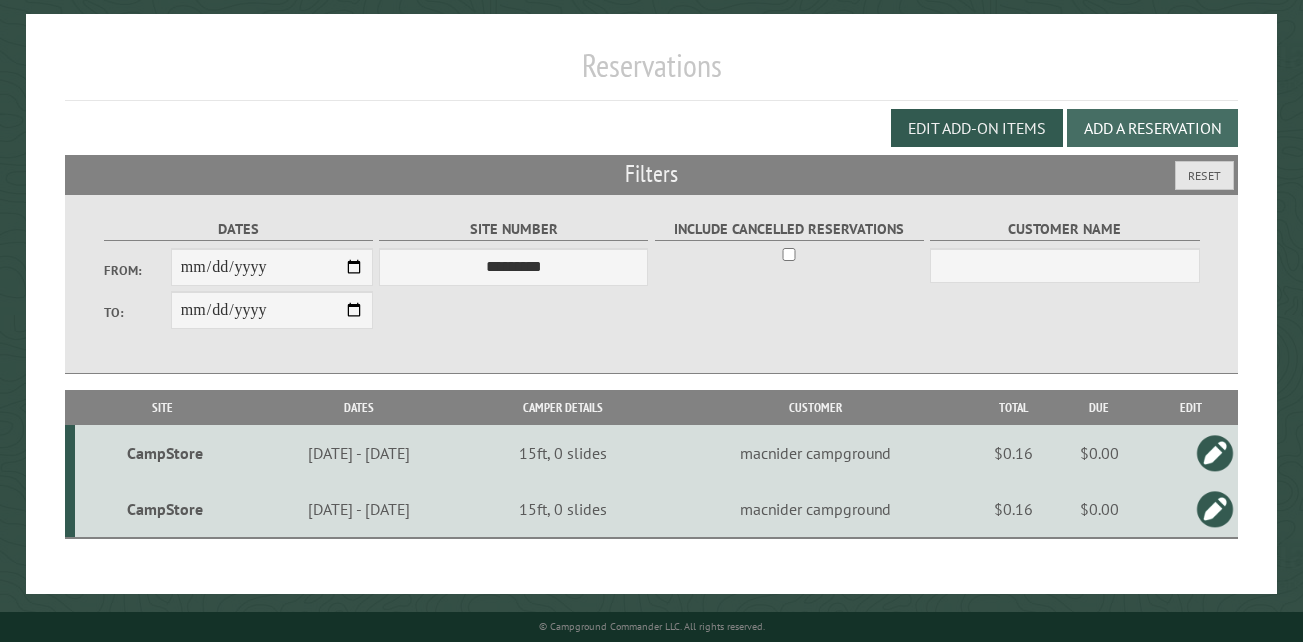 click on "Add a Reservation" at bounding box center (1152, 128) 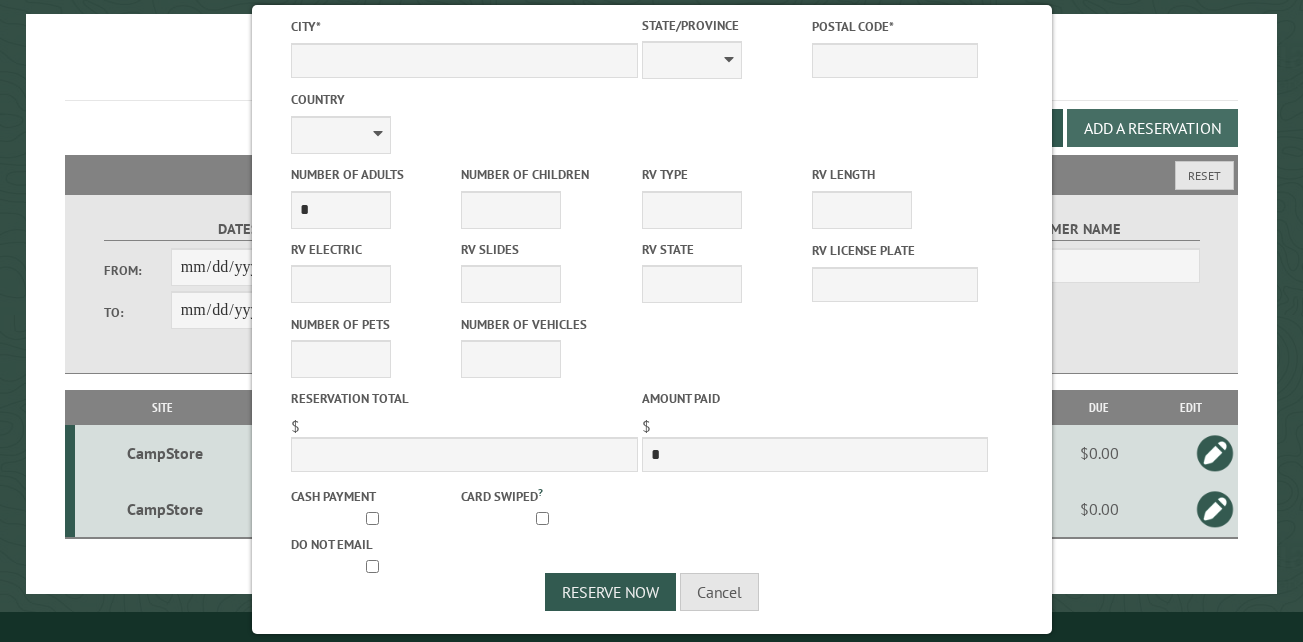 scroll, scrollTop: 0, scrollLeft: 0, axis: both 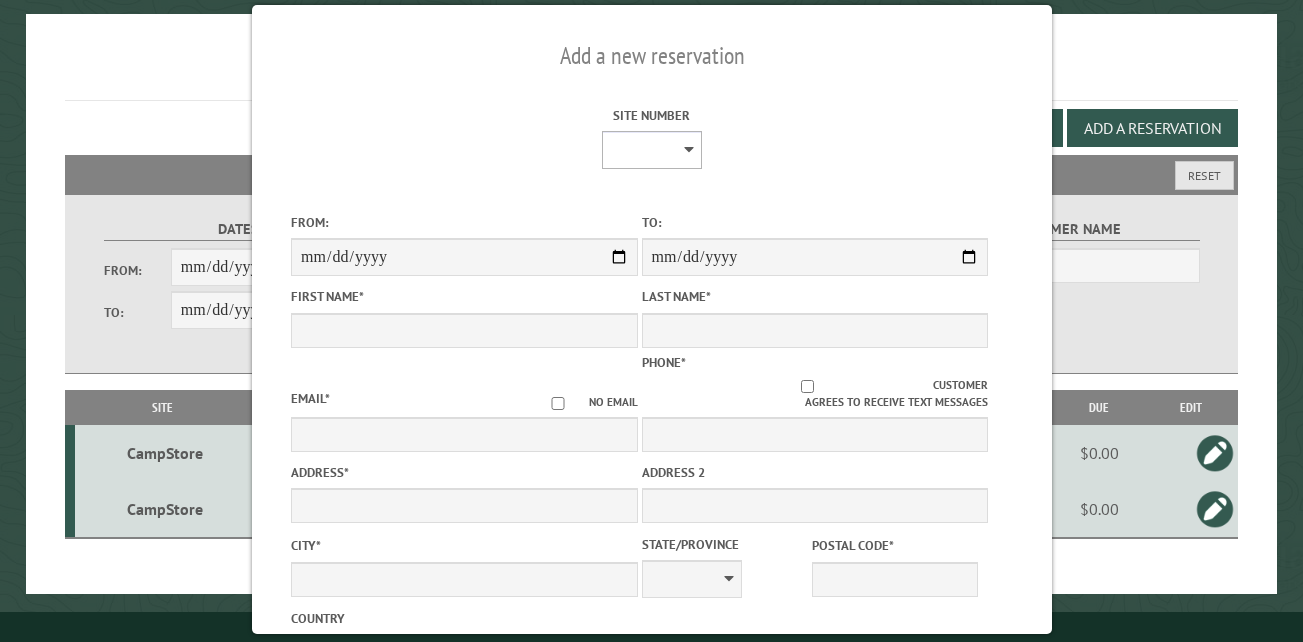 drag, startPoint x: 665, startPoint y: 155, endPoint x: 656, endPoint y: 165, distance: 13.453624 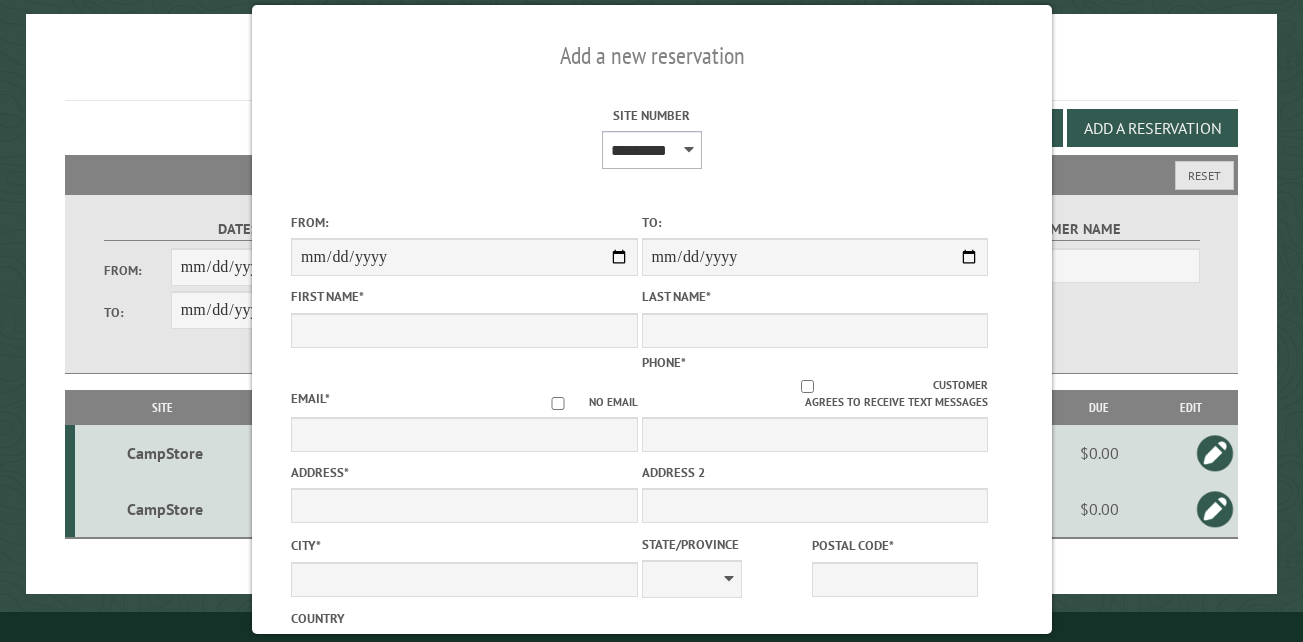 click on "** ** ** ** ** ** ** ** ** *** *** *** *** ** ** ** ** ** ** ** ** ** *** *** ** ** ** ** ** ** ********* ** ** ** ** ** ** ** ** ** *** *** *** *** *** *** ** ** ** ** ** ** ** ** ** *** *** *** *** *** *** ** ** ** ** ** ** ** ** ** ** ** ** ** ** ** ** ** ** ** ** ** ** ** ** *** *** *** *** *** ***" at bounding box center (651, 150) 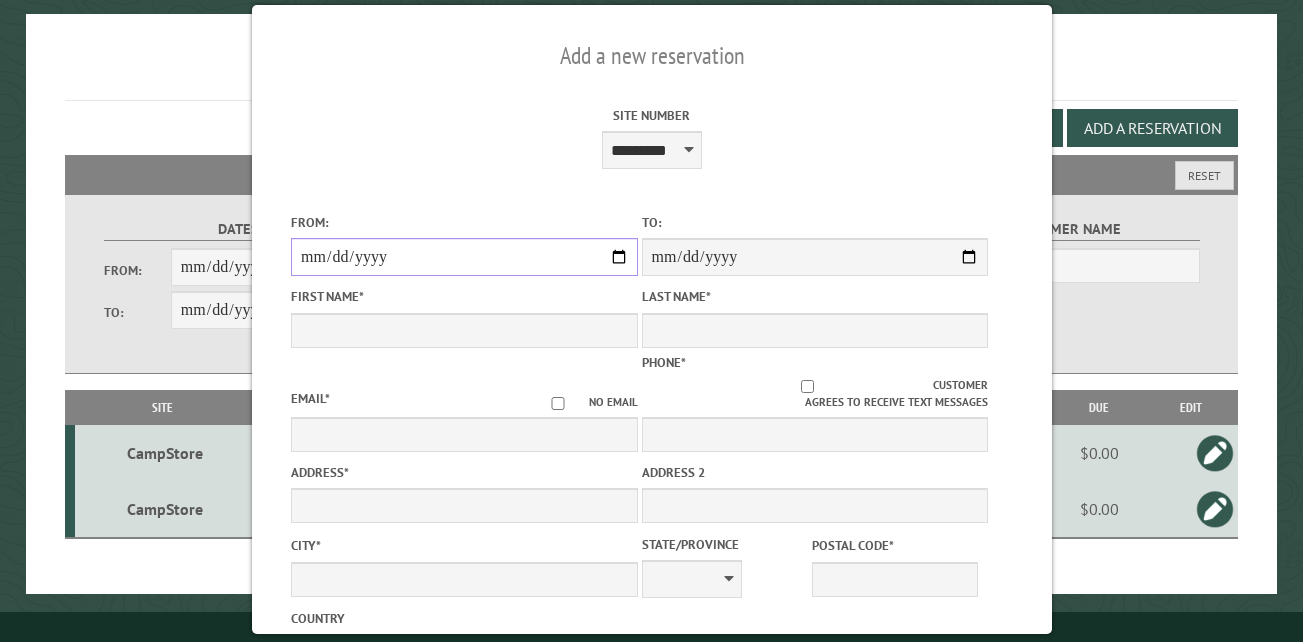 click on "From:" at bounding box center (464, 257) 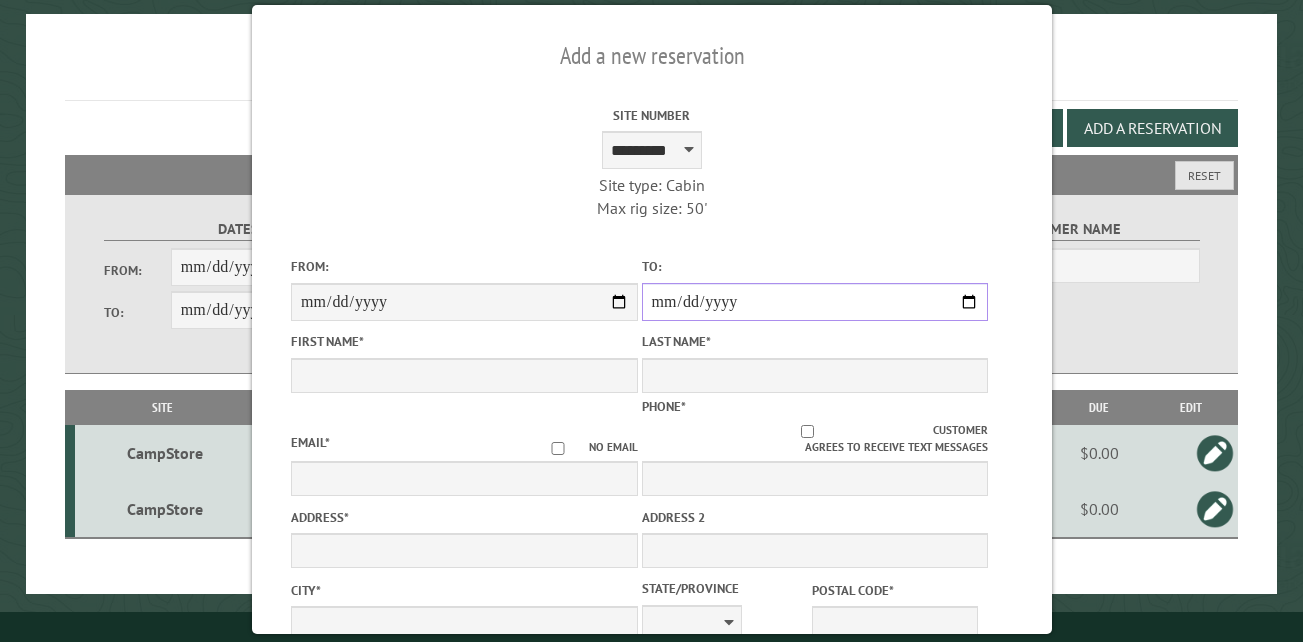 click on "**********" at bounding box center (814, 302) 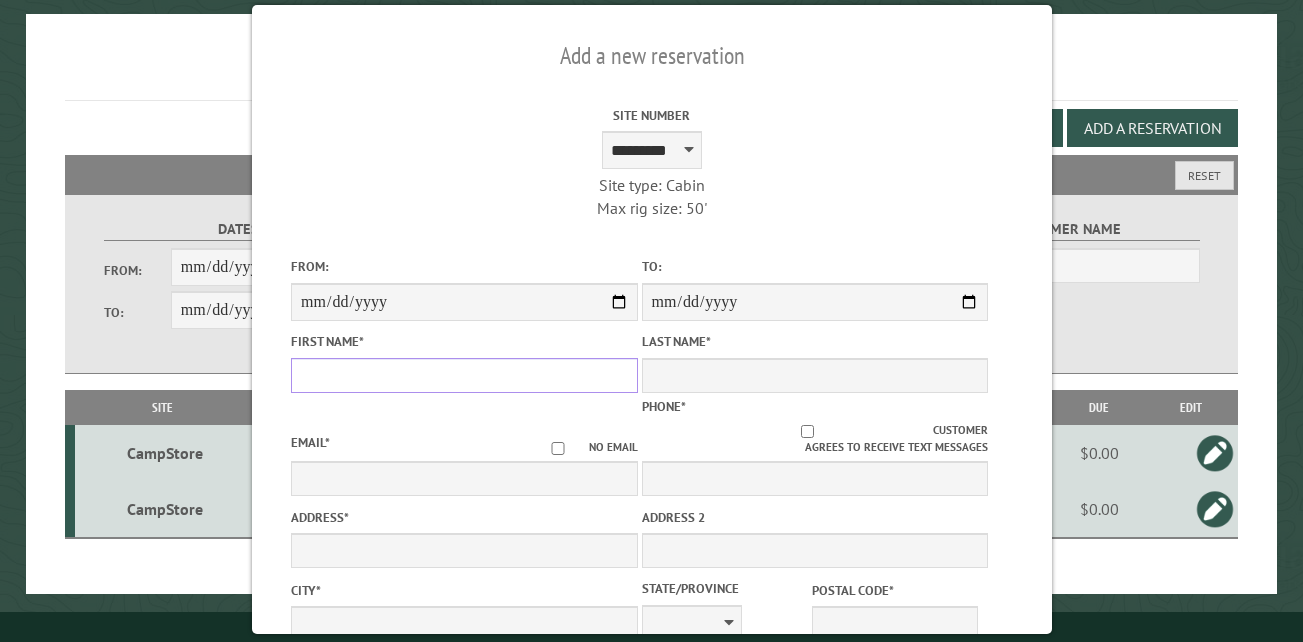 click on "First Name *" at bounding box center (464, 375) 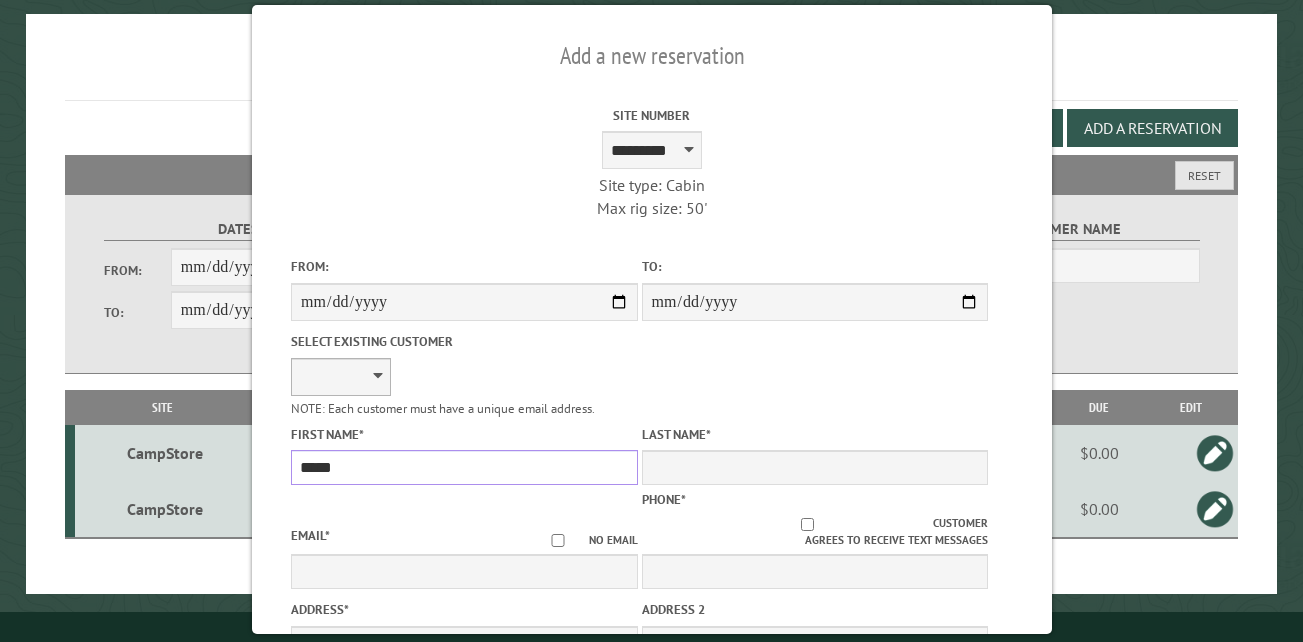 type on "*****" 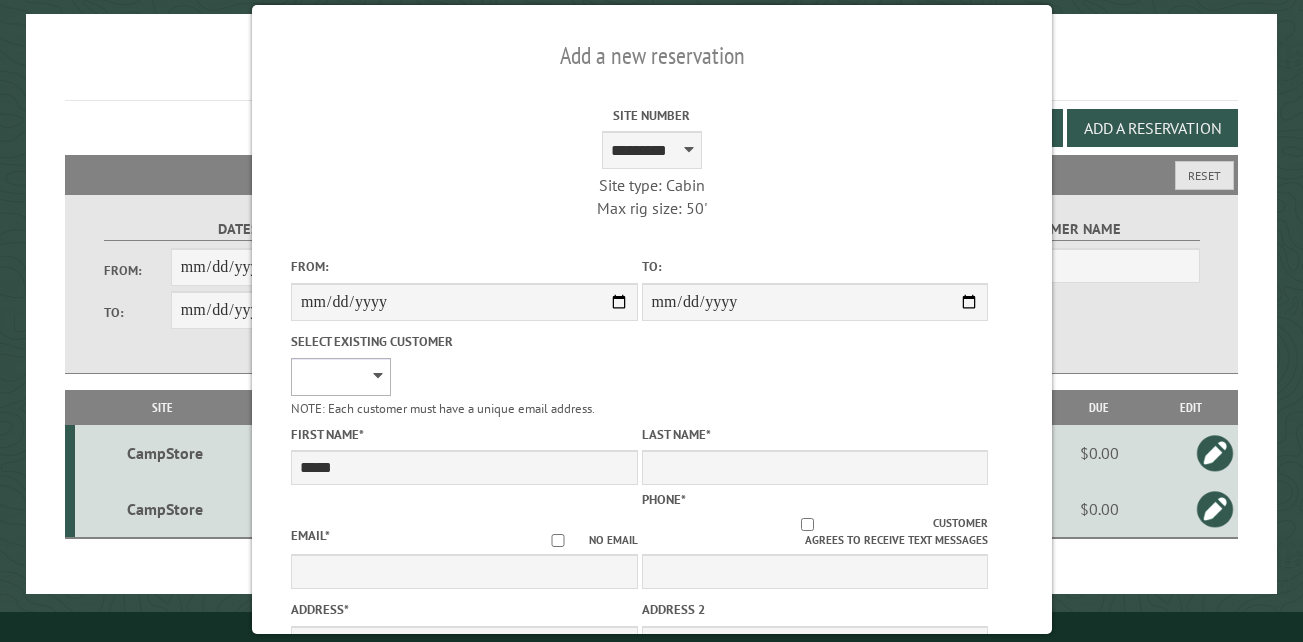 click on "**********" at bounding box center (341, 377) 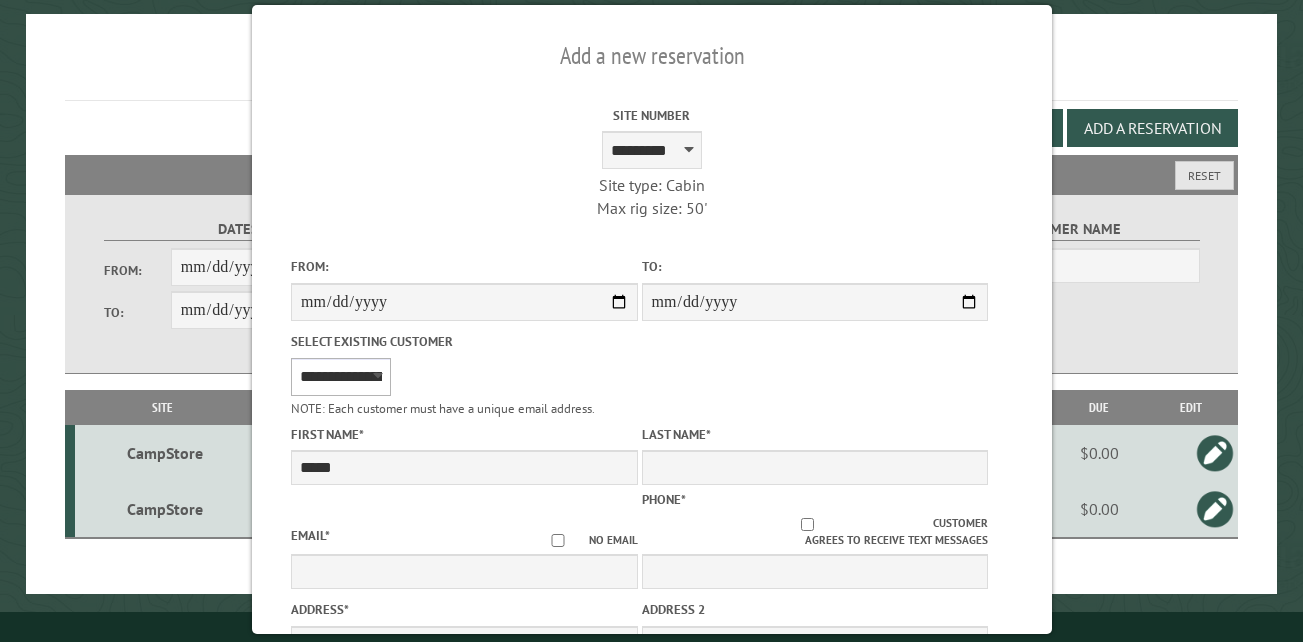 click on "**********" at bounding box center [341, 377] 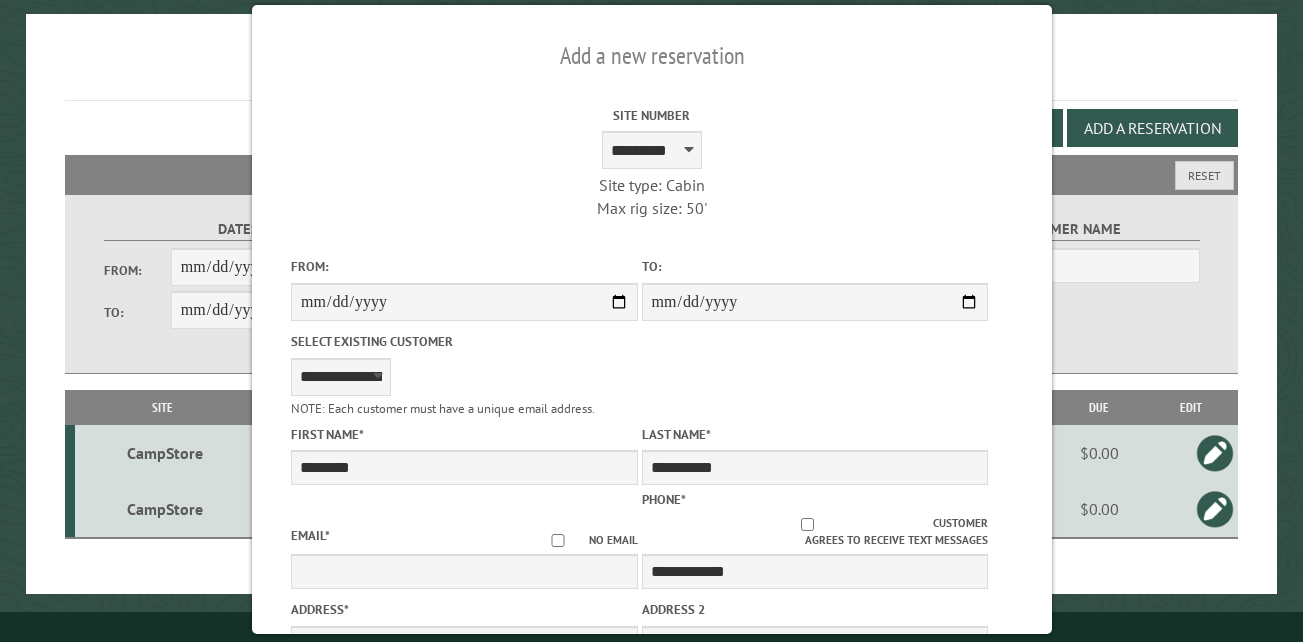 click on "No email" at bounding box center (582, 540) 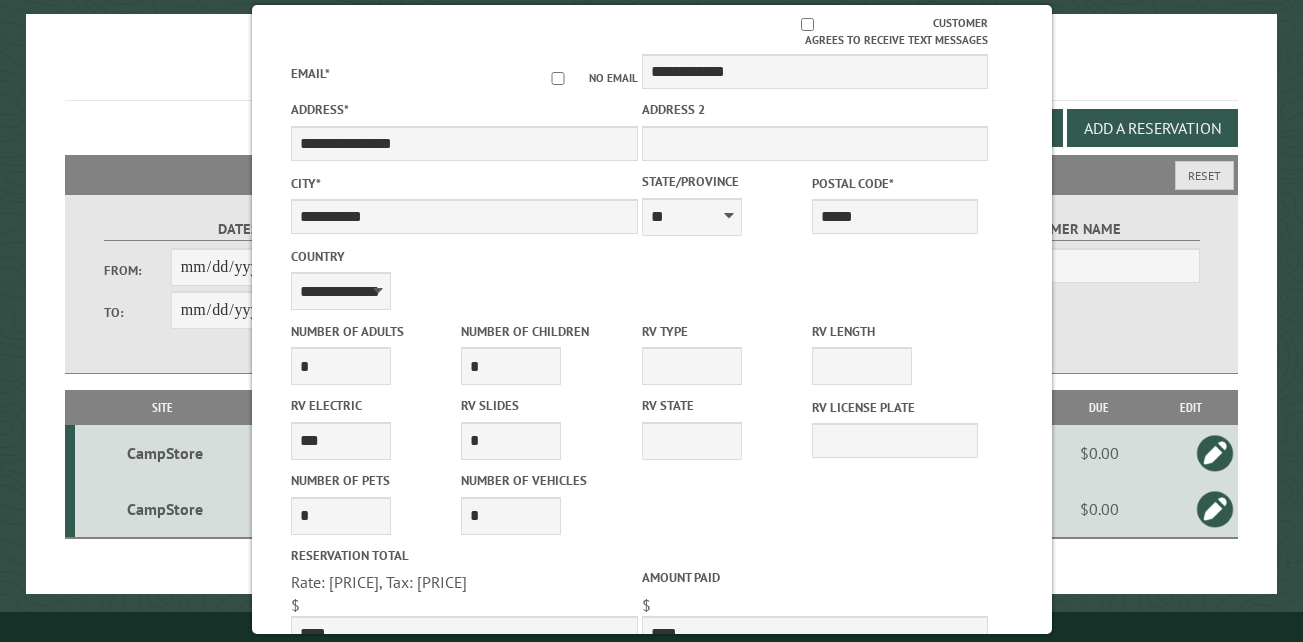 scroll, scrollTop: 644, scrollLeft: 0, axis: vertical 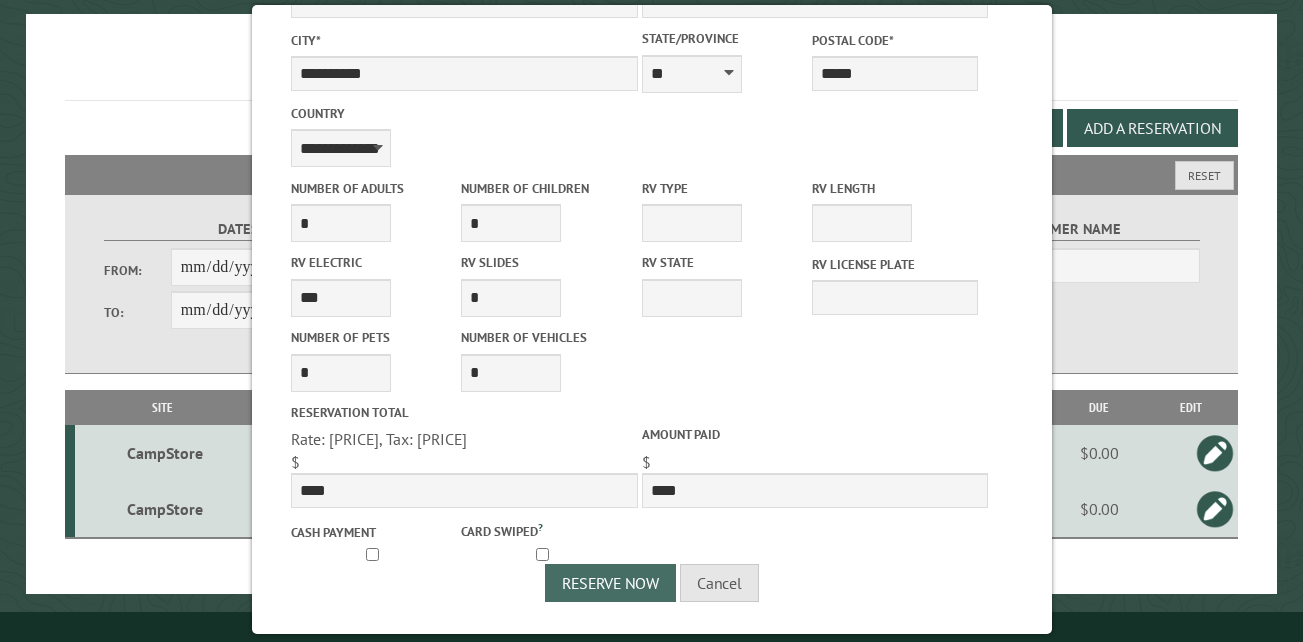click on "Reserve Now" at bounding box center [610, 583] 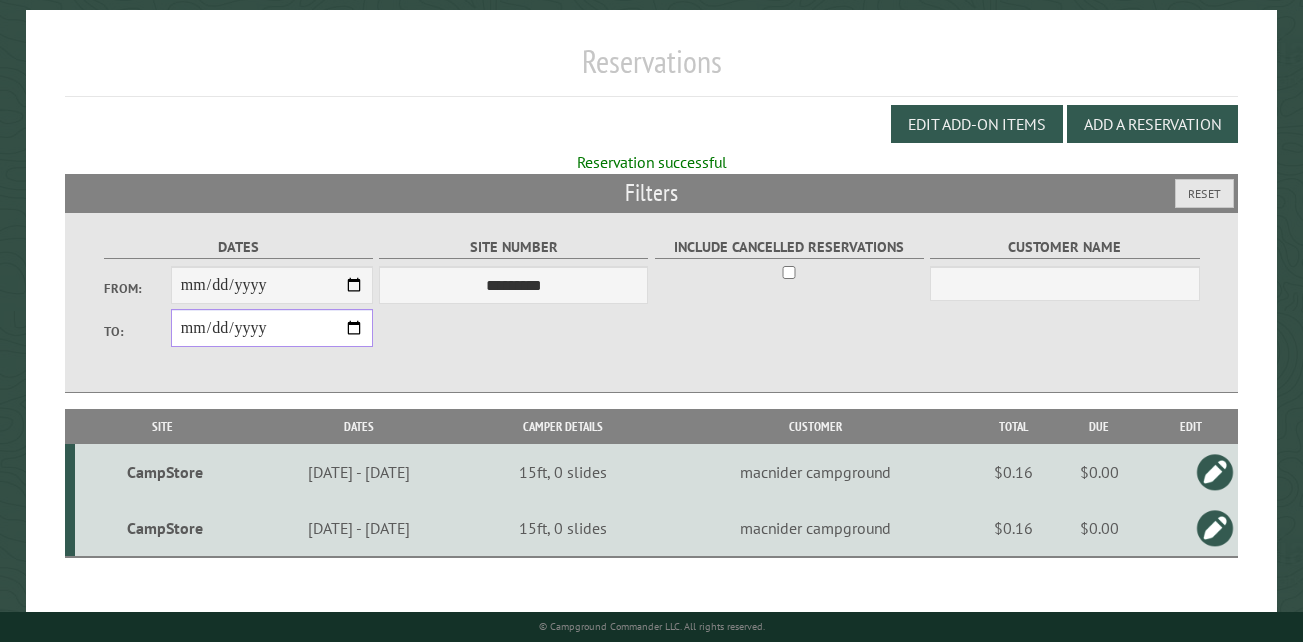click on "**********" at bounding box center [272, 328] 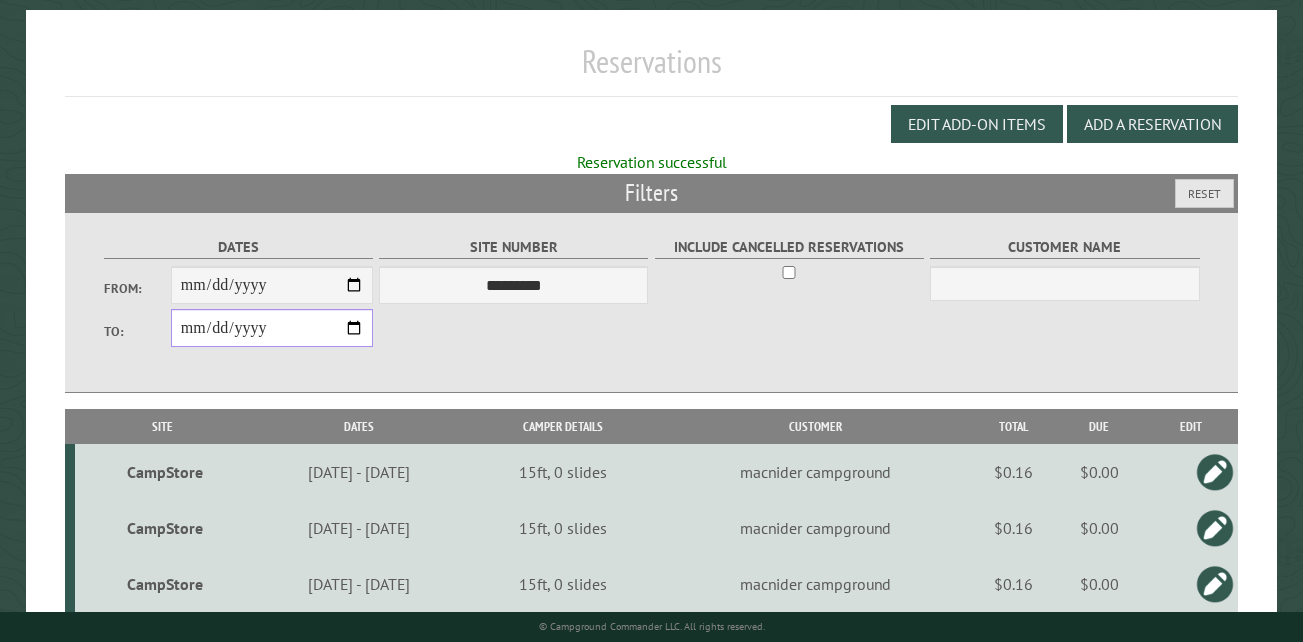 type on "**********" 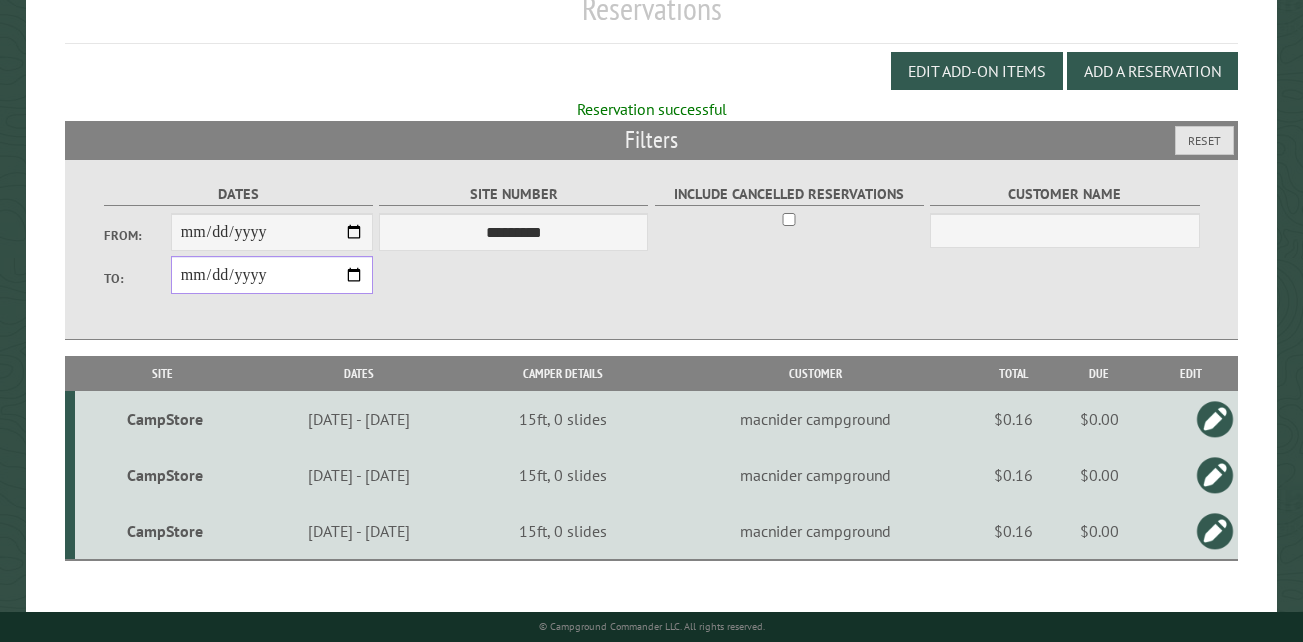 scroll, scrollTop: 267, scrollLeft: 0, axis: vertical 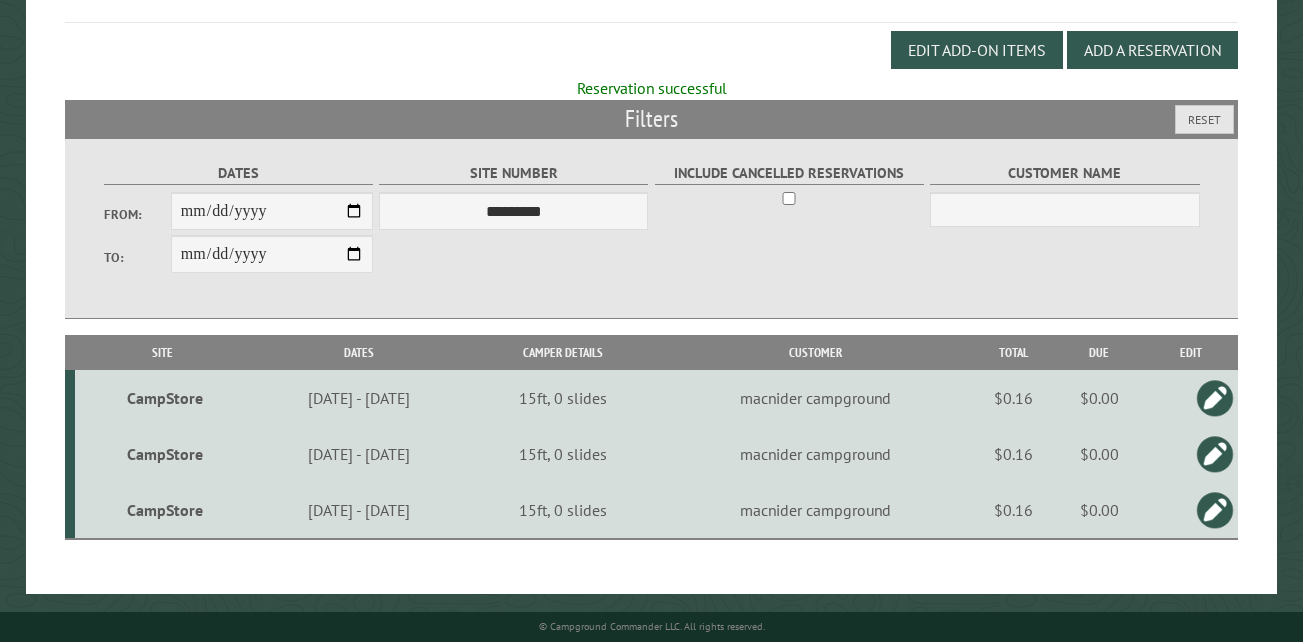 click on "CampStore" at bounding box center (165, 510) 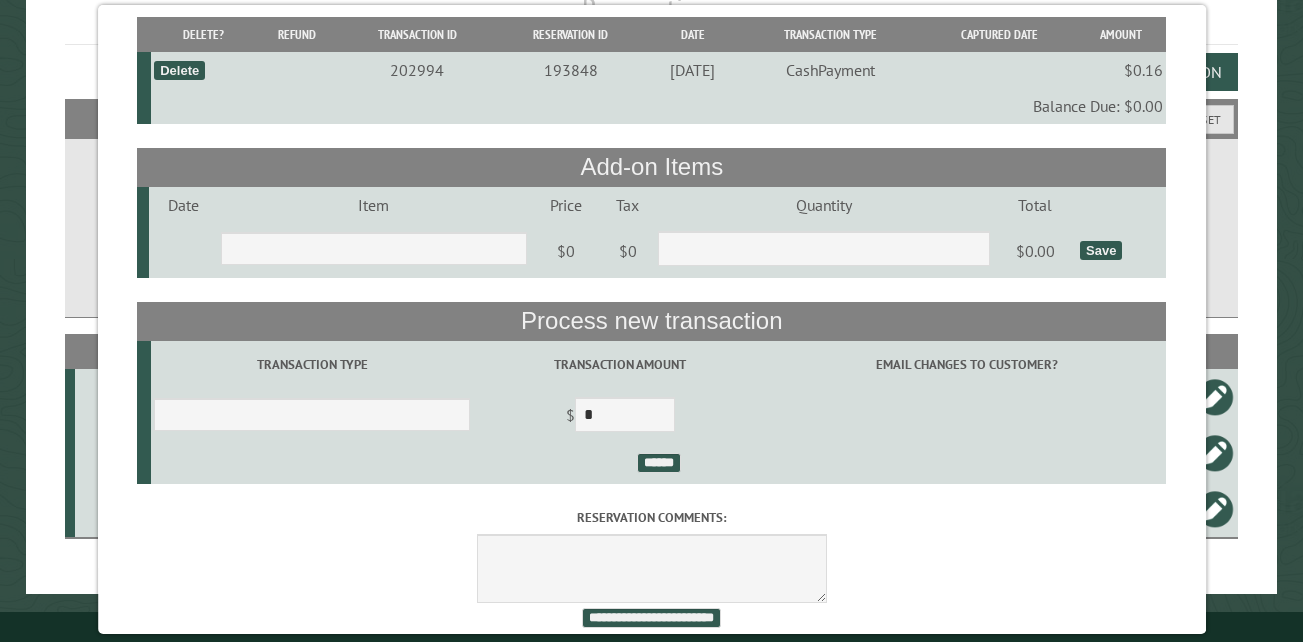 scroll, scrollTop: 245, scrollLeft: 0, axis: vertical 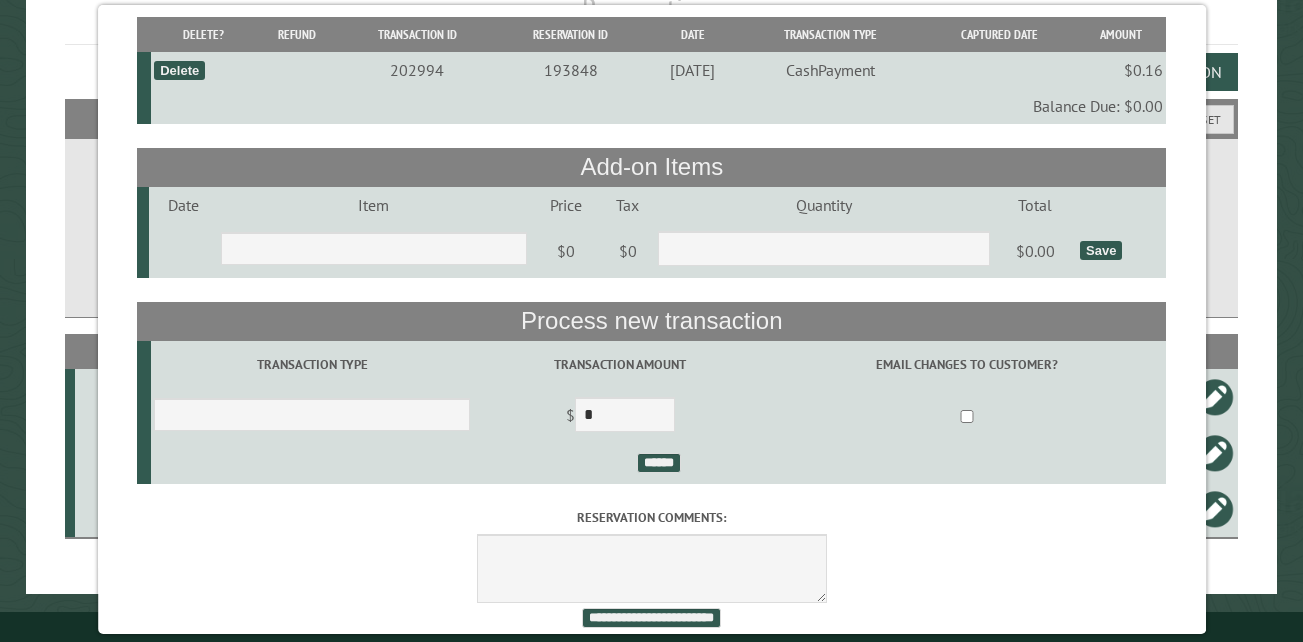 click on "Delete" at bounding box center [179, 70] 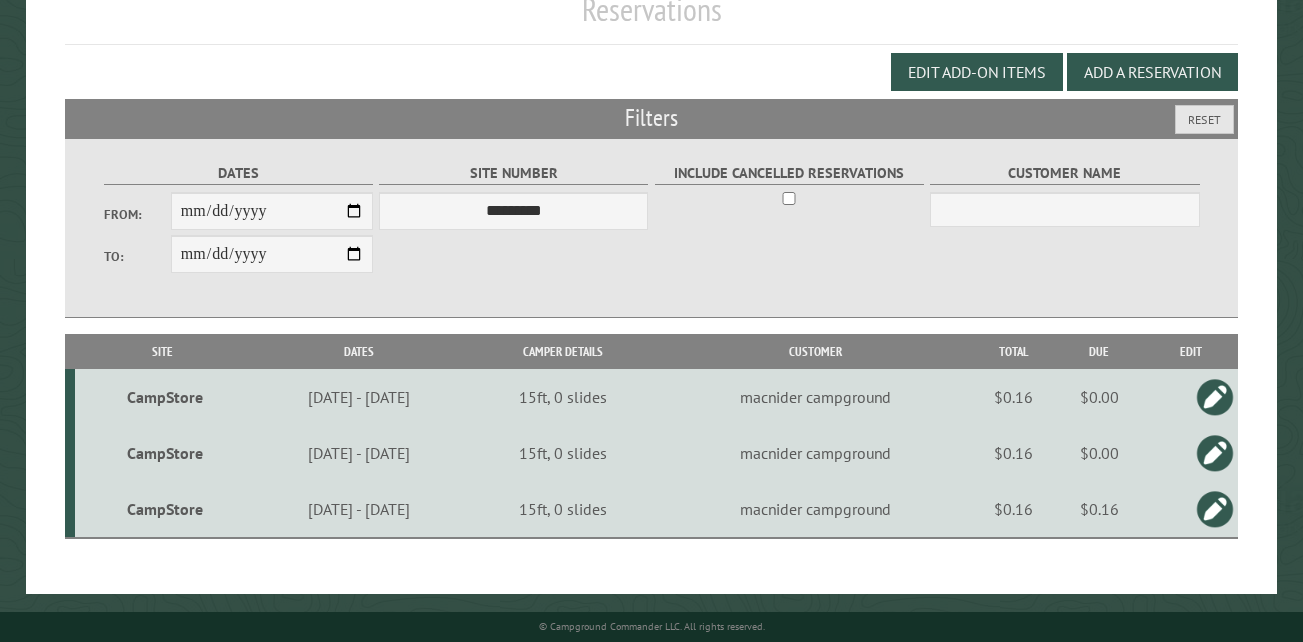 click on "CampStore" at bounding box center (165, 509) 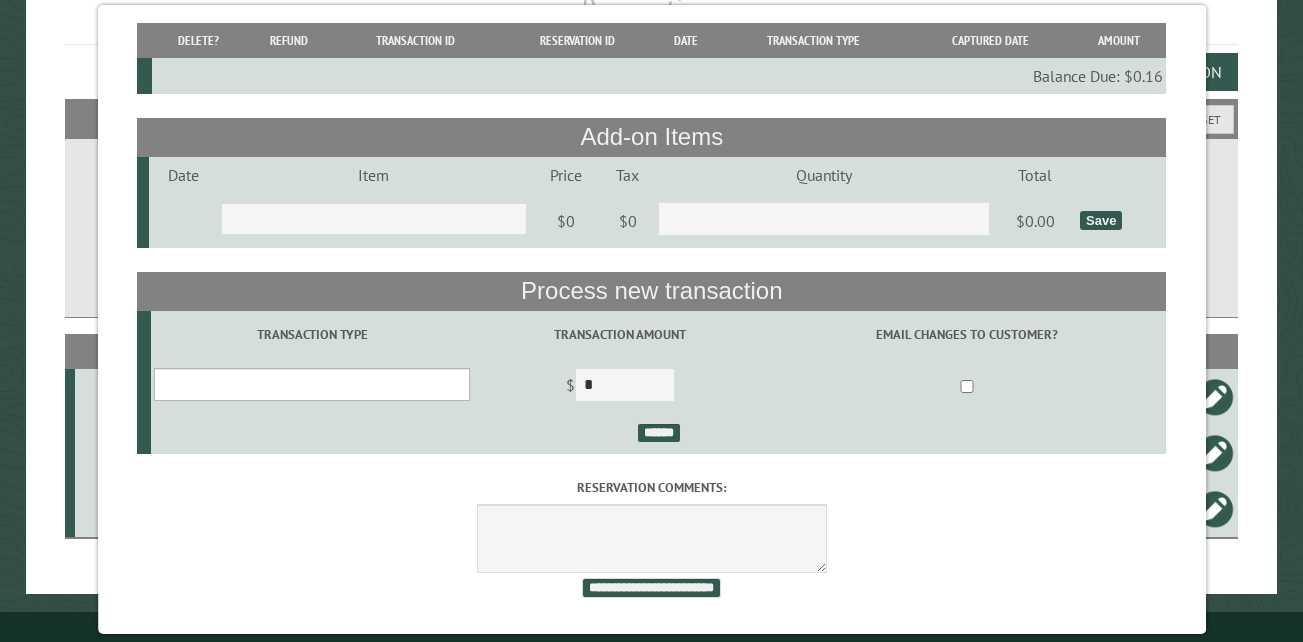 click on "**********" at bounding box center [312, 384] 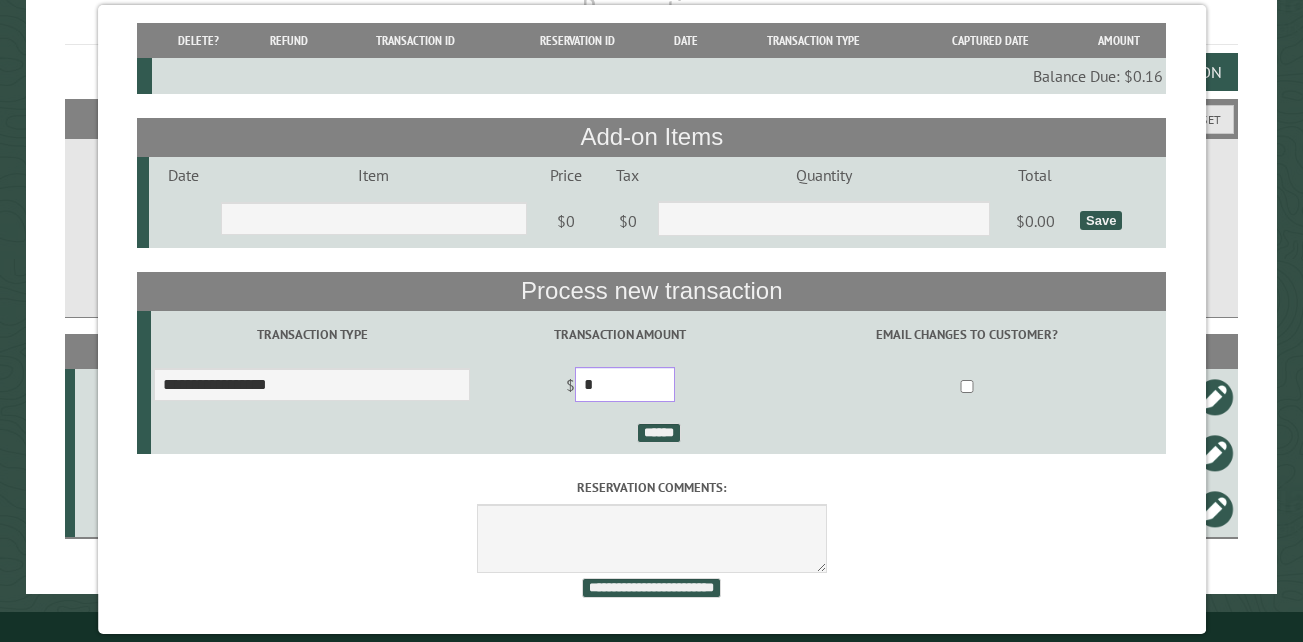 drag, startPoint x: 626, startPoint y: 394, endPoint x: 539, endPoint y: 369, distance: 90.52071 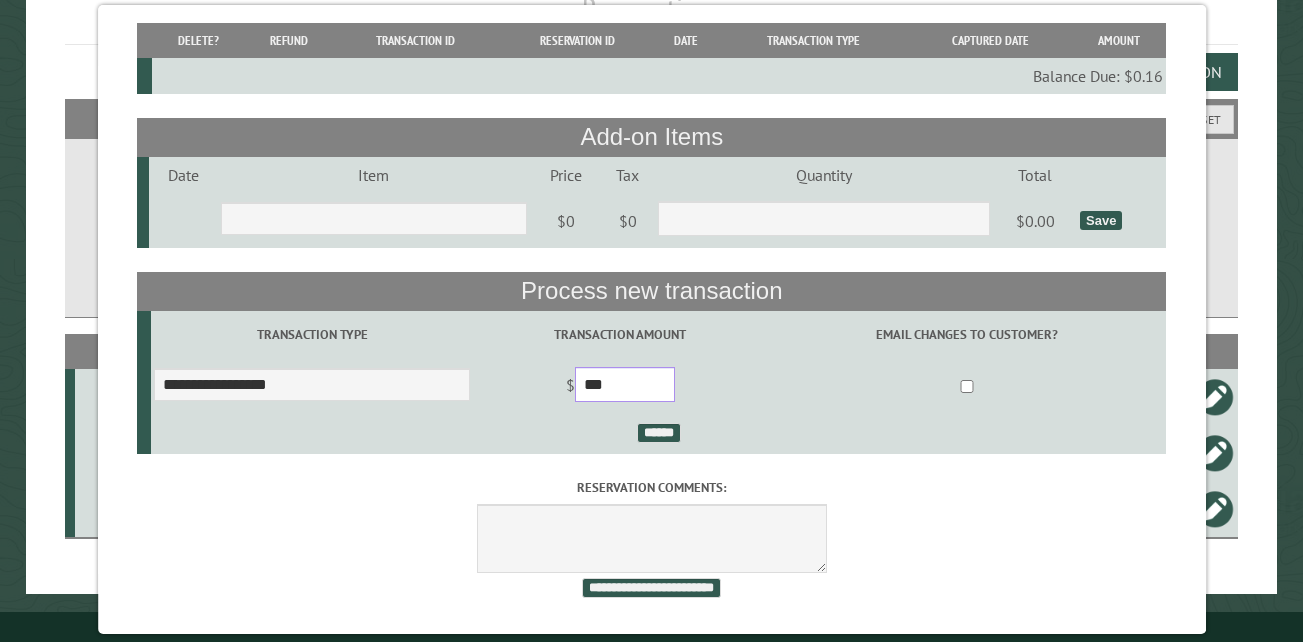 type on "***" 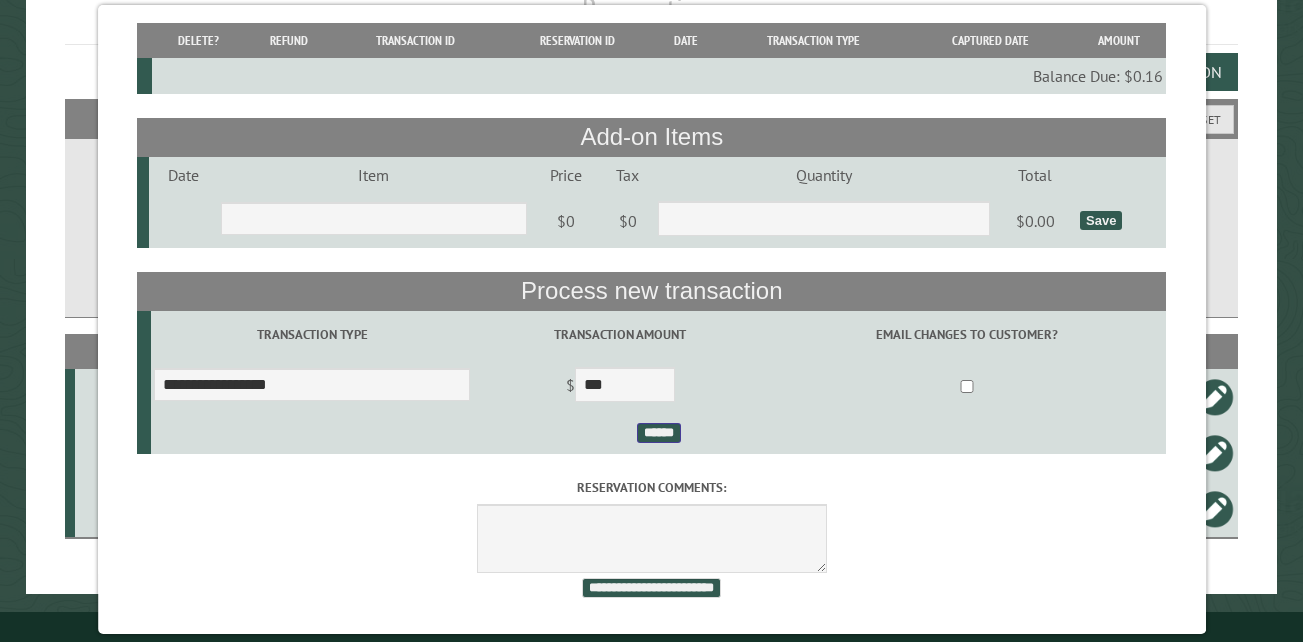 click on "******" at bounding box center [658, 433] 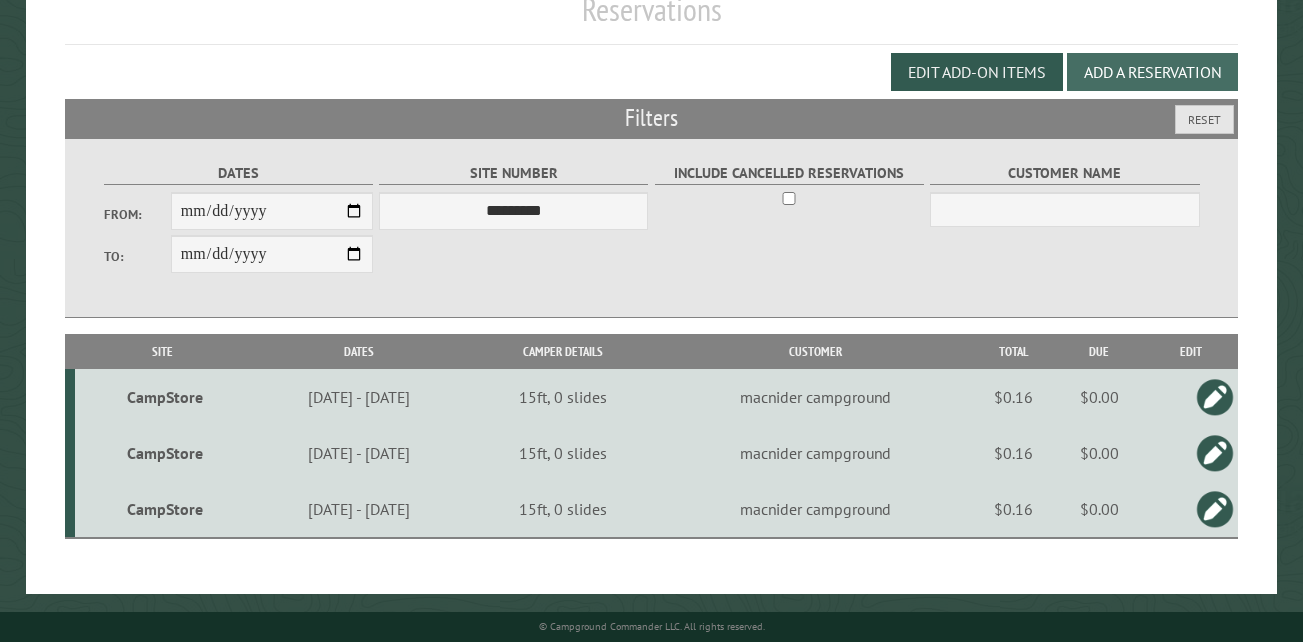 click on "Add a Reservation" at bounding box center (1152, 72) 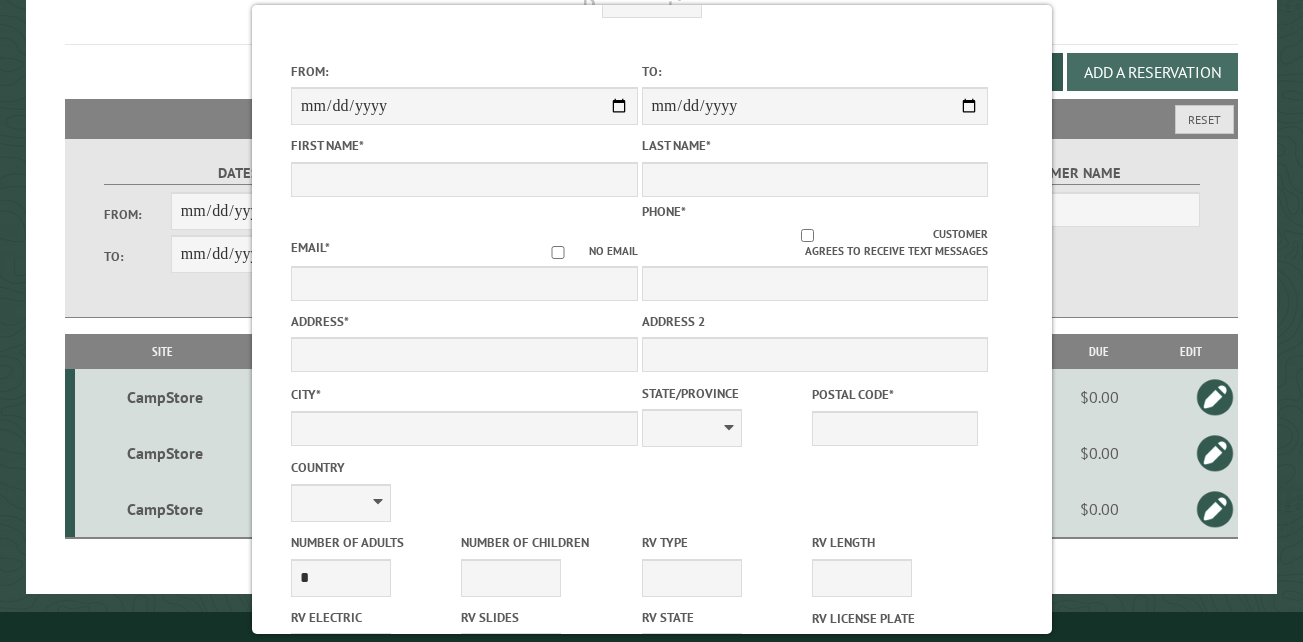 scroll, scrollTop: 0, scrollLeft: 0, axis: both 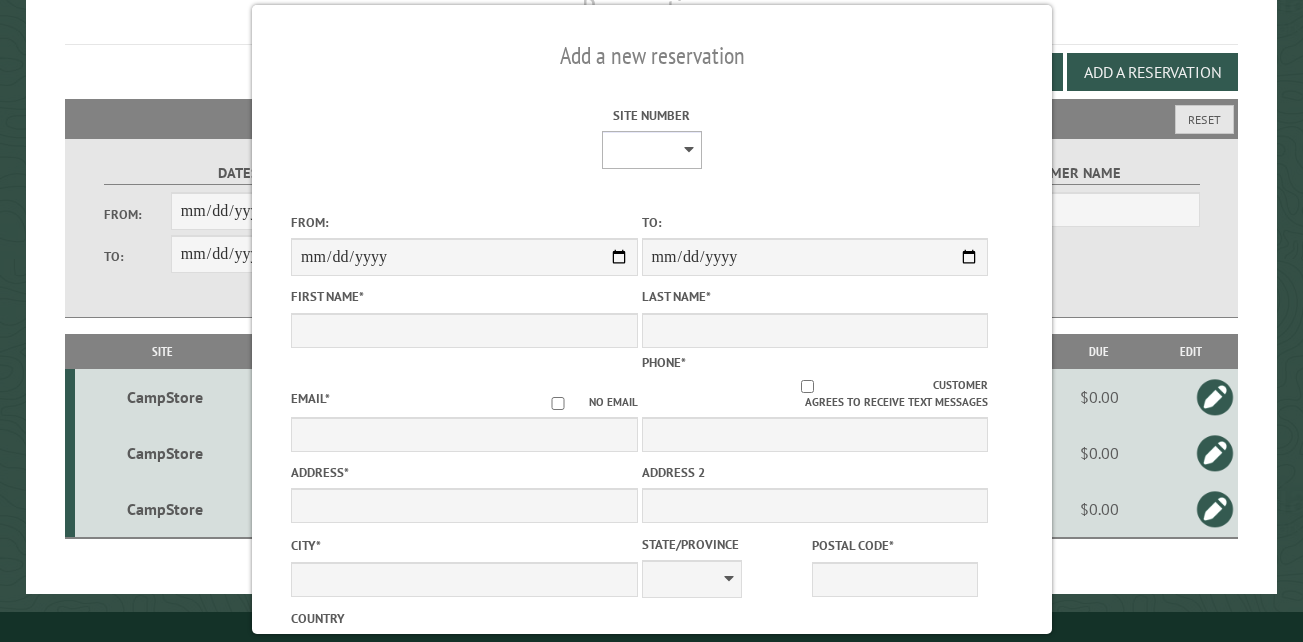 click on "** ** ** ** ** ** ** ** ** *** *** *** *** ** ** ** ** ** ** ** ** ** *** *** ** ** ** ** ** ** ********* ** ** ** ** ** ** ** ** ** *** *** *** *** *** *** ** ** ** ** ** ** ** ** ** *** *** *** *** *** *** ** ** ** ** ** ** ** ** ** ** ** ** ** ** ** ** ** ** ** ** ** ** ** ** *** *** *** *** *** ***" at bounding box center (651, 150) 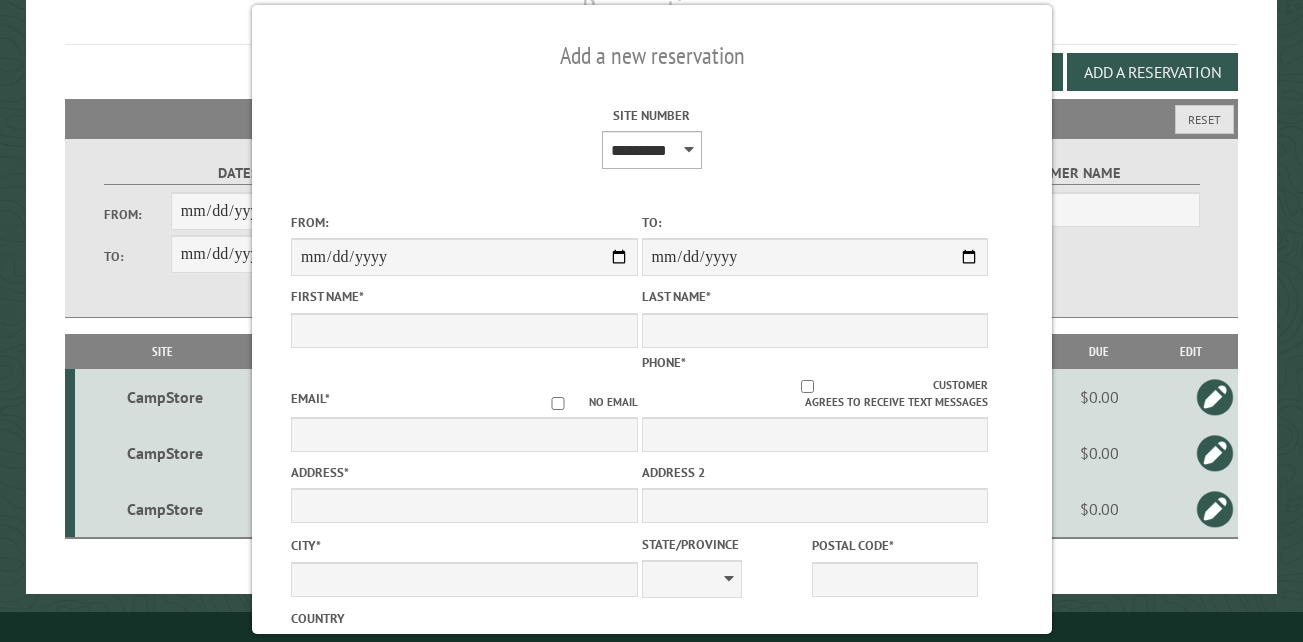 click on "** ** ** ** ** ** ** ** ** *** *** *** *** ** ** ** ** ** ** ** ** ** *** *** ** ** ** ** ** ** ********* ** ** ** ** ** ** ** ** ** *** *** *** *** *** *** ** ** ** ** ** ** ** ** ** *** *** *** *** *** *** ** ** ** ** ** ** ** ** ** ** ** ** ** ** ** ** ** ** ** ** ** ** ** ** *** *** *** *** *** ***" at bounding box center [651, 150] 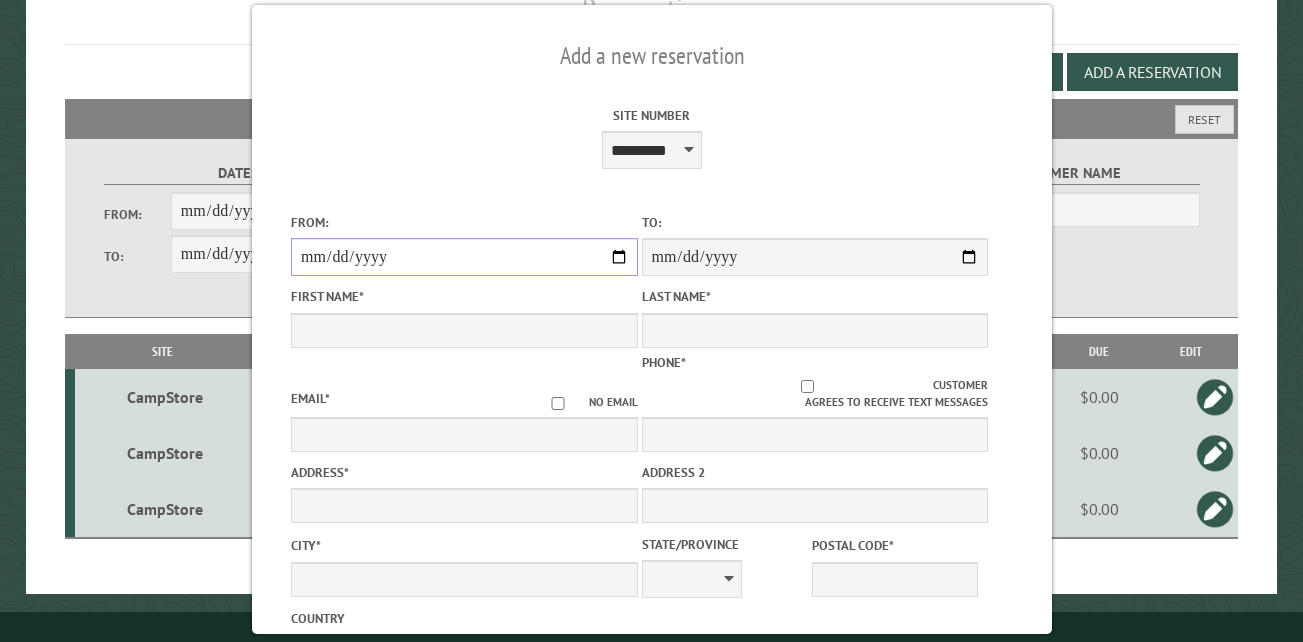 click on "From:" at bounding box center (464, 257) 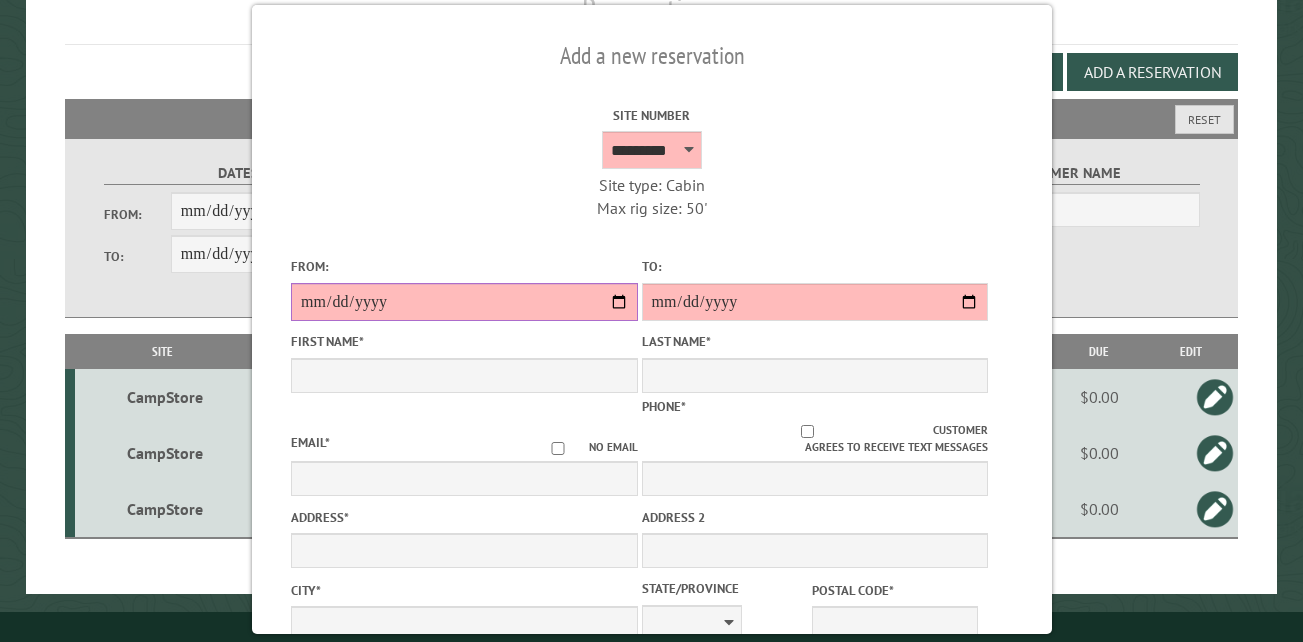 type on "**********" 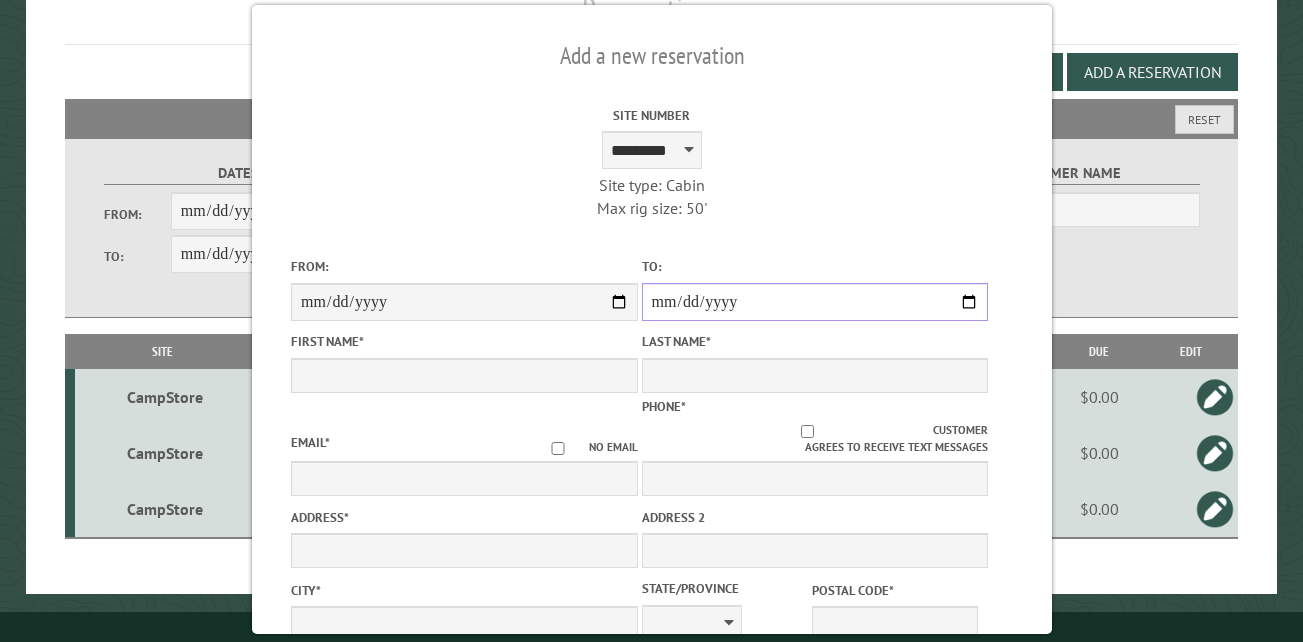click on "**********" at bounding box center [814, 302] 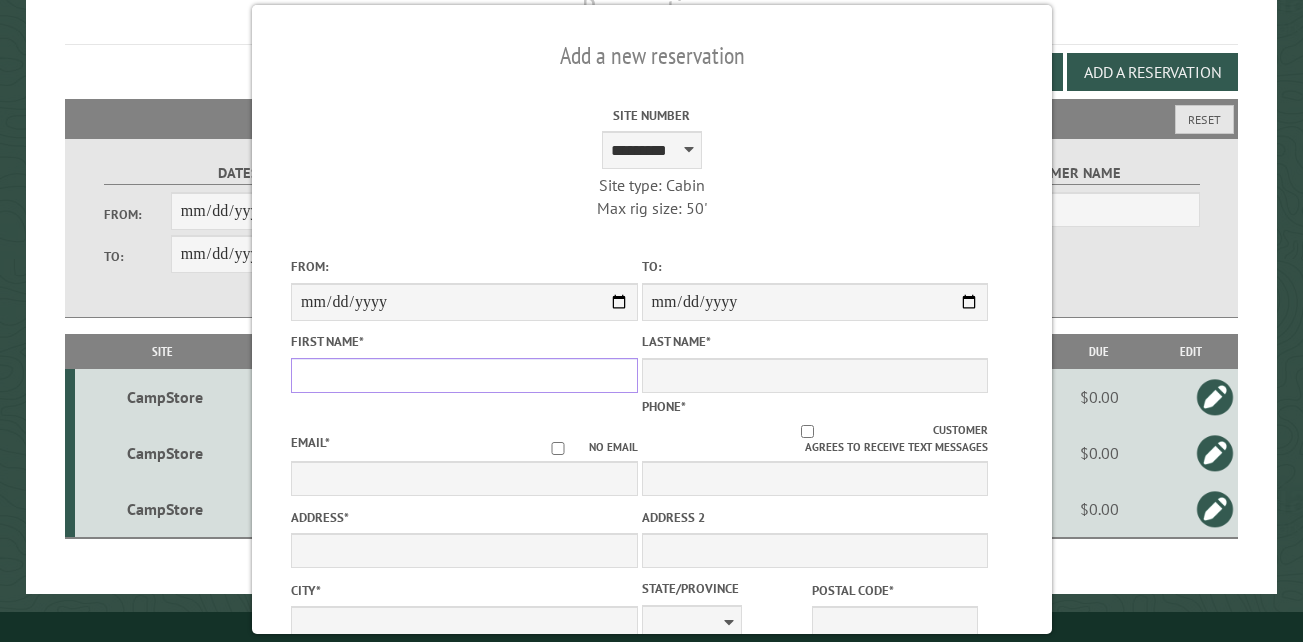 click on "First Name *" at bounding box center [464, 375] 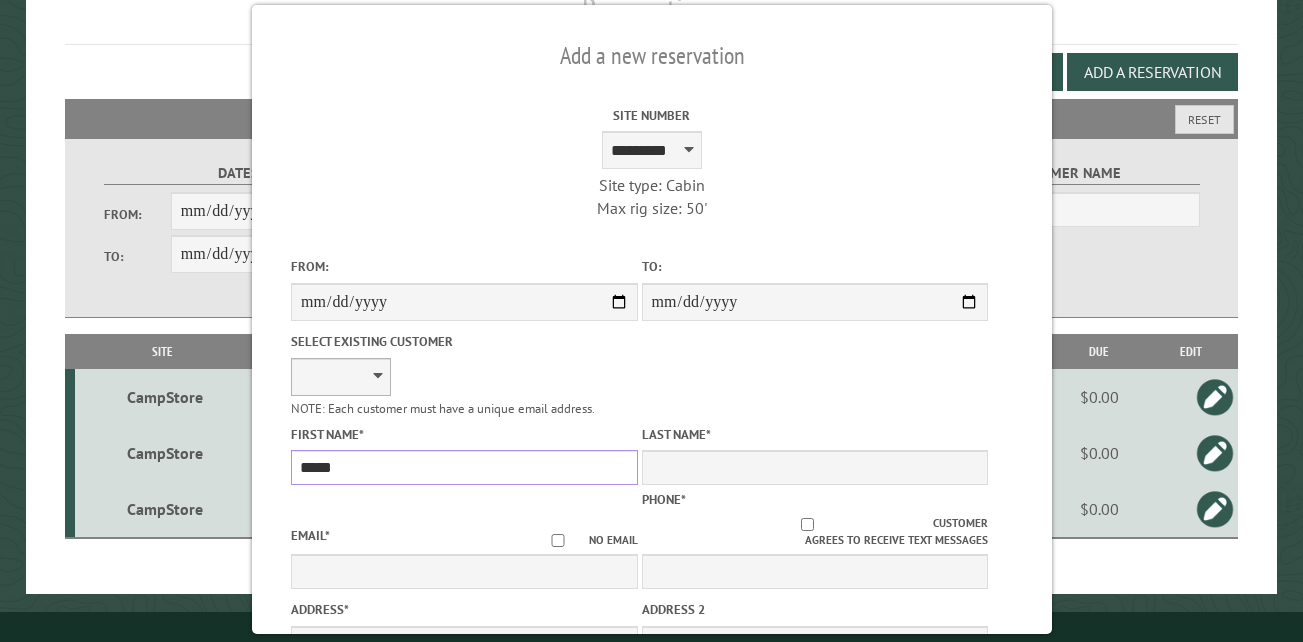 type on "*****" 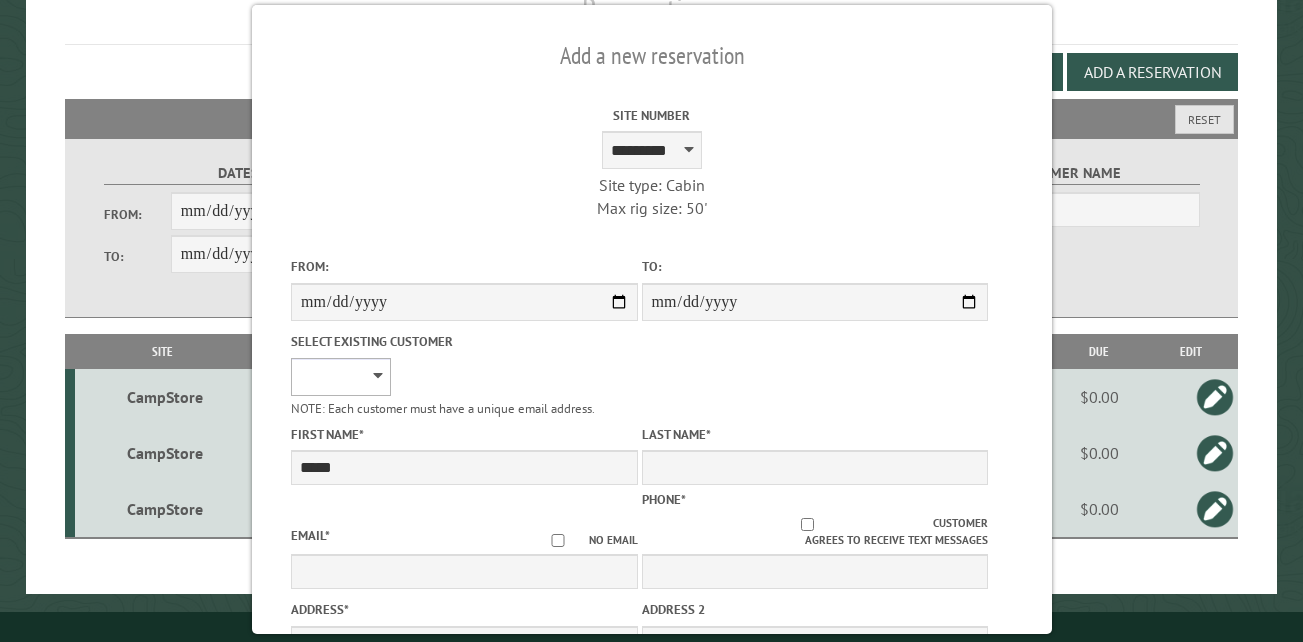 click on "**********" at bounding box center [341, 377] 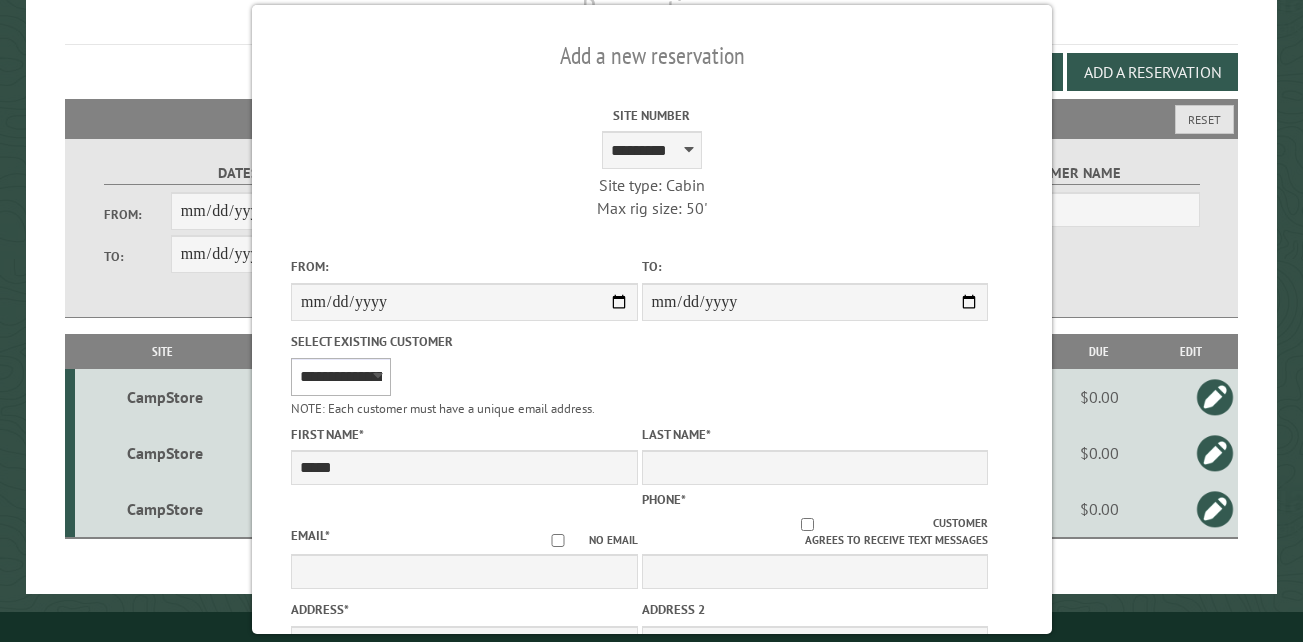 click on "**********" at bounding box center [341, 377] 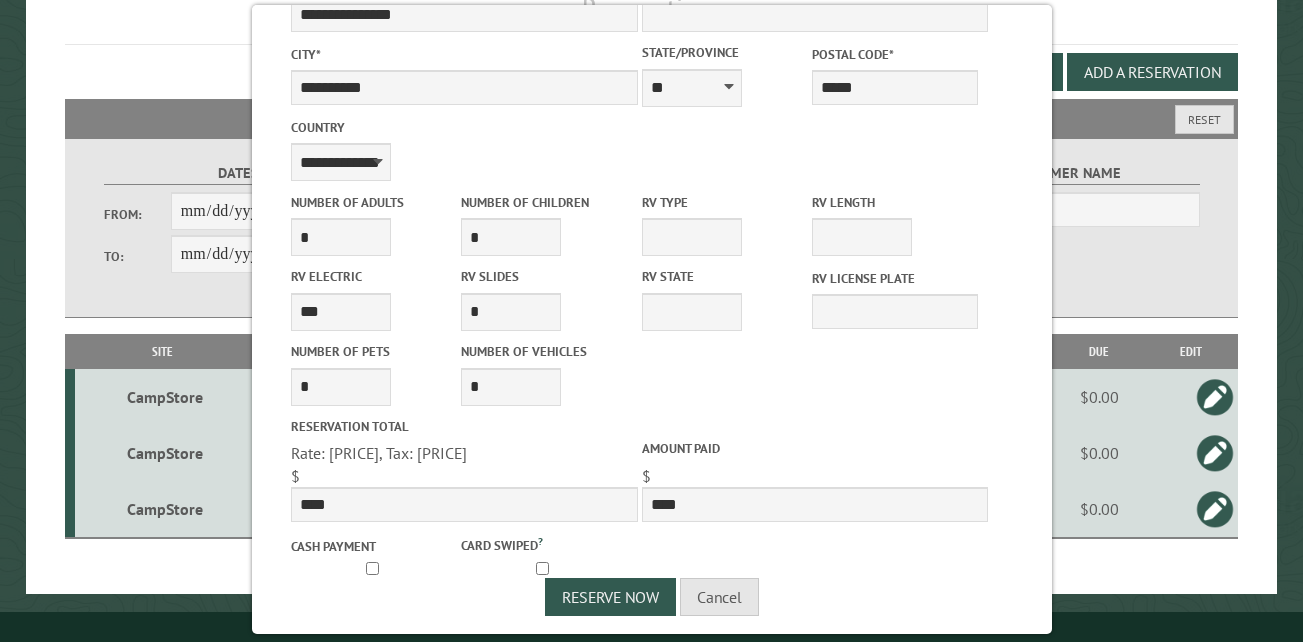scroll, scrollTop: 644, scrollLeft: 0, axis: vertical 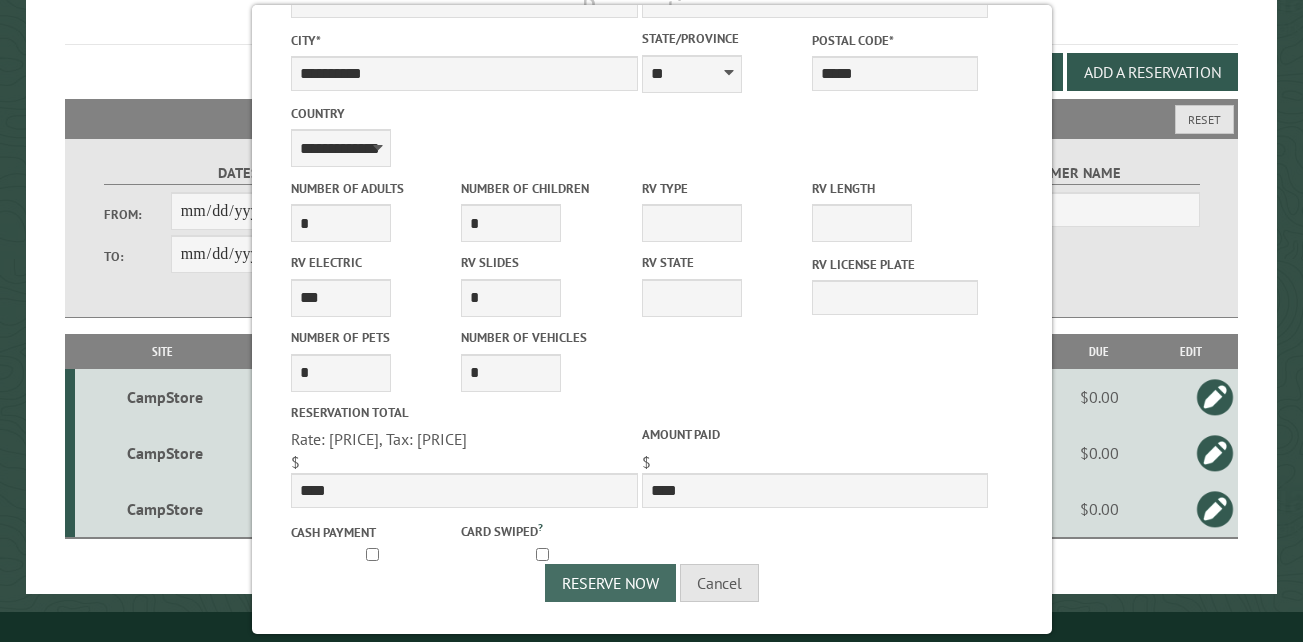 click on "Reserve Now" at bounding box center (610, 583) 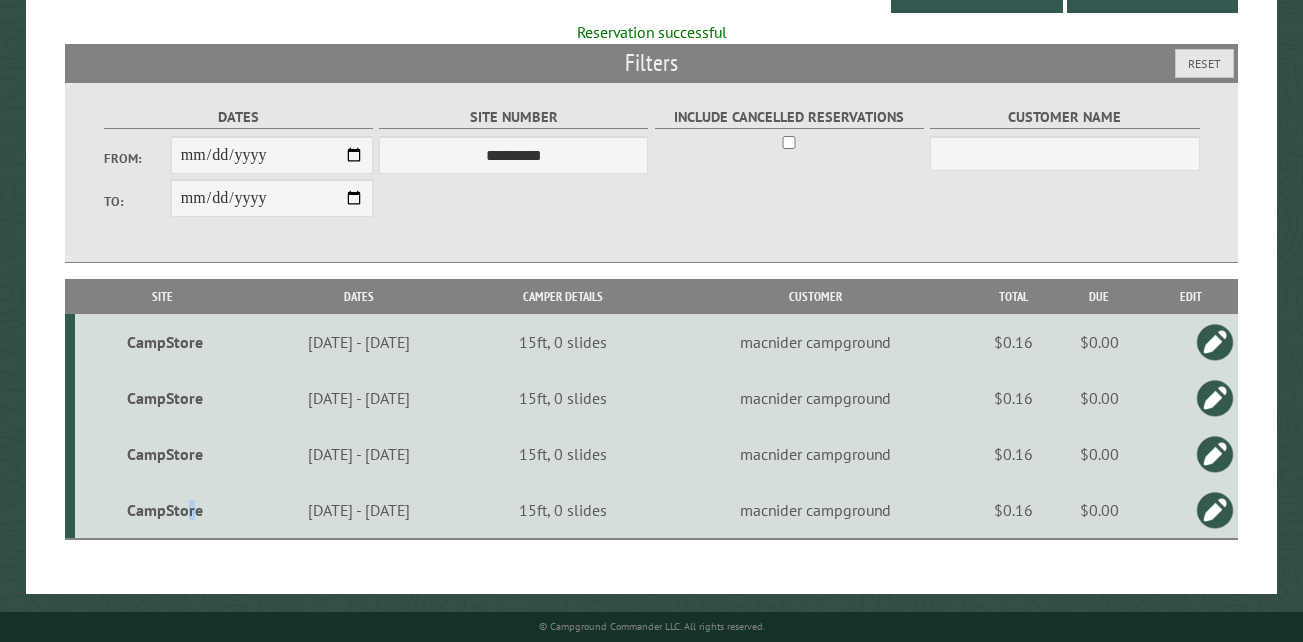 click on "CampStore" at bounding box center (165, 510) 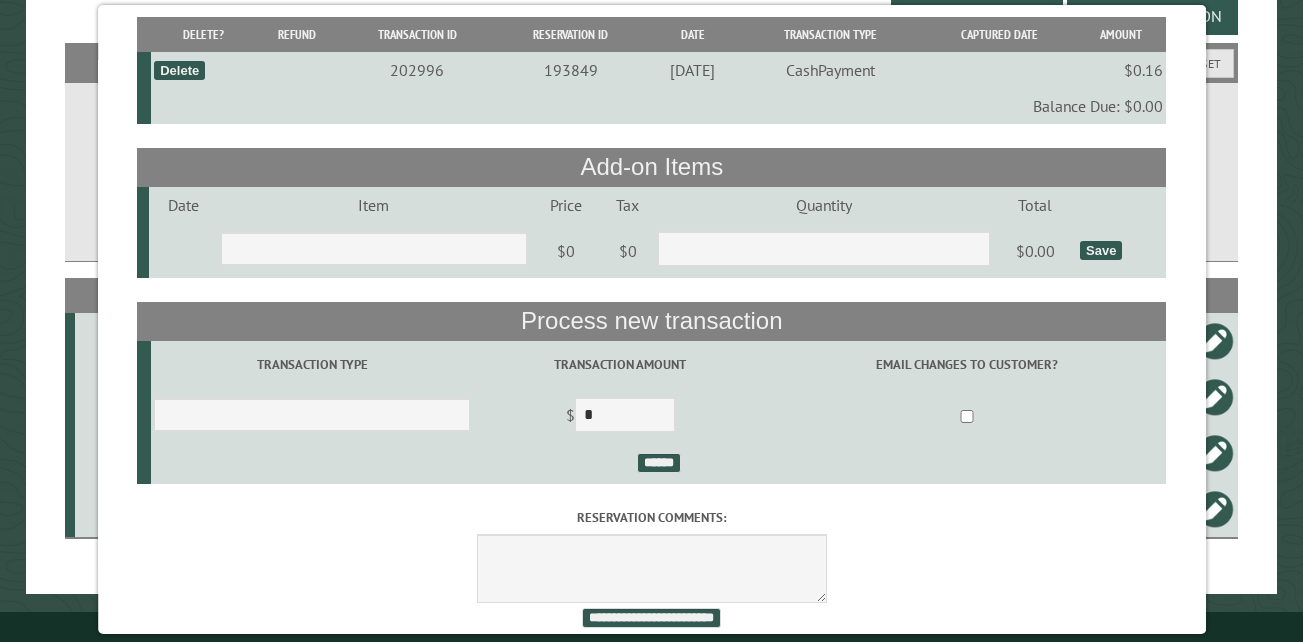 click on "Delete" at bounding box center (179, 70) 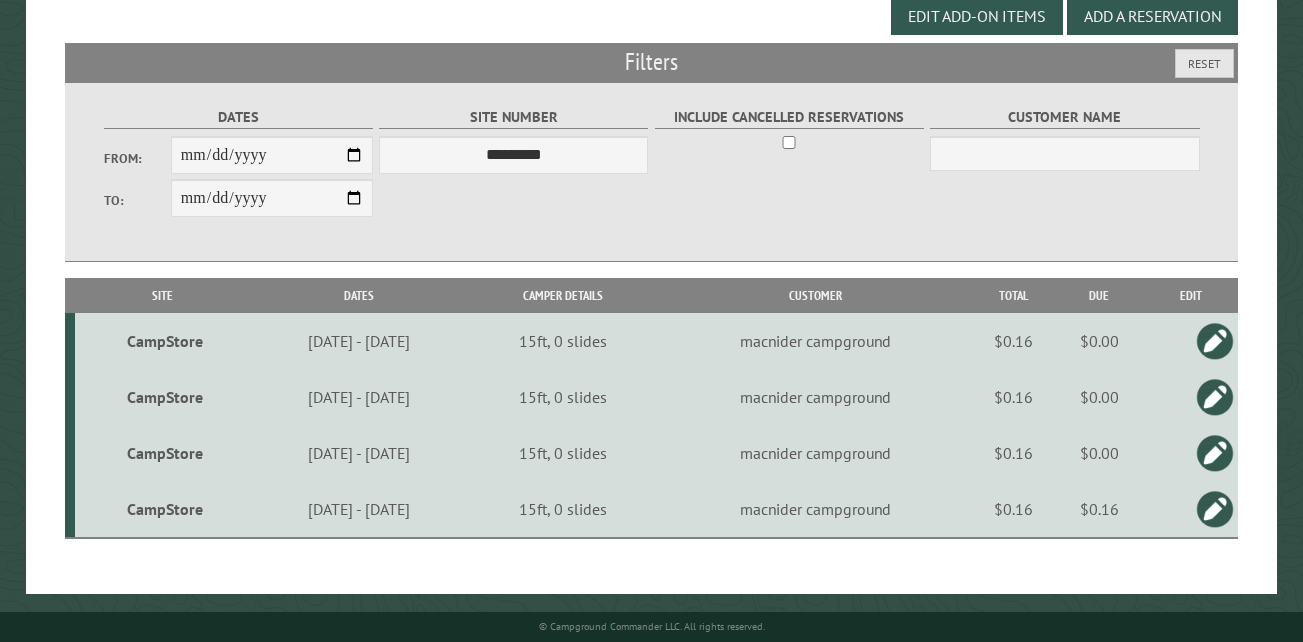 click on "CampStore" at bounding box center [165, 509] 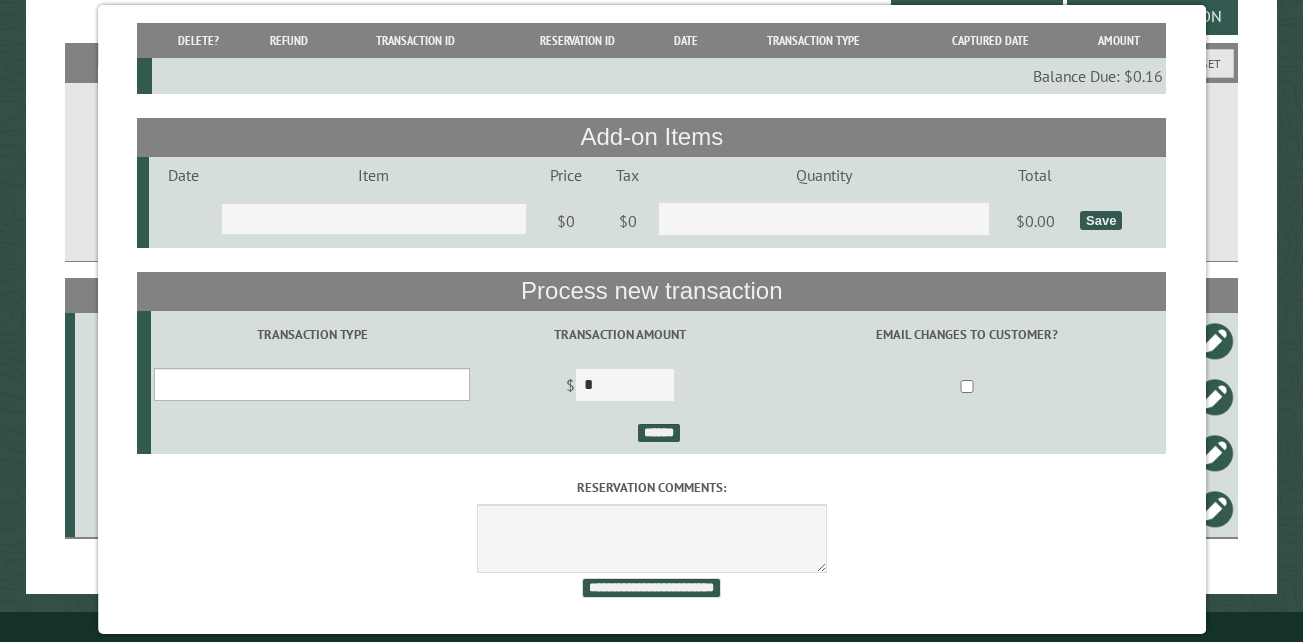 click on "**********" at bounding box center [312, 384] 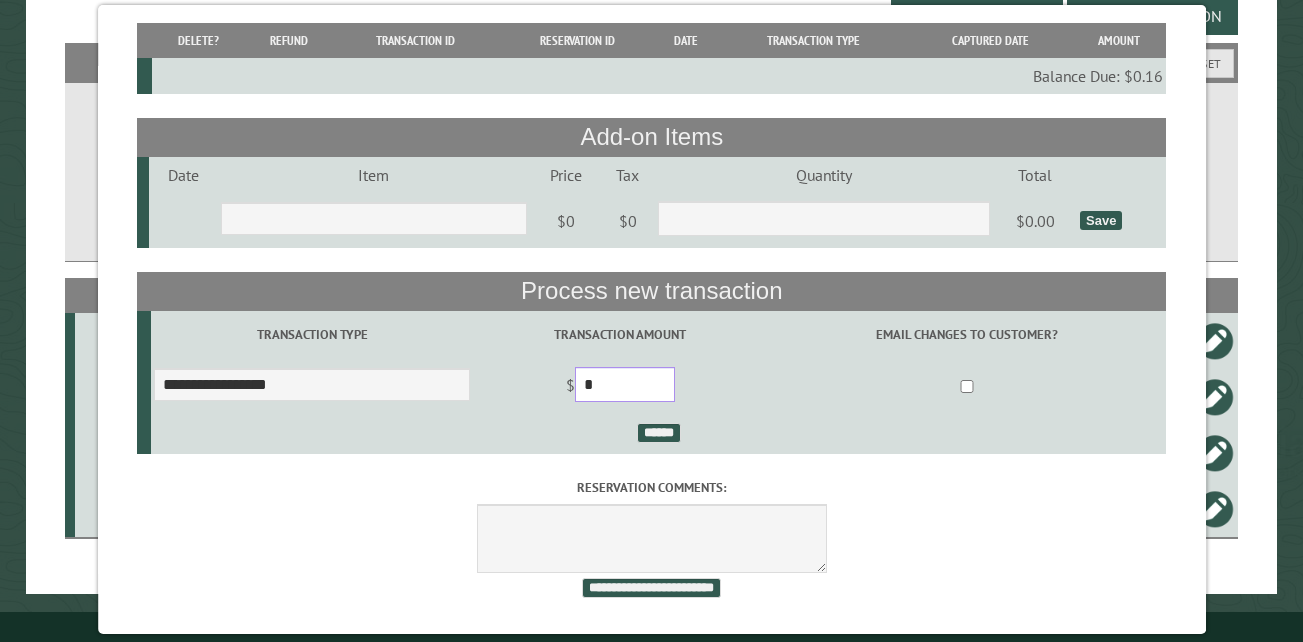 drag, startPoint x: 626, startPoint y: 387, endPoint x: 592, endPoint y: 380, distance: 34.713108 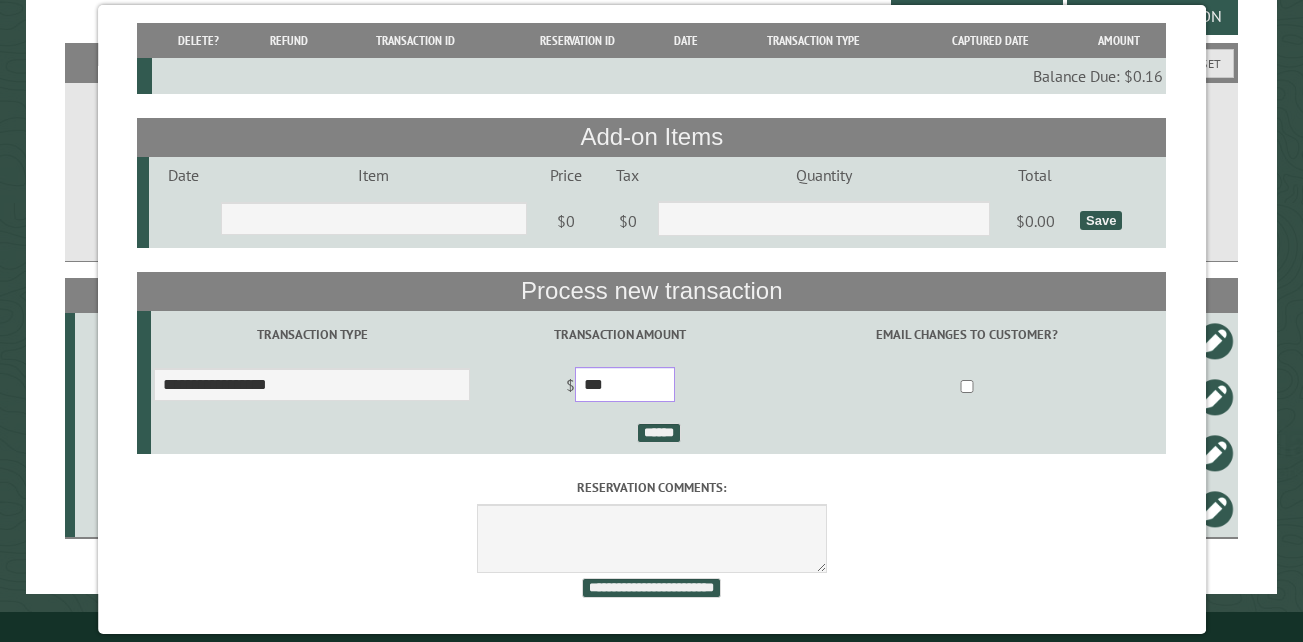 type on "***" 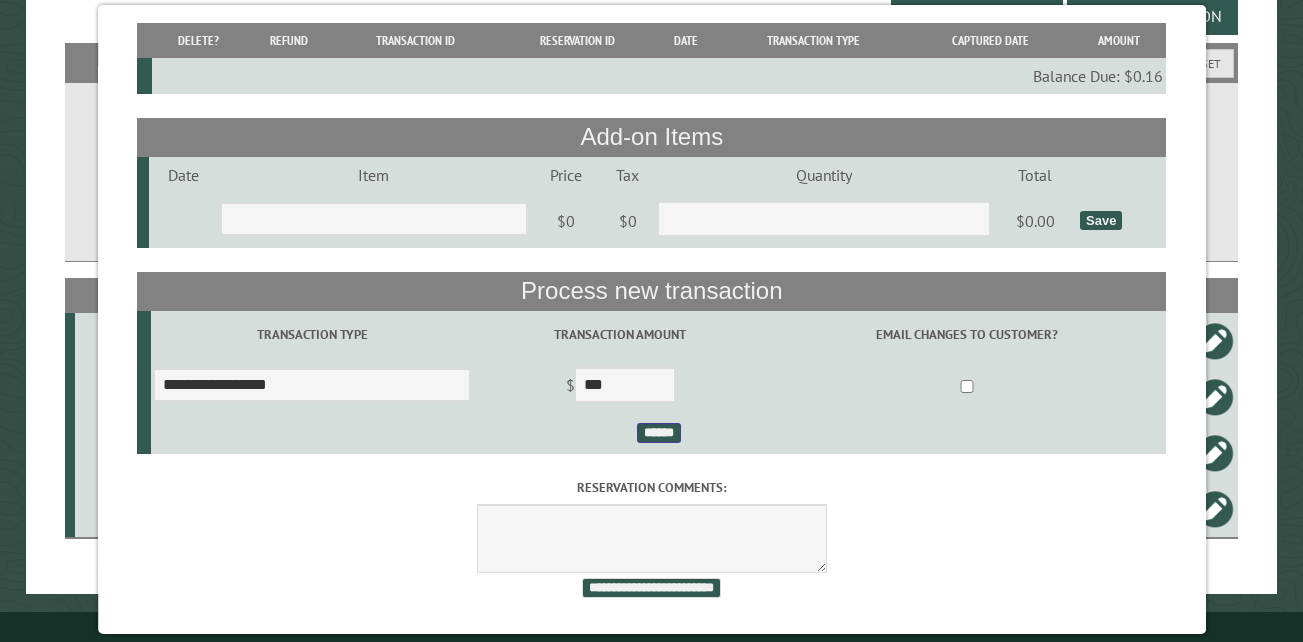 click on "******" at bounding box center (658, 433) 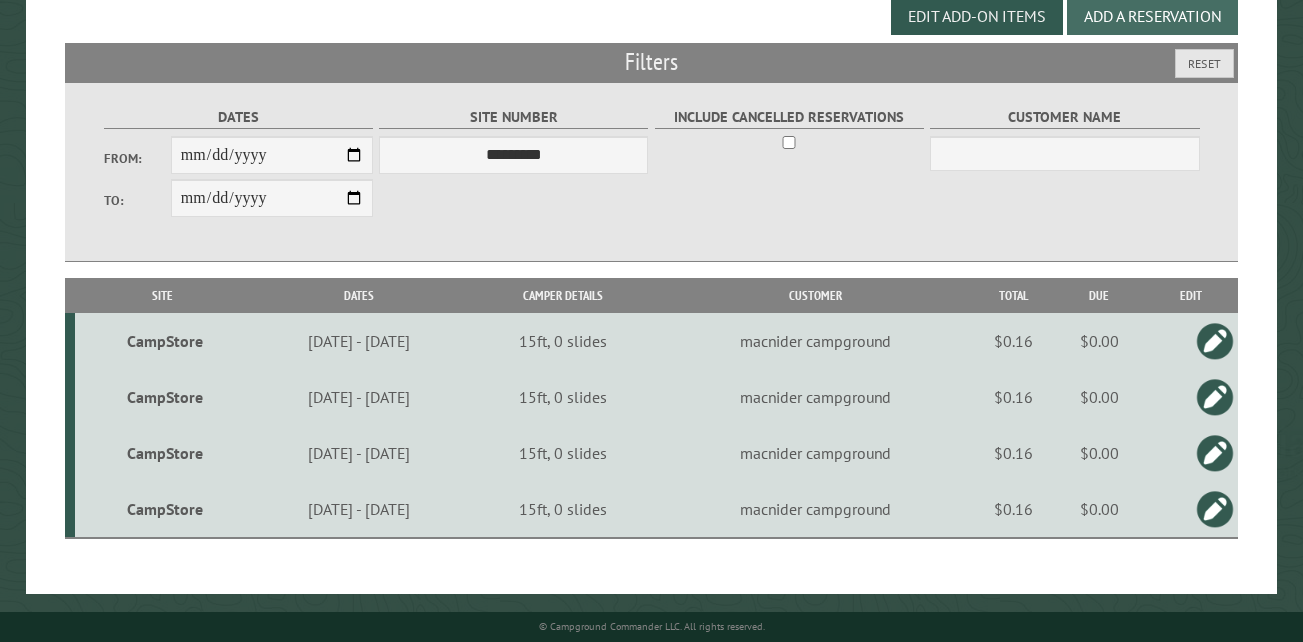 click on "Add a Reservation" at bounding box center [1152, 16] 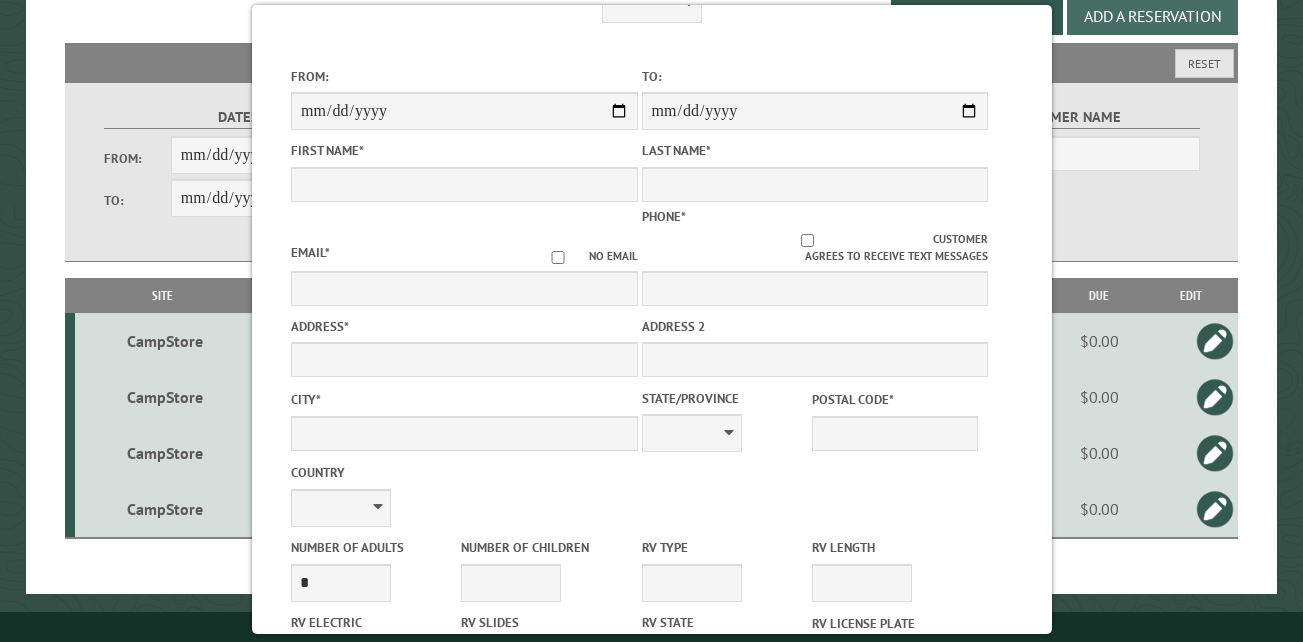 scroll, scrollTop: 0, scrollLeft: 0, axis: both 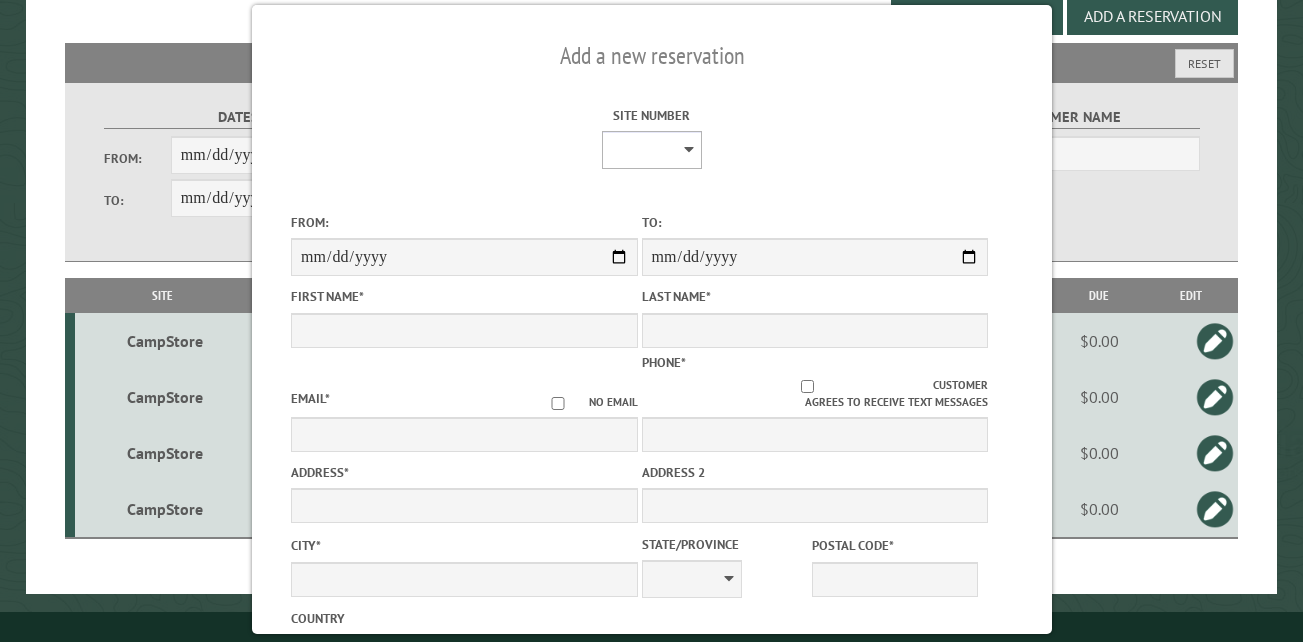 click on "** ** ** ** ** ** ** ** ** *** *** *** *** ** ** ** ** ** ** ** ** ** *** *** ** ** ** ** ** ** ********* ** ** ** ** ** ** ** ** ** *** *** *** *** *** *** ** ** ** ** ** ** ** ** ** *** *** *** *** *** *** ** ** ** ** ** ** ** ** ** ** ** ** ** ** ** ** ** ** ** ** ** ** ** ** *** *** *** *** *** ***" at bounding box center (651, 150) 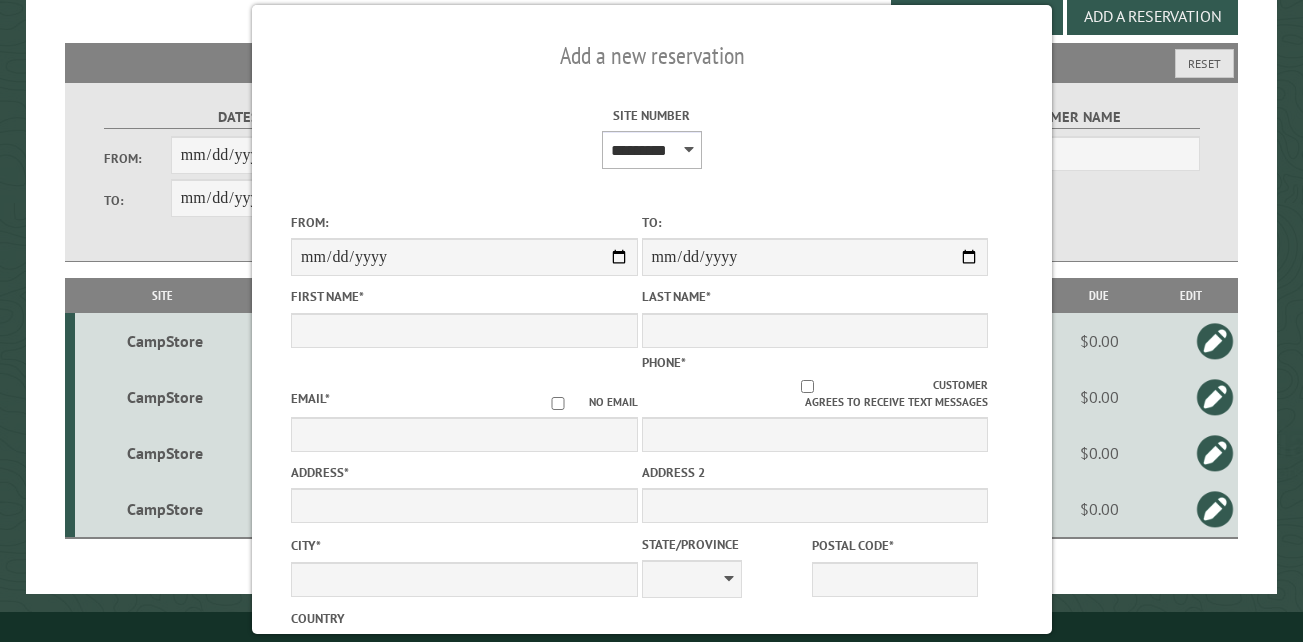 click on "** ** ** ** ** ** ** ** ** *** *** *** *** ** ** ** ** ** ** ** ** ** *** *** ** ** ** ** ** ** ********* ** ** ** ** ** ** ** ** ** *** *** *** *** *** *** ** ** ** ** ** ** ** ** ** *** *** *** *** *** *** ** ** ** ** ** ** ** ** ** ** ** ** ** ** ** ** ** ** ** ** ** ** ** ** *** *** *** *** *** ***" at bounding box center [651, 150] 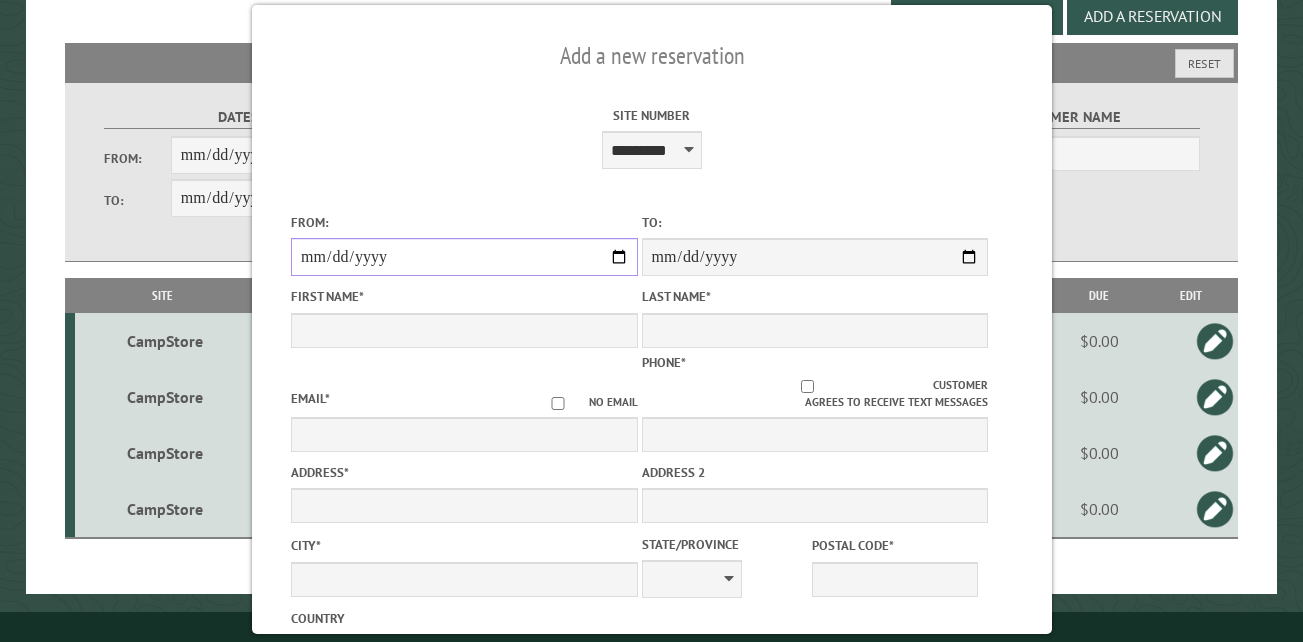 click on "From:" at bounding box center (464, 257) 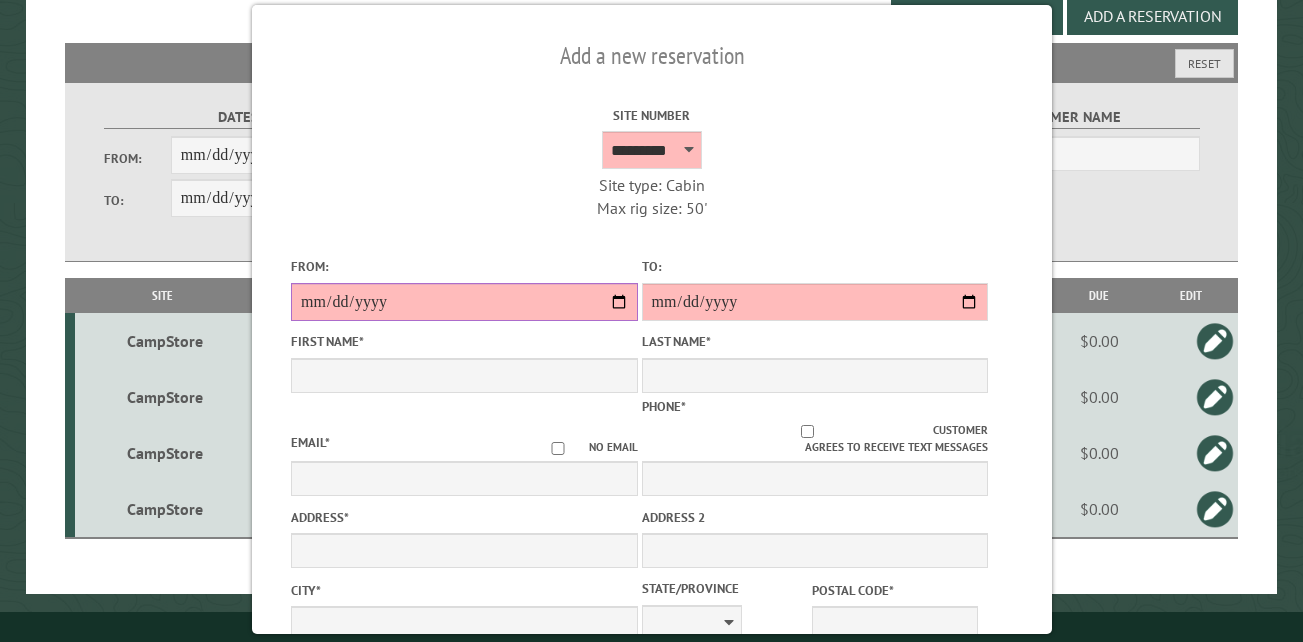 type on "**********" 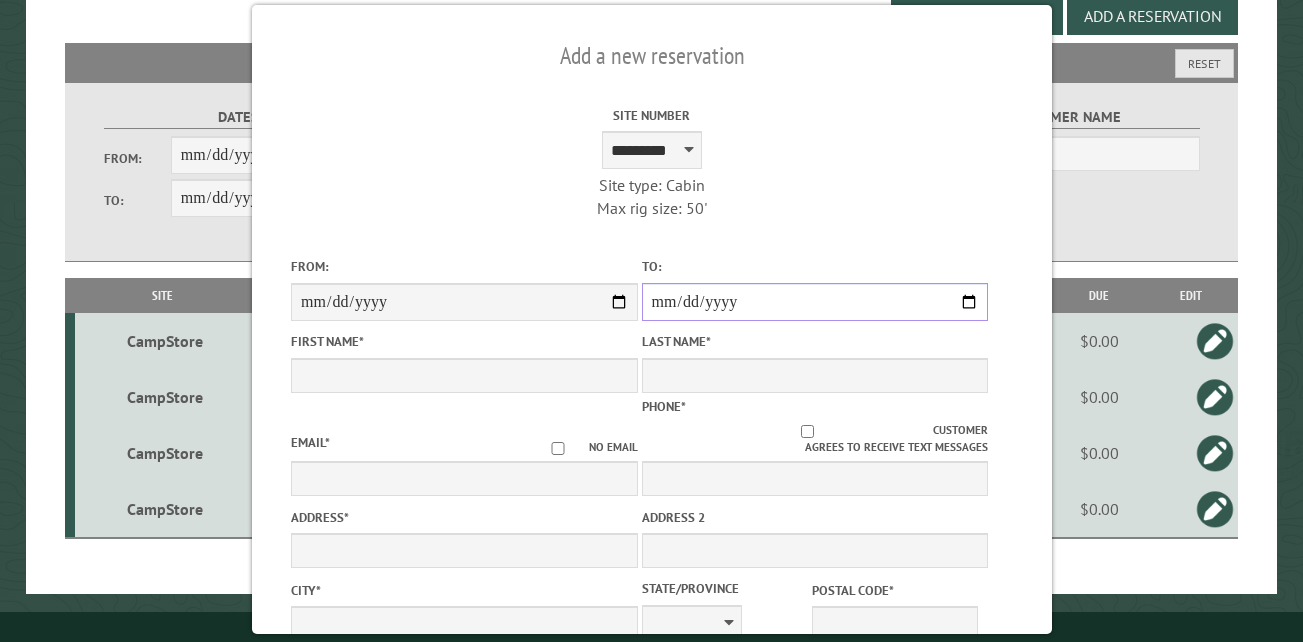 click on "**********" at bounding box center [814, 302] 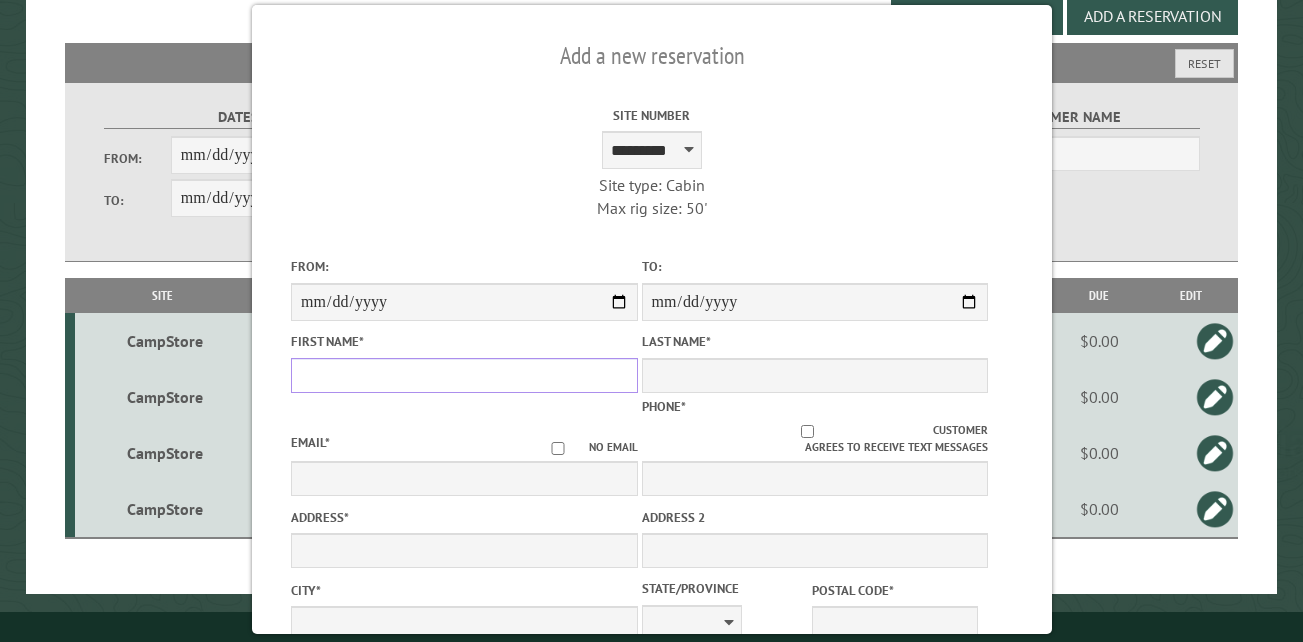 click on "First Name *" at bounding box center [464, 375] 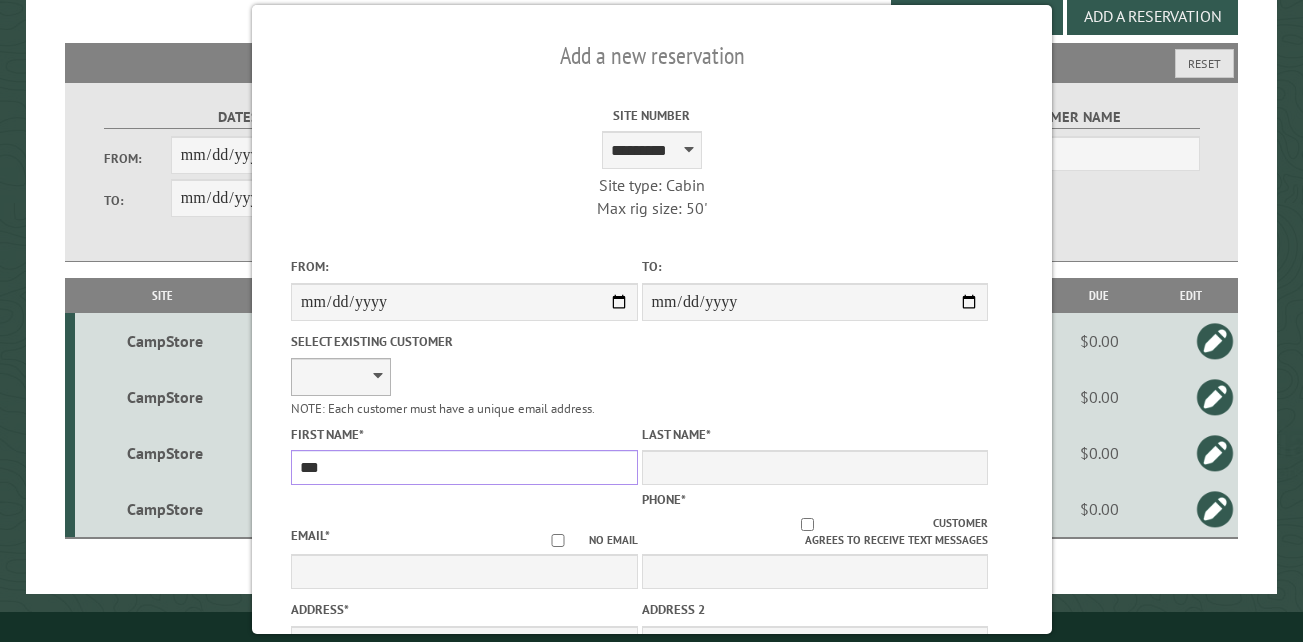 type on "***" 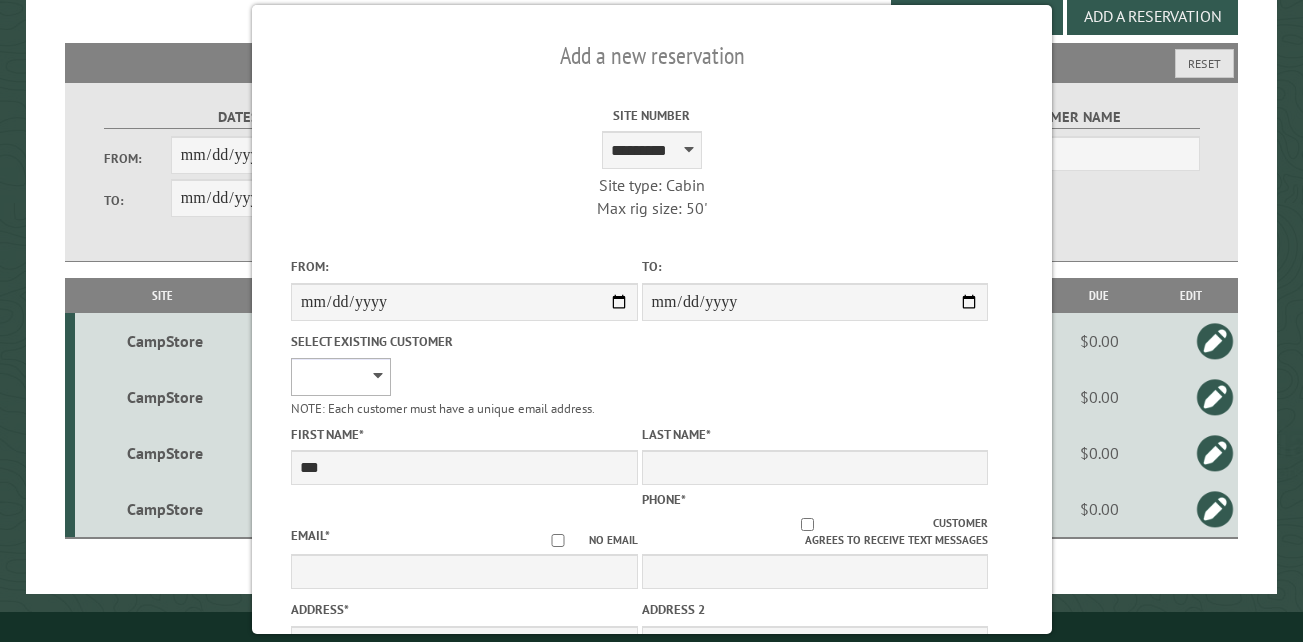 click on "**********" at bounding box center [341, 377] 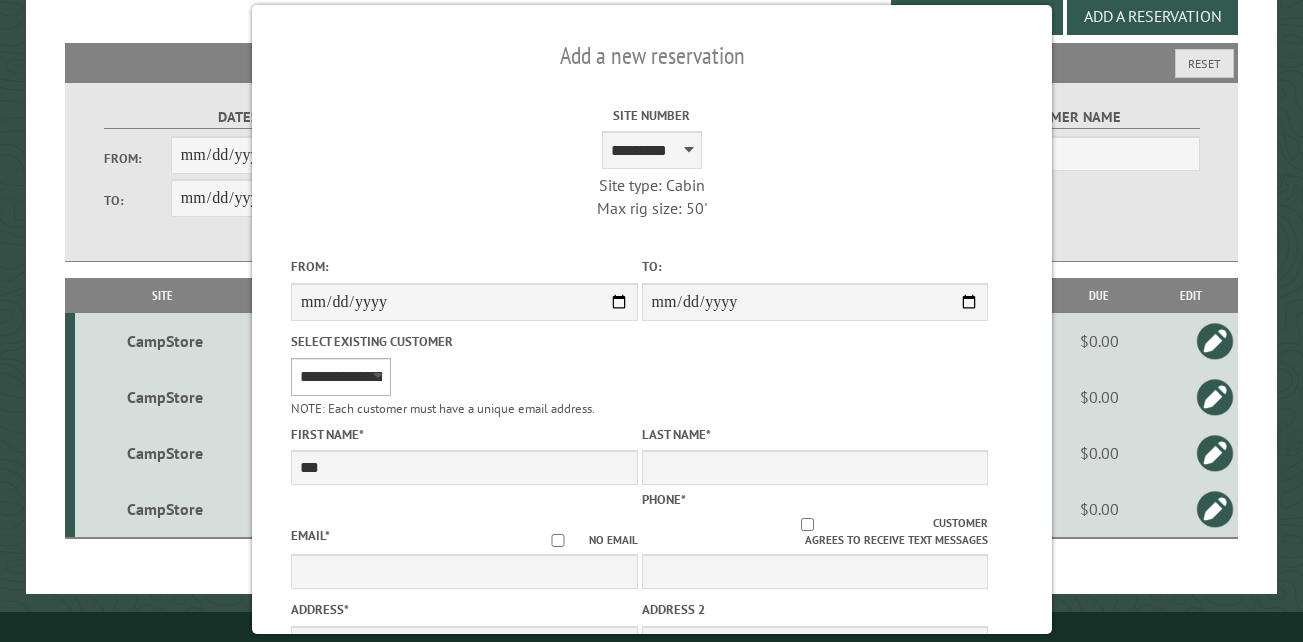 click on "**********" at bounding box center [341, 377] 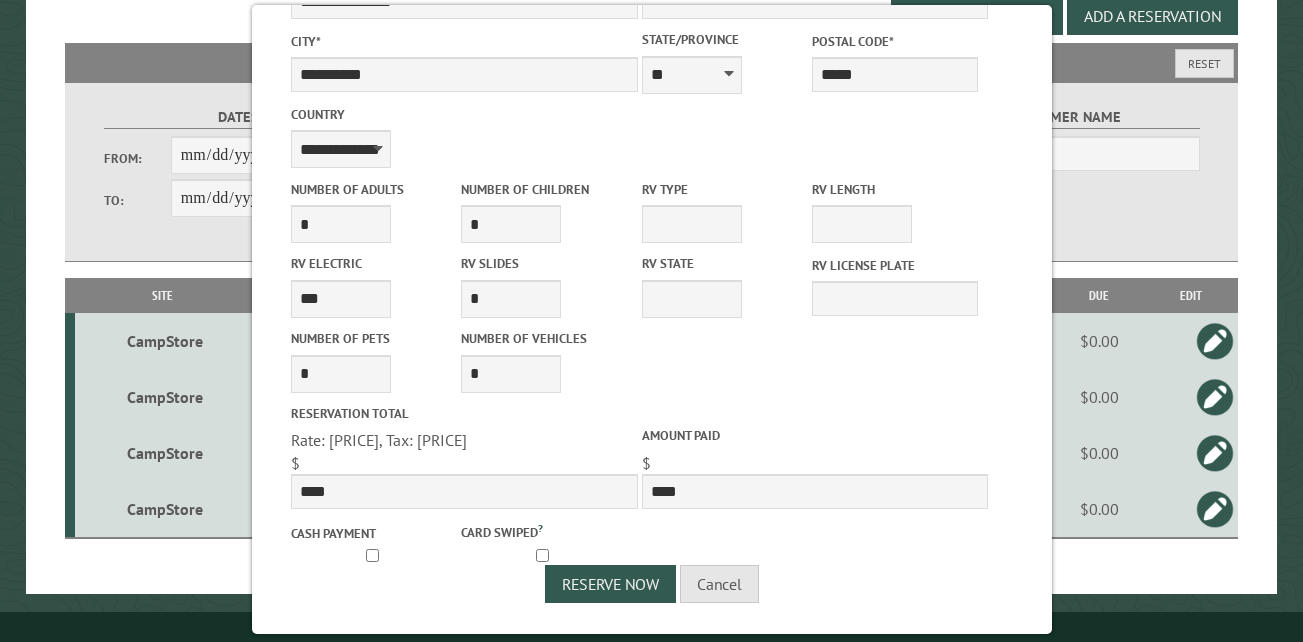 scroll, scrollTop: 644, scrollLeft: 0, axis: vertical 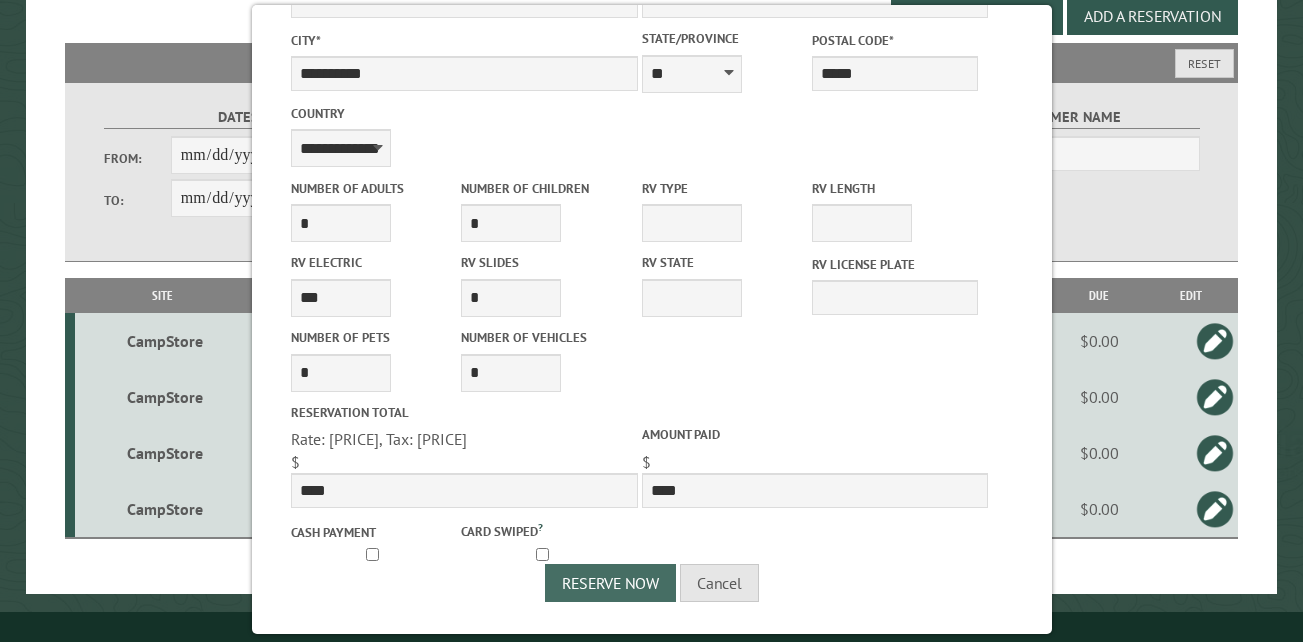 click on "Reserve Now" at bounding box center [610, 583] 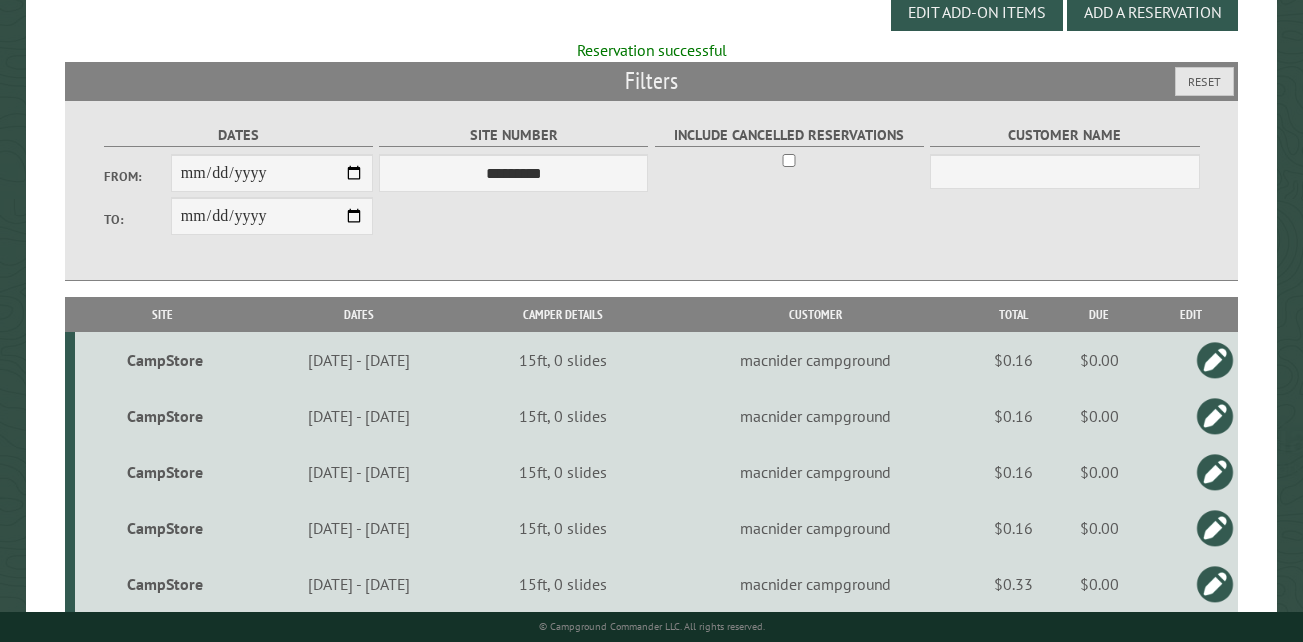 click on "CampStore" at bounding box center (165, 584) 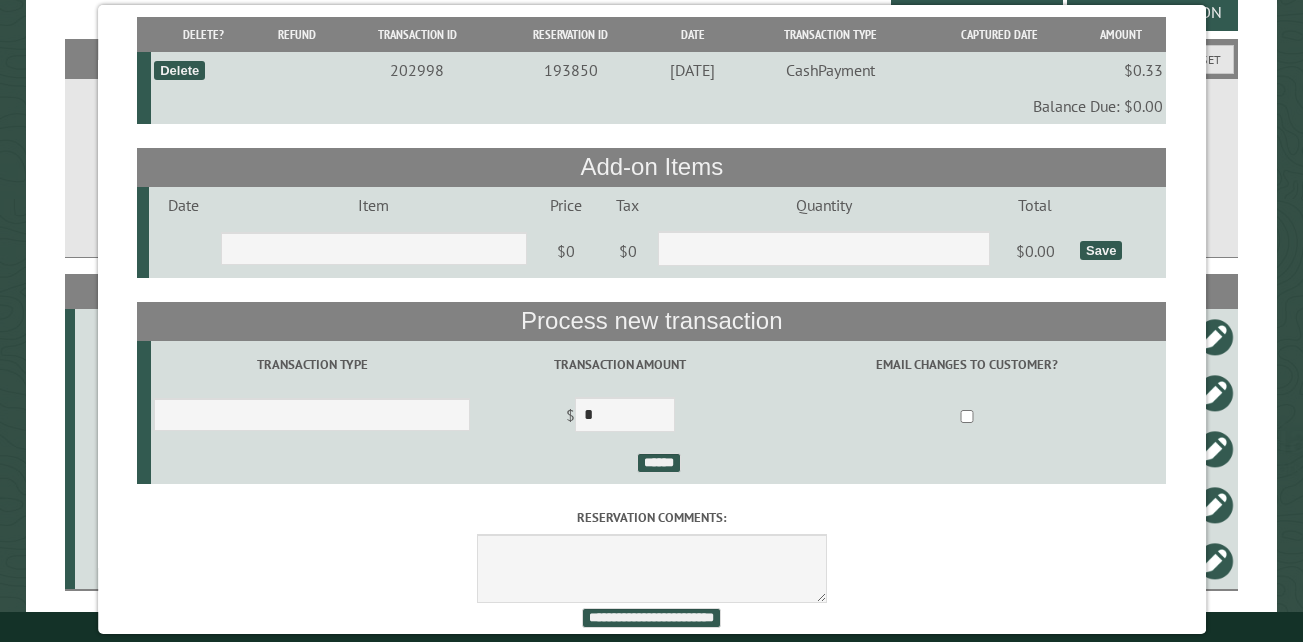 drag, startPoint x: 190, startPoint y: 73, endPoint x: 752, endPoint y: 99, distance: 562.6011 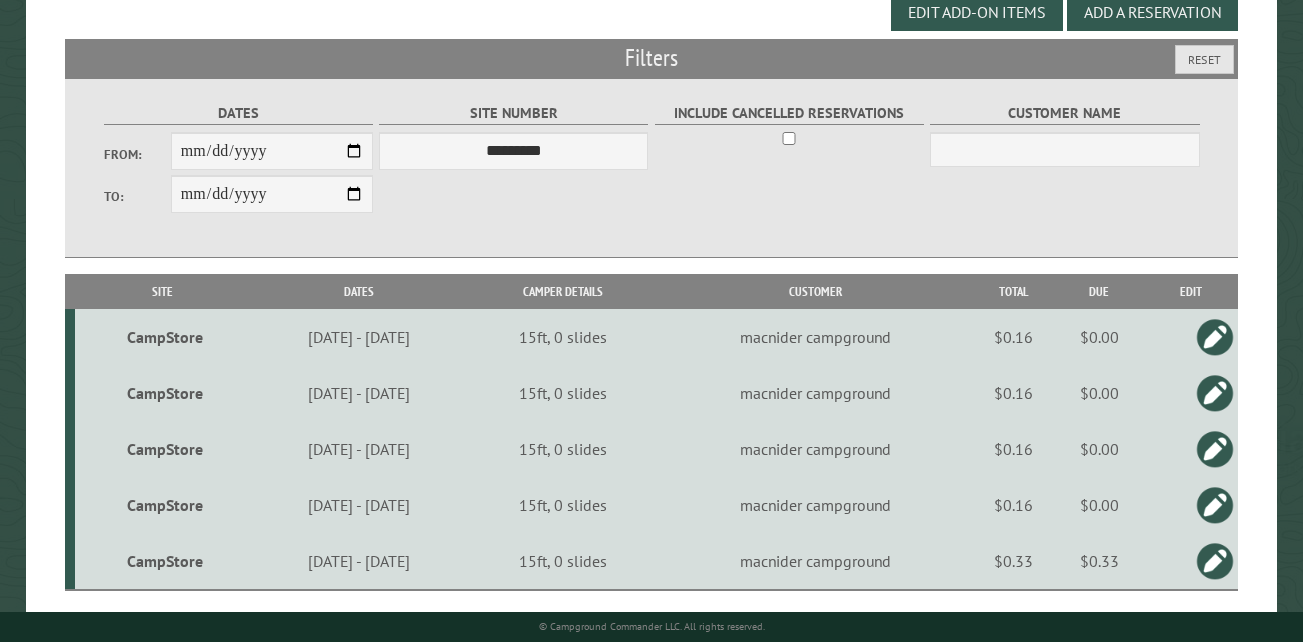click on "CampStore" at bounding box center [165, 561] 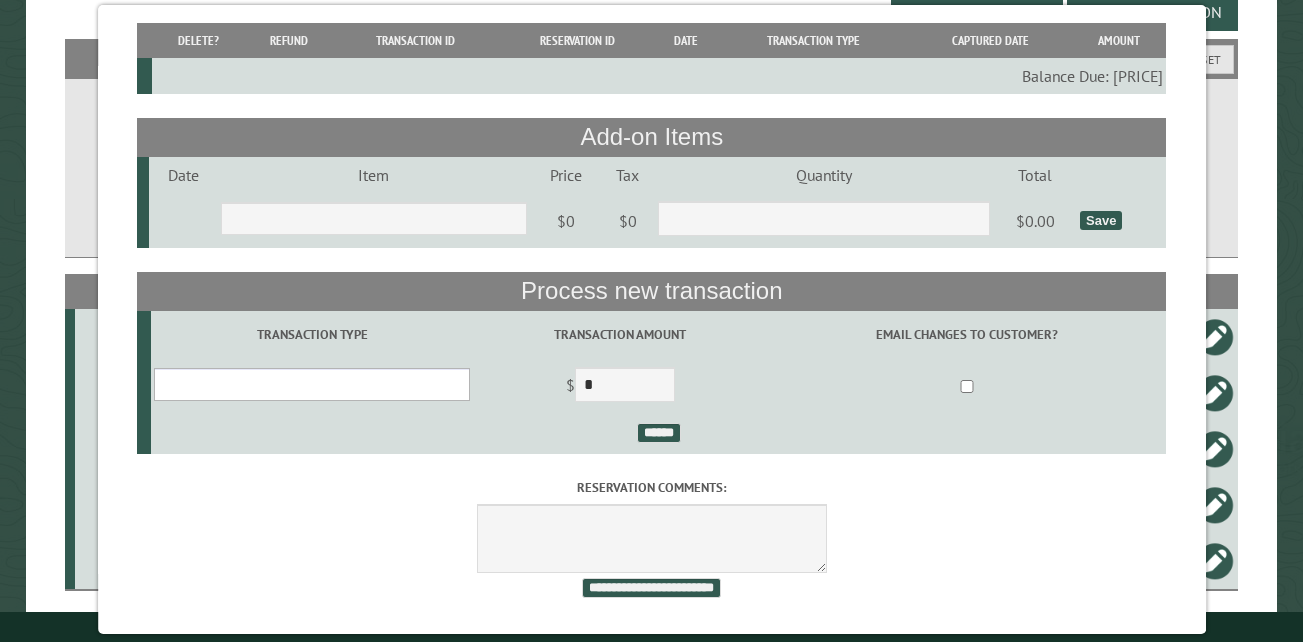 click on "**********" at bounding box center [312, 384] 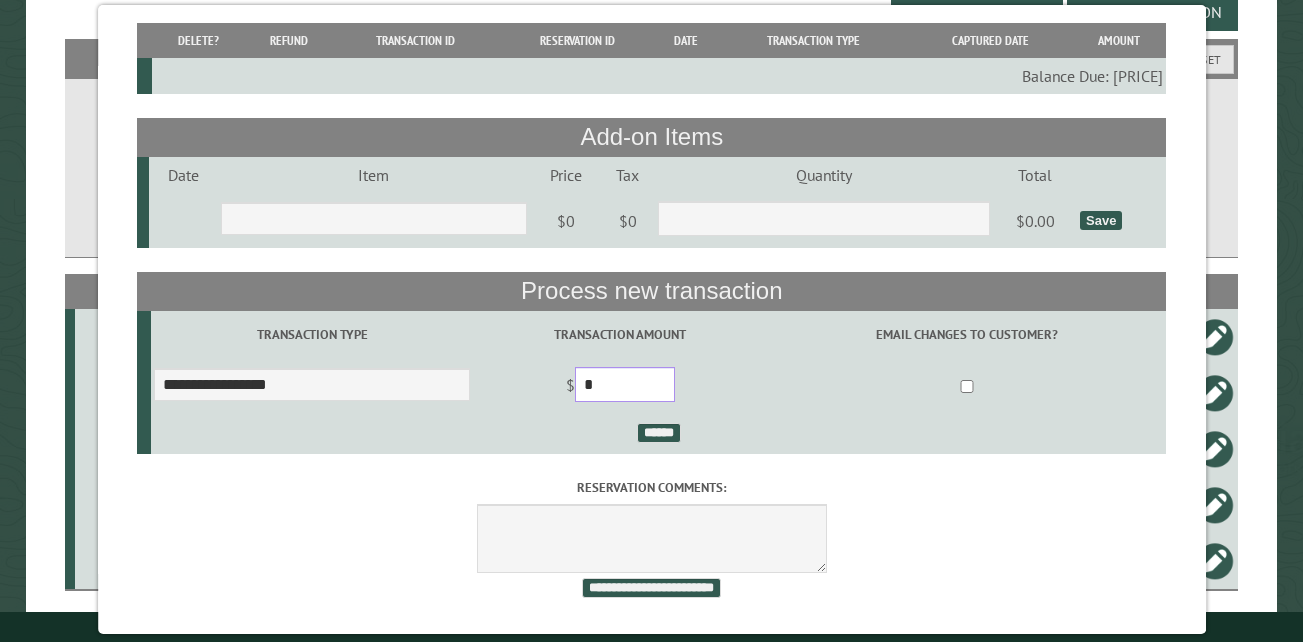 drag, startPoint x: 633, startPoint y: 387, endPoint x: 595, endPoint y: 381, distance: 38.470768 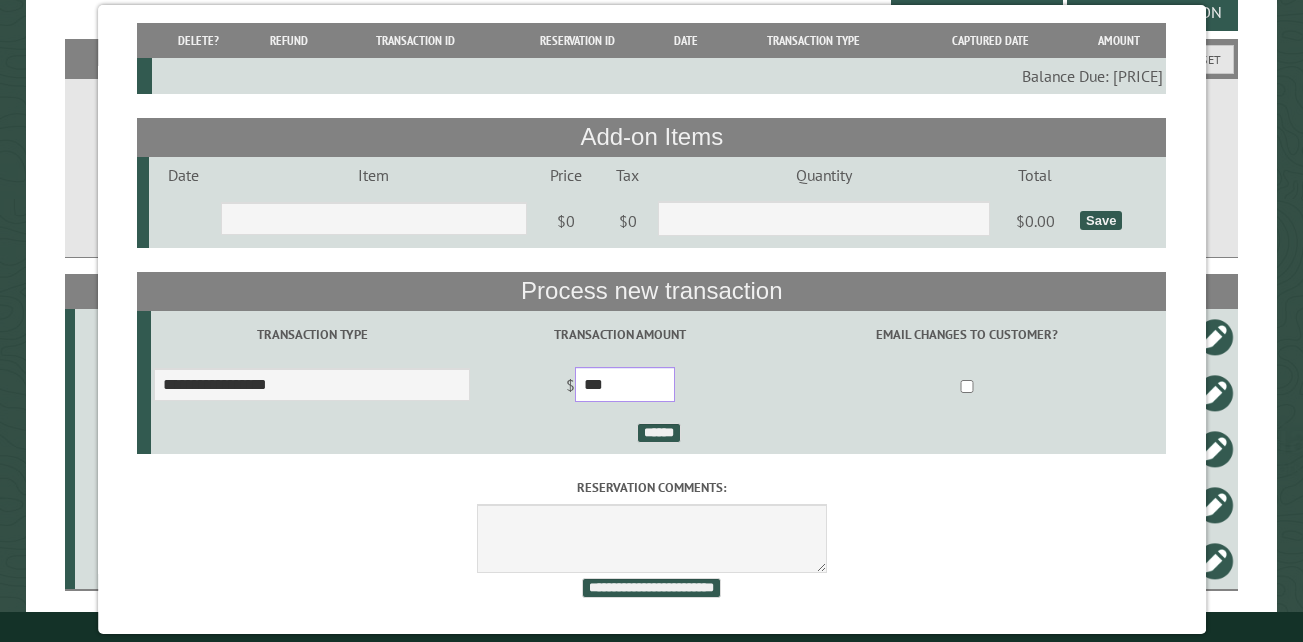 type on "***" 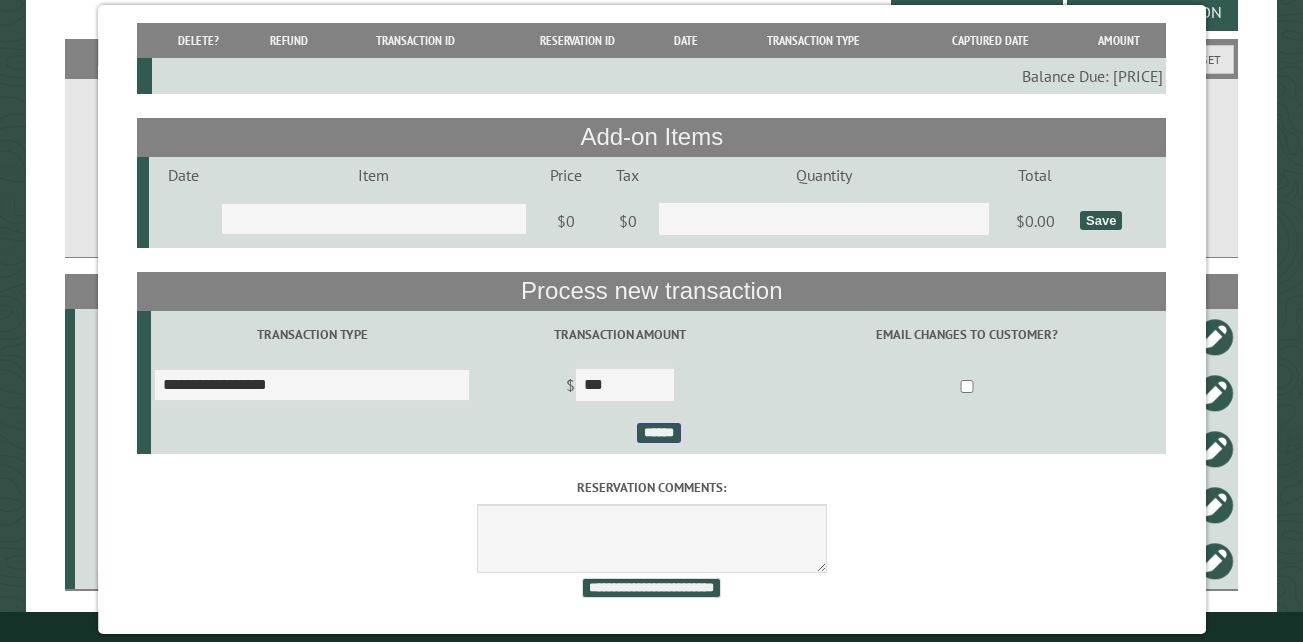click on "******" at bounding box center (658, 433) 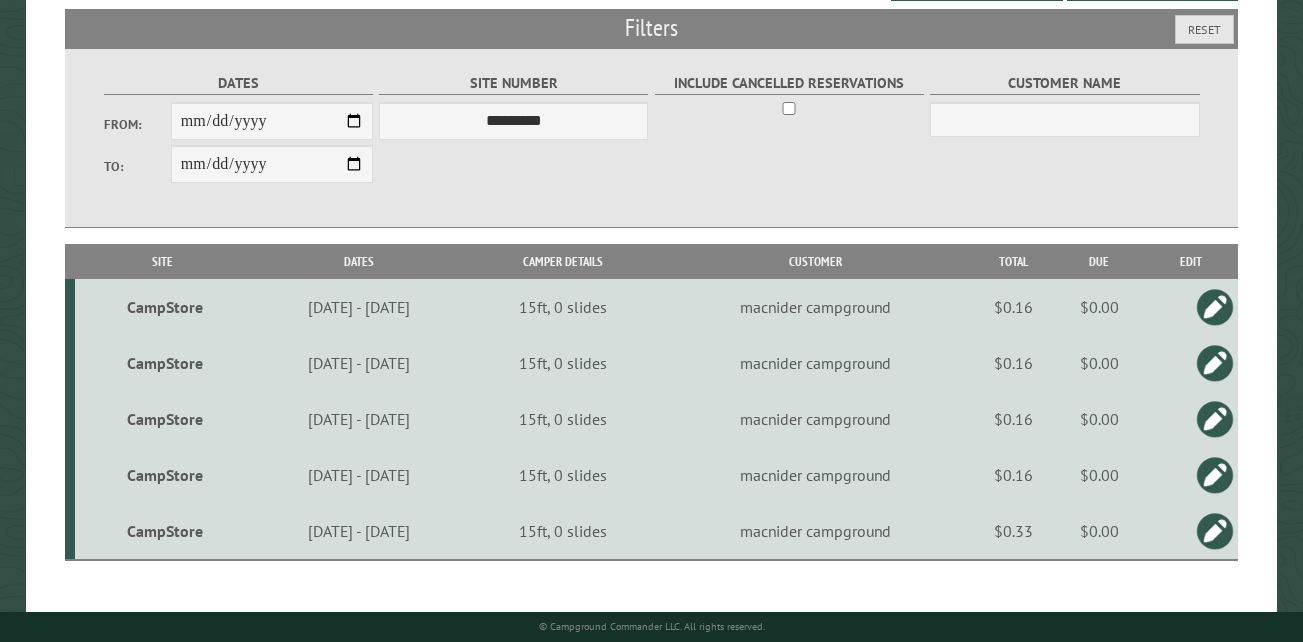scroll, scrollTop: 357, scrollLeft: 0, axis: vertical 